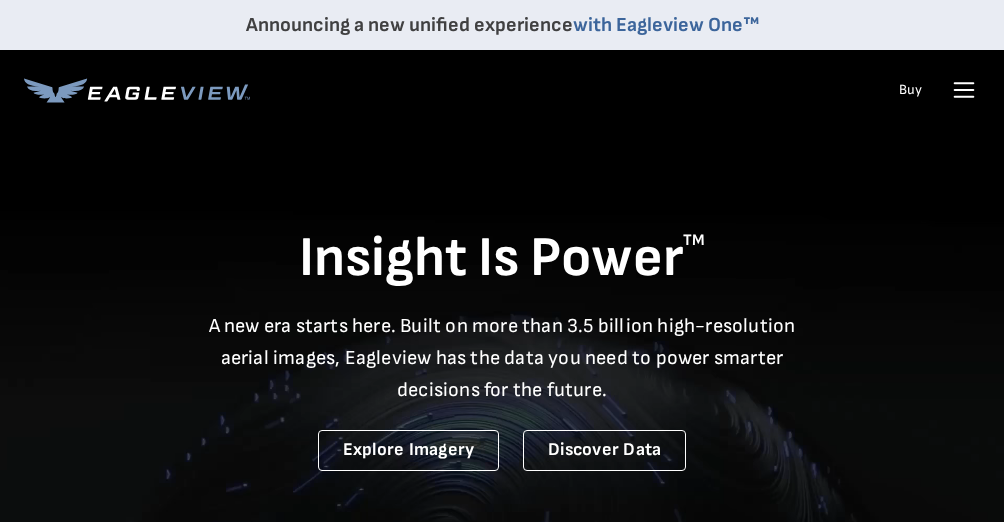 scroll, scrollTop: 0, scrollLeft: 0, axis: both 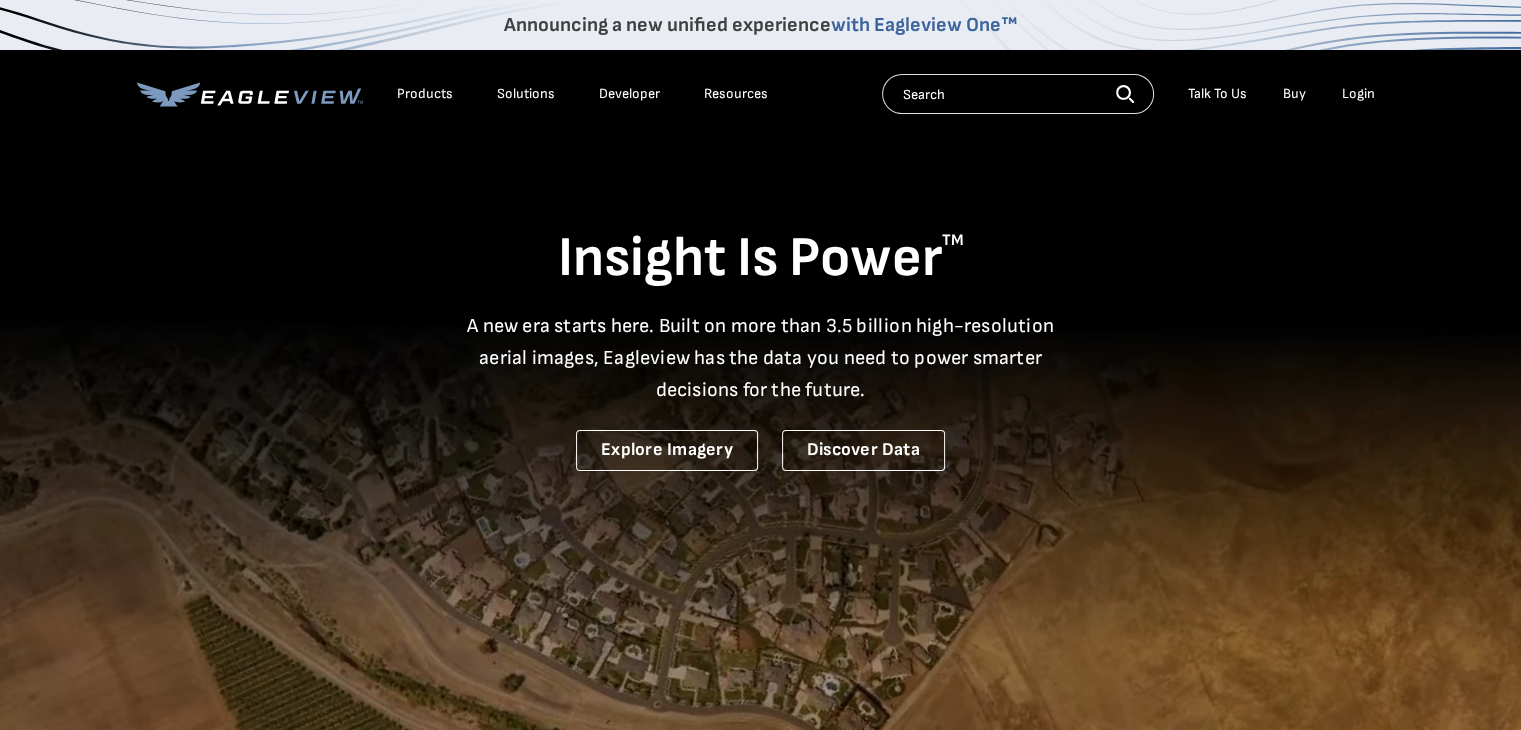 click on "Login" at bounding box center (1358, 94) 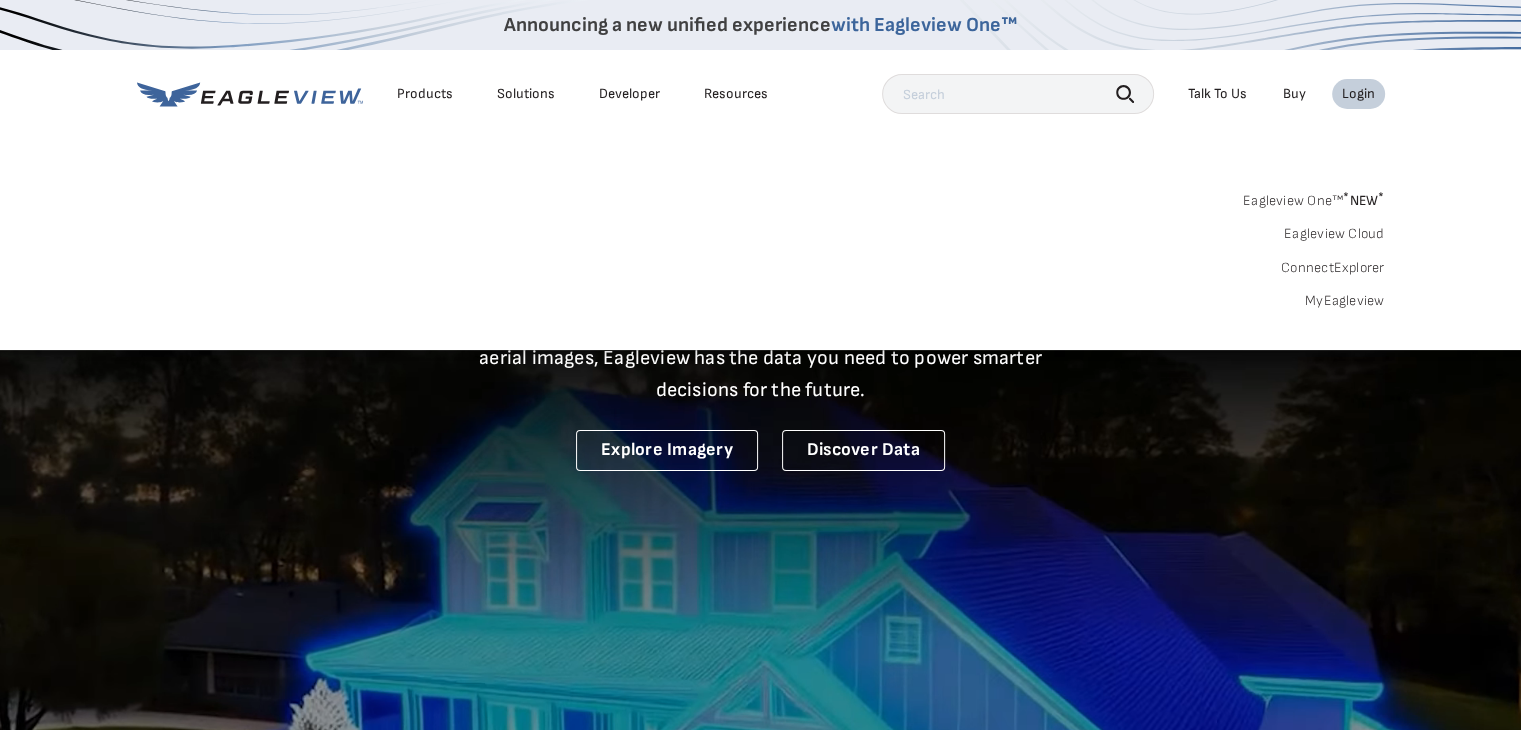 click on "Login" at bounding box center [1358, 94] 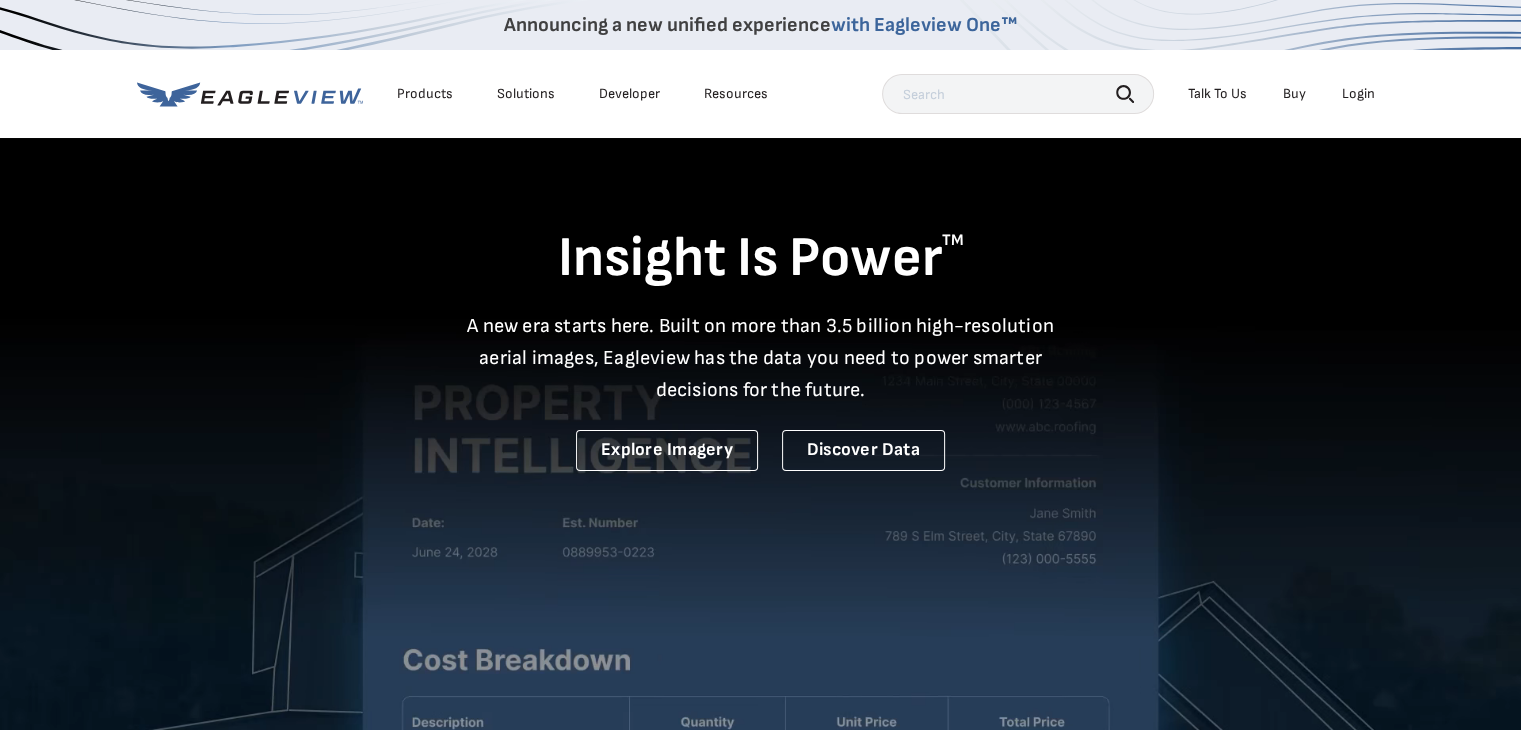 click on "Login" at bounding box center [1358, 94] 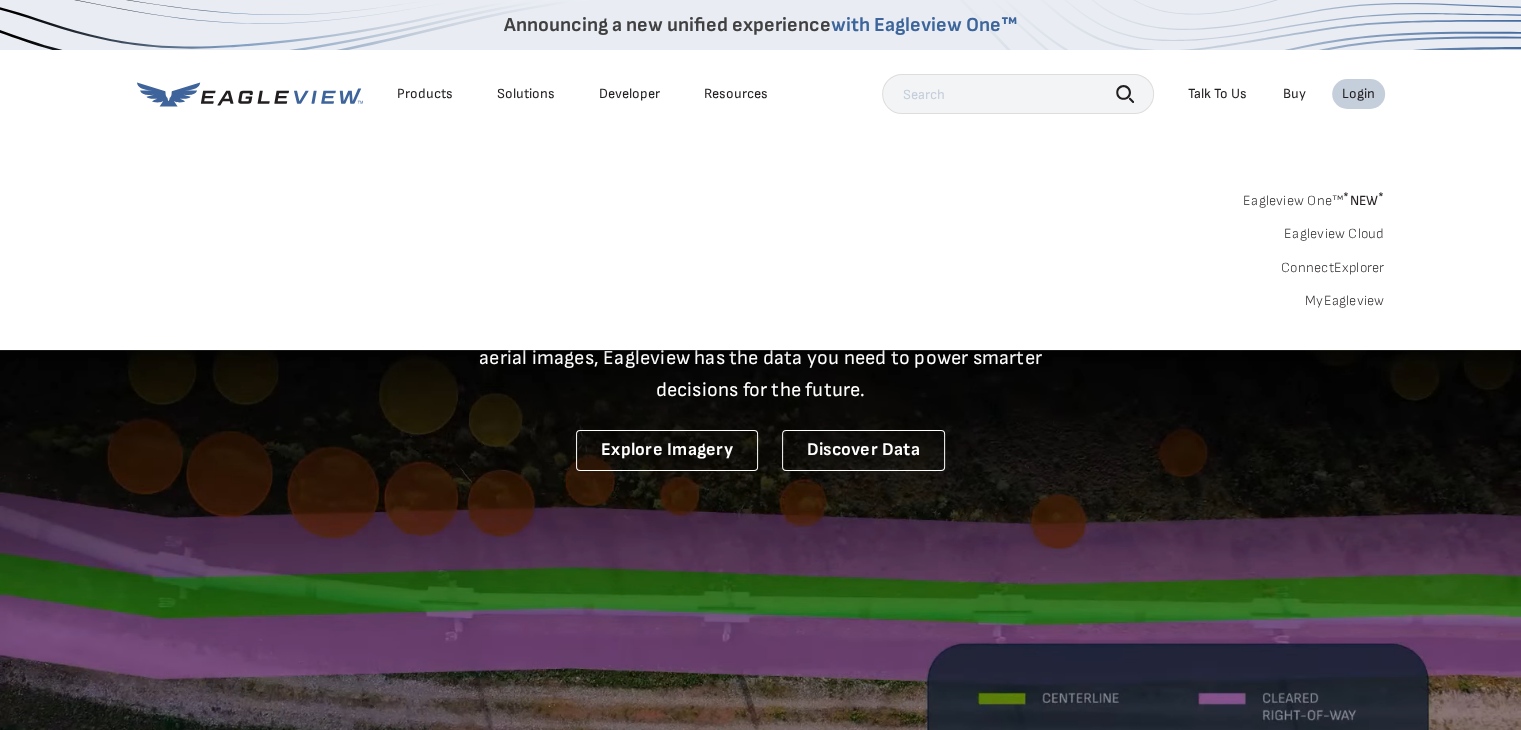 click on "MyEagleview" at bounding box center (1345, 301) 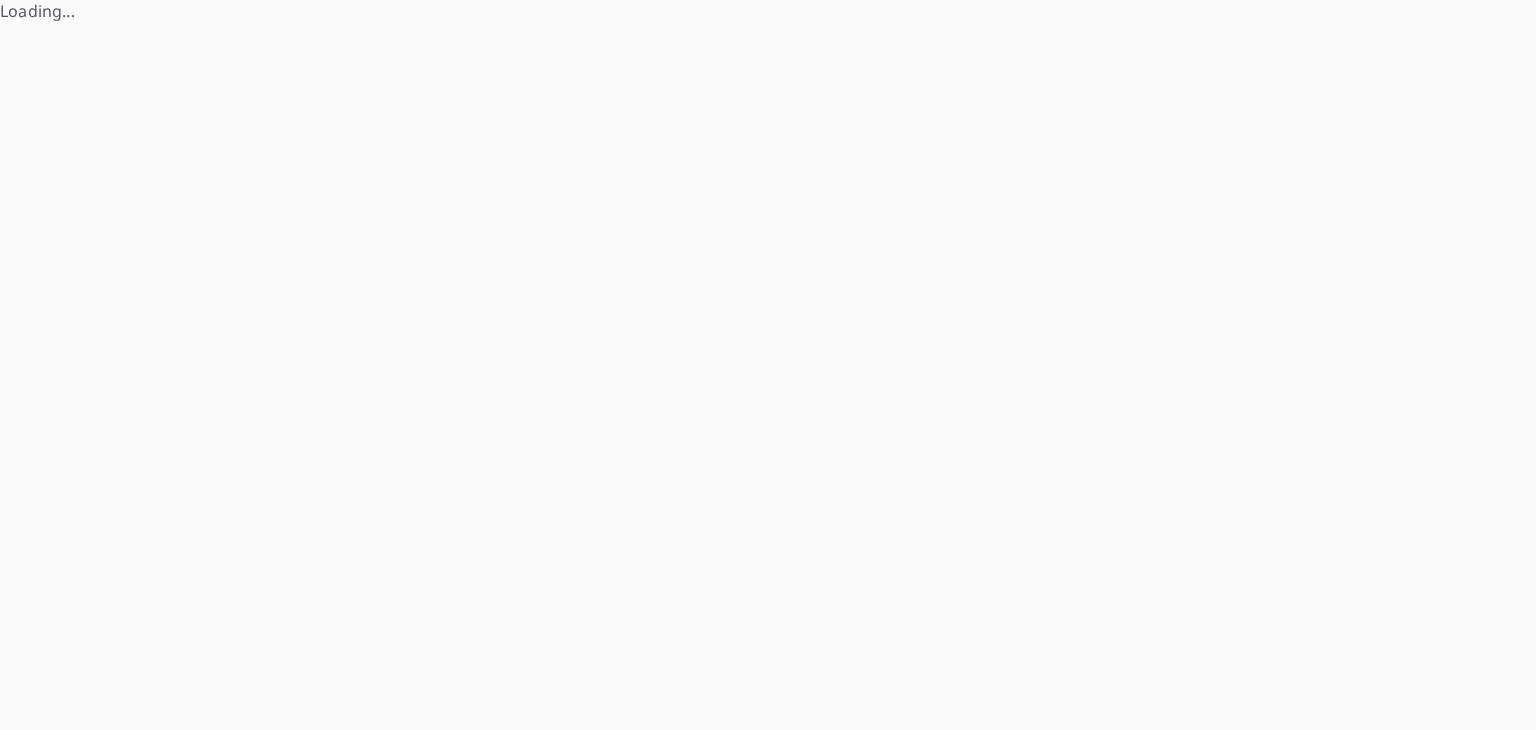 scroll, scrollTop: 0, scrollLeft: 0, axis: both 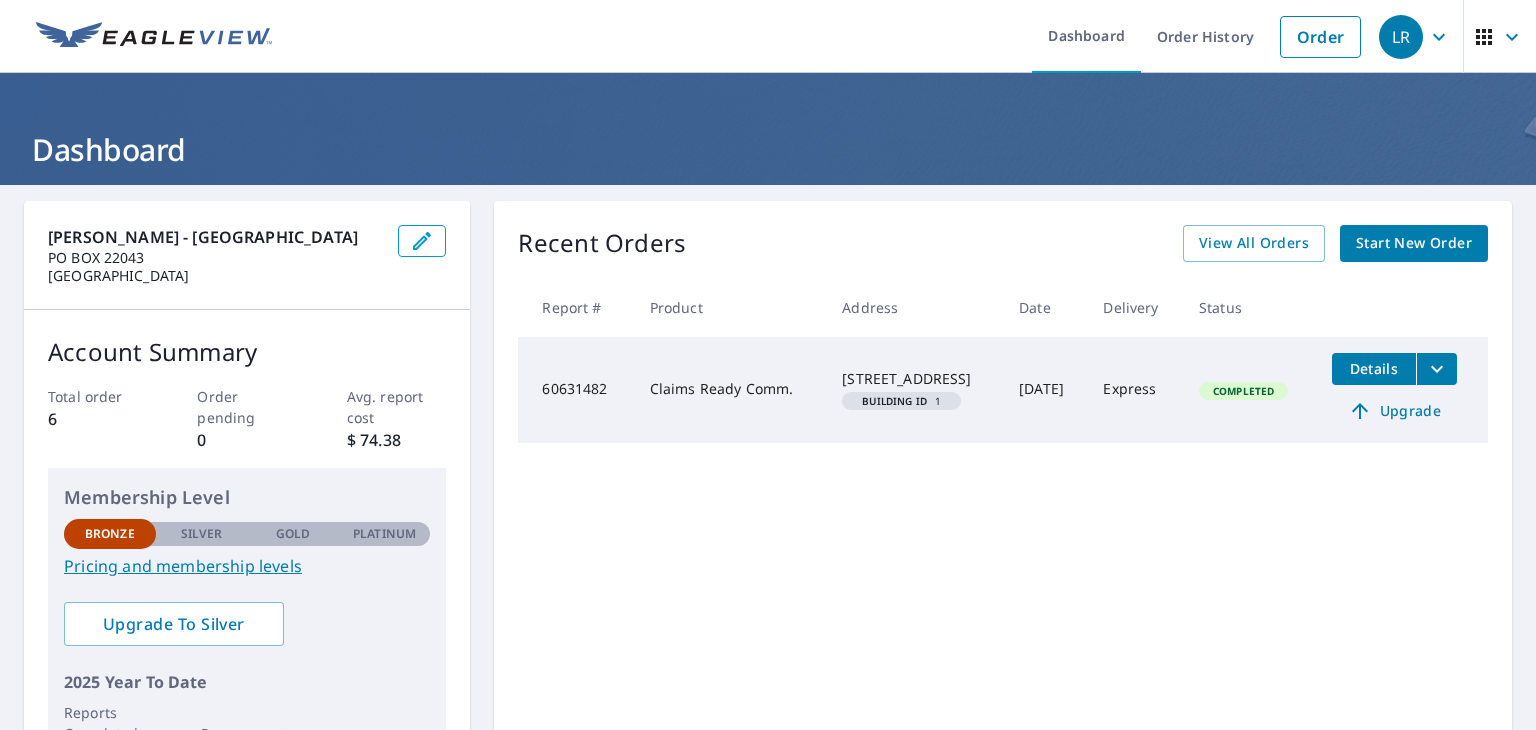click 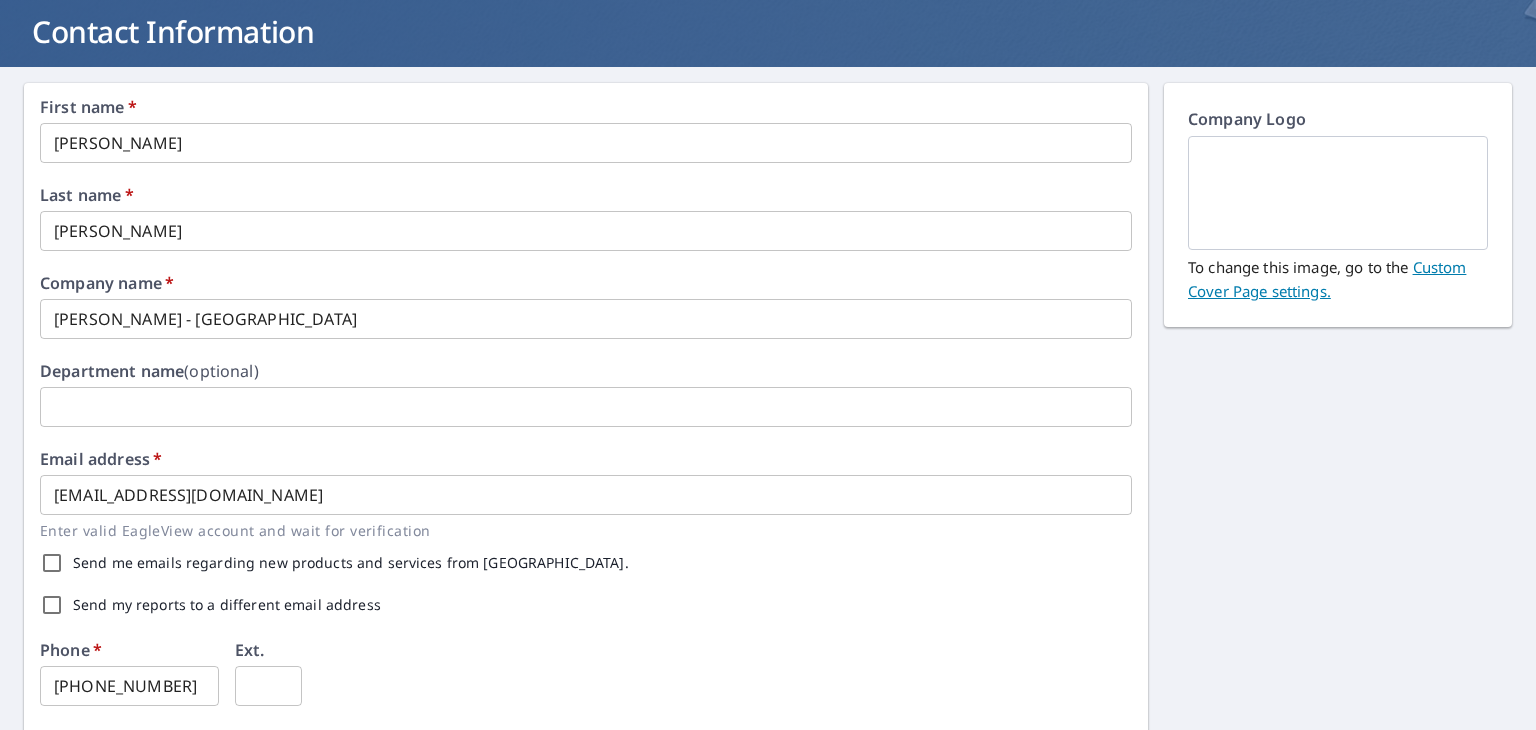 scroll, scrollTop: 200, scrollLeft: 0, axis: vertical 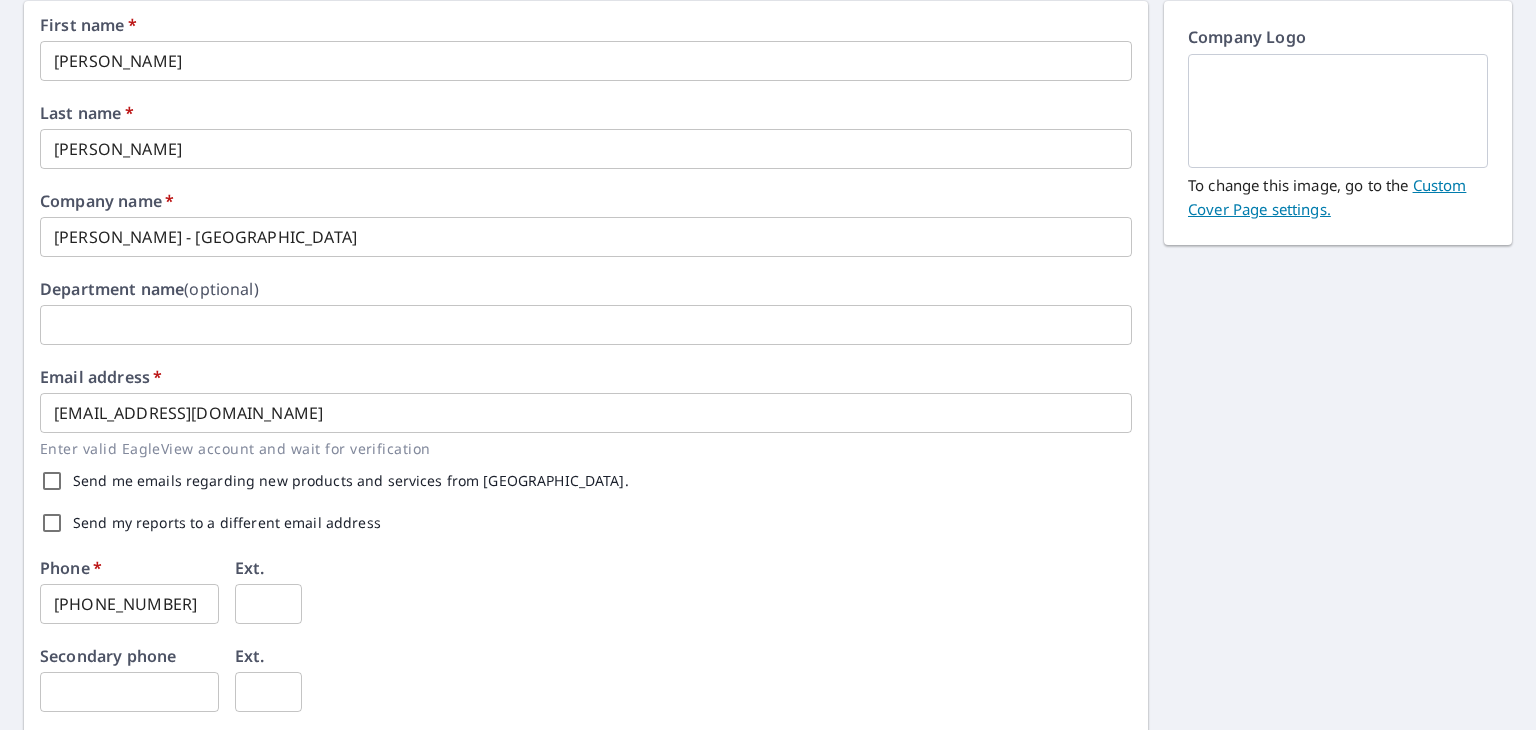 click on "slr7074@aol.com" at bounding box center [586, 413] 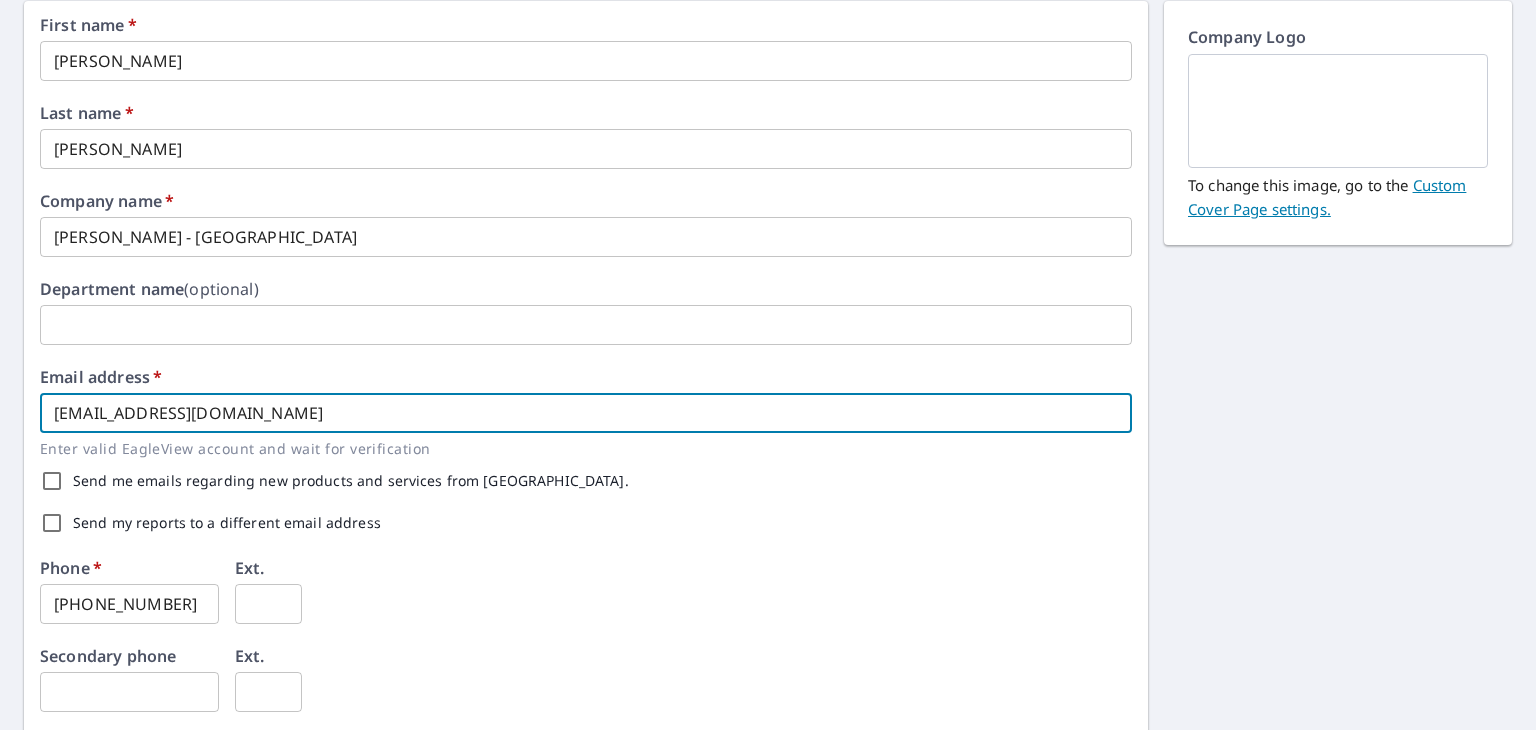 drag, startPoint x: 197, startPoint y: 416, endPoint x: -18, endPoint y: 407, distance: 215.1883 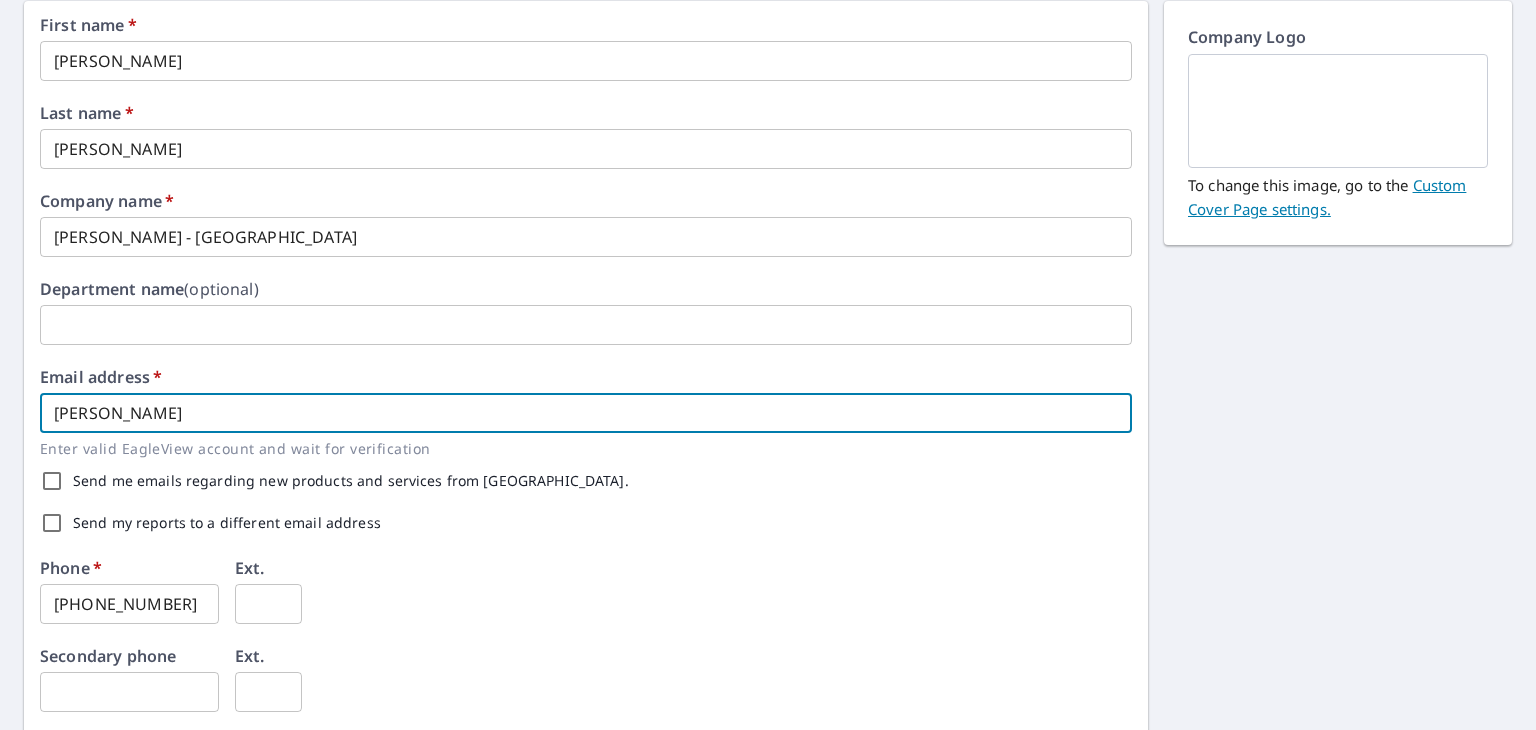 type on "reasoner7074@gmail.com" 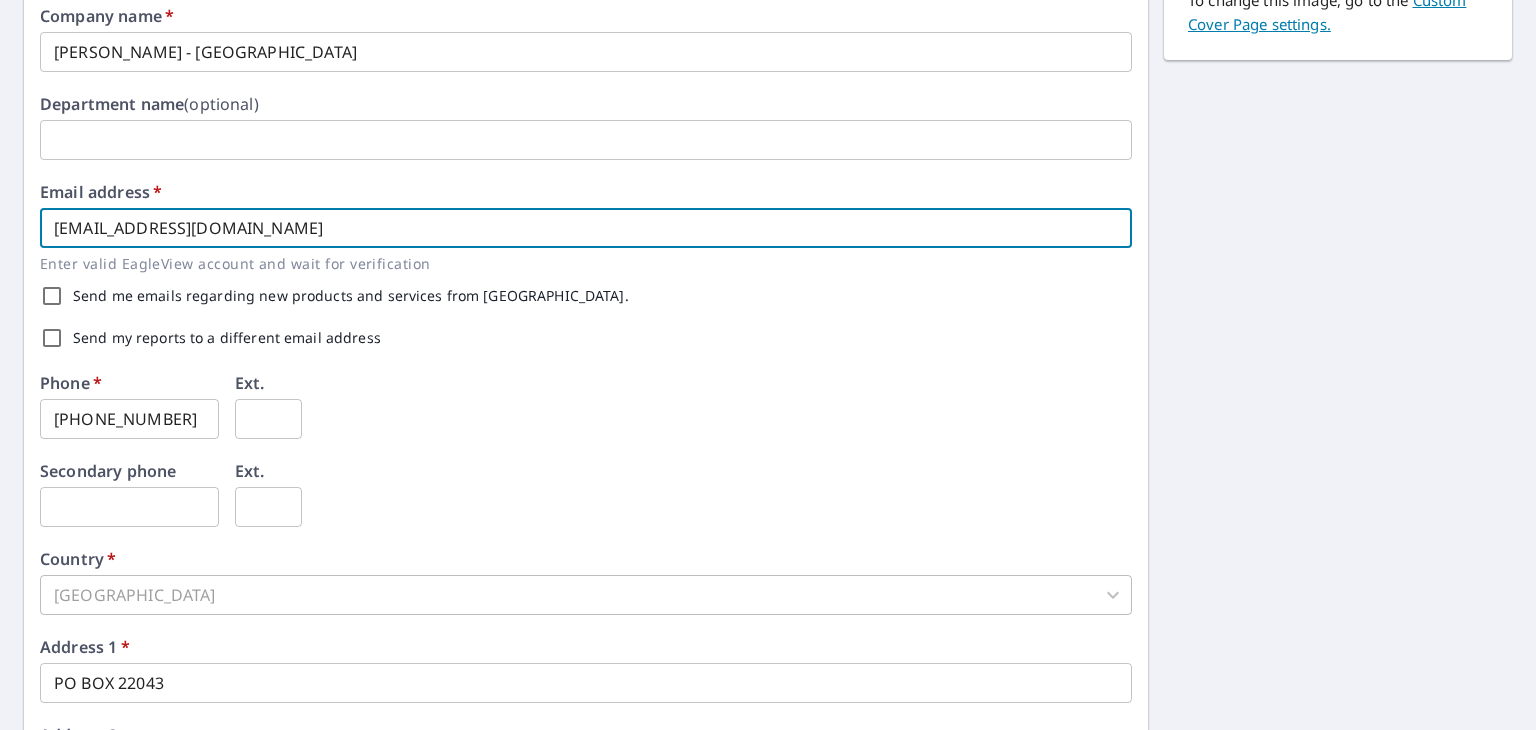 scroll, scrollTop: 600, scrollLeft: 0, axis: vertical 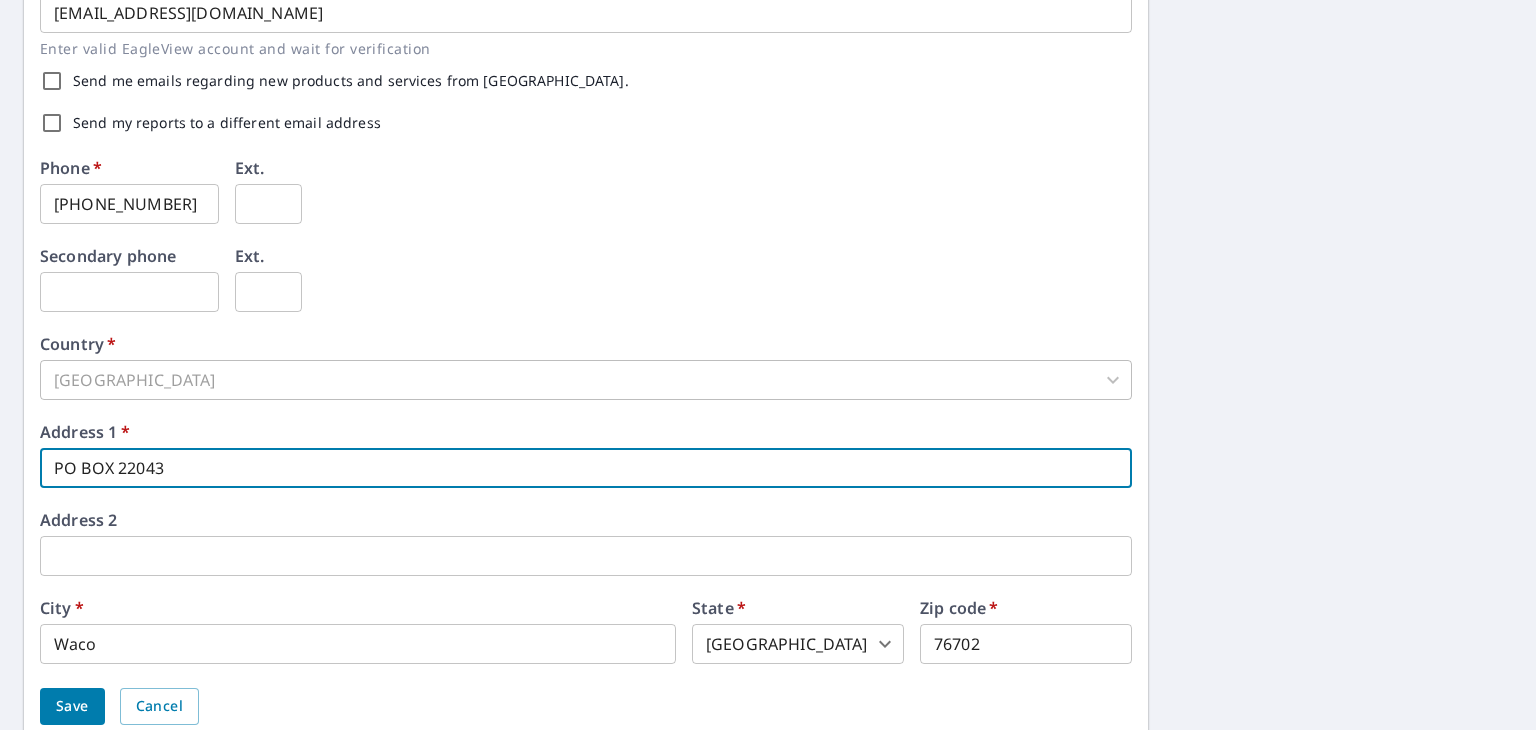 click on "PO BOX 22043" at bounding box center [586, 468] 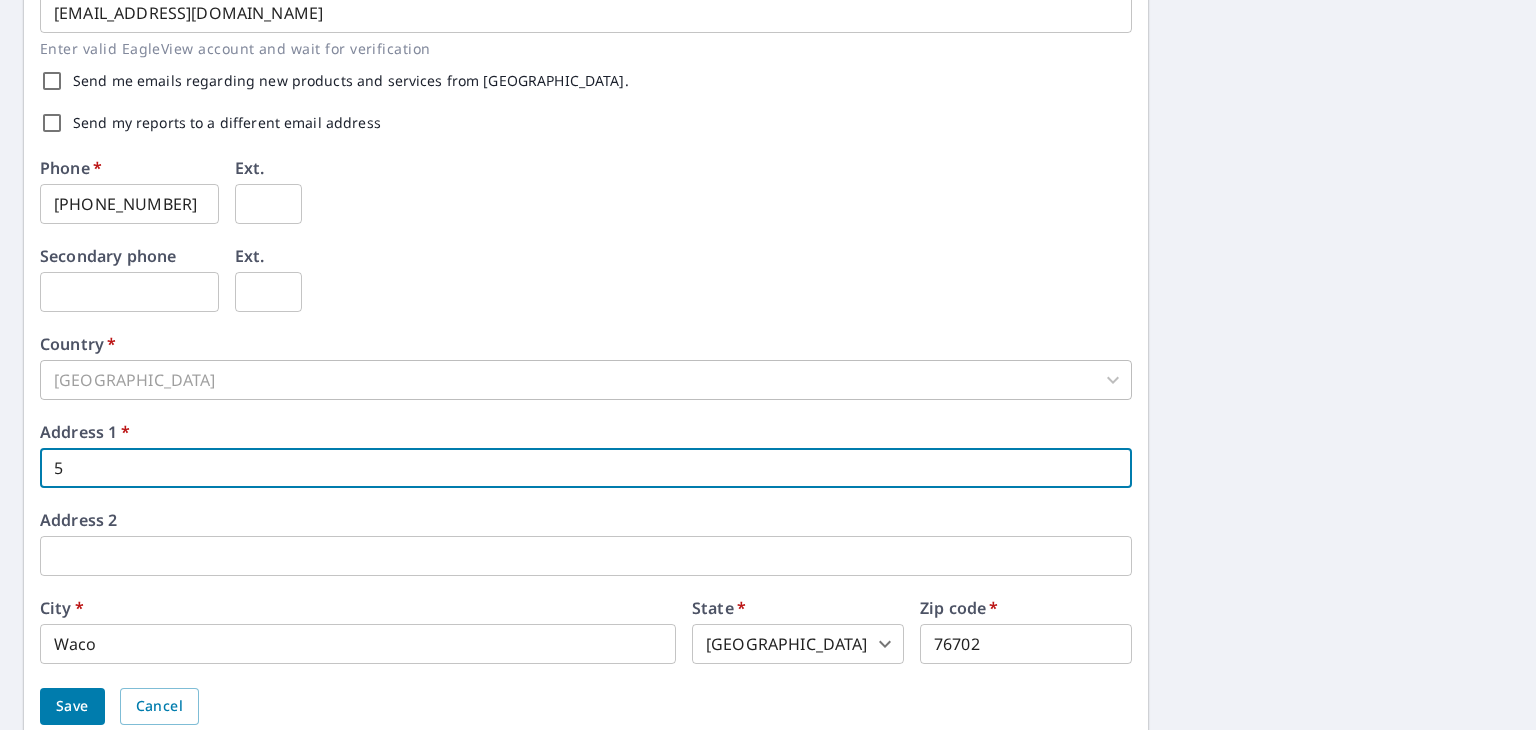 type on "501 Meadowland Dr" 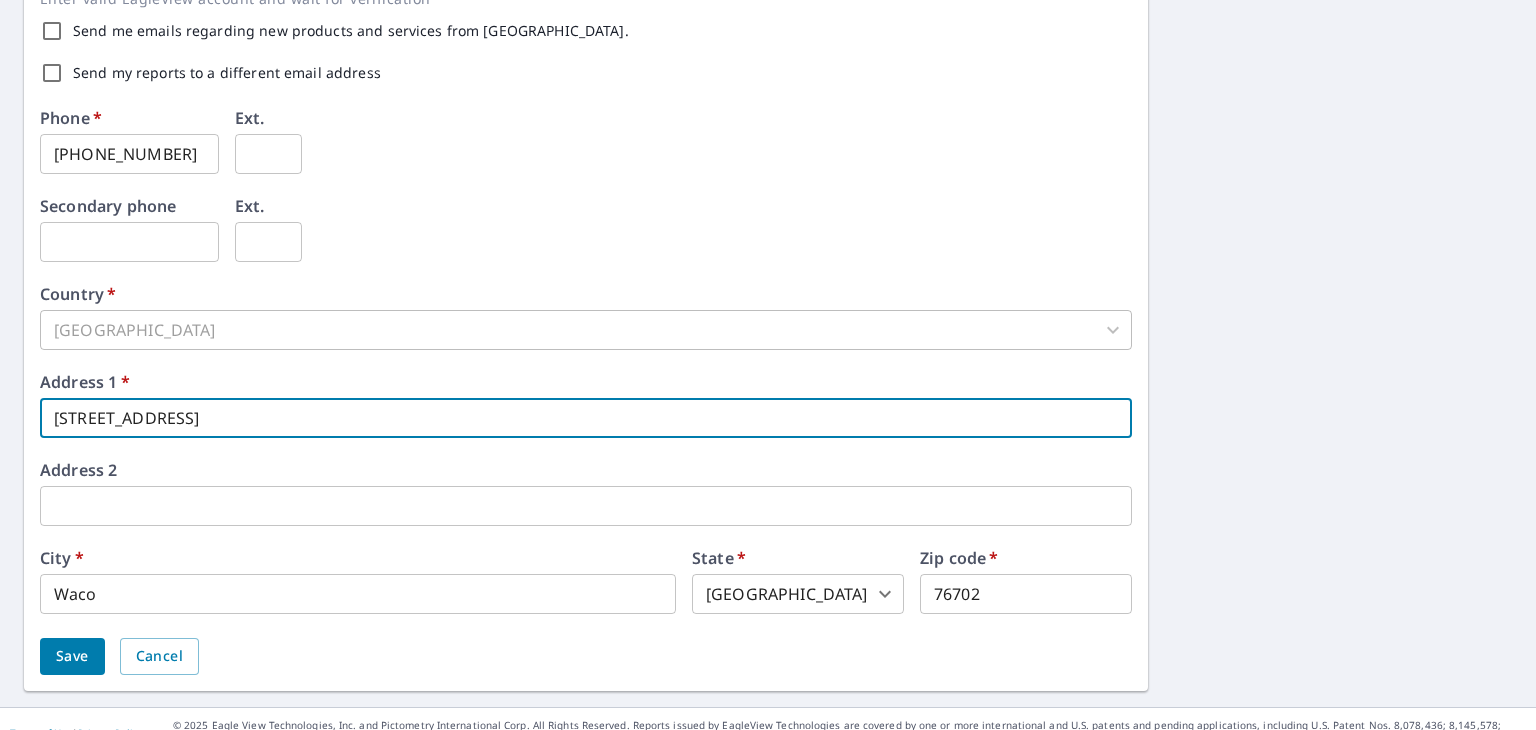 scroll, scrollTop: 677, scrollLeft: 0, axis: vertical 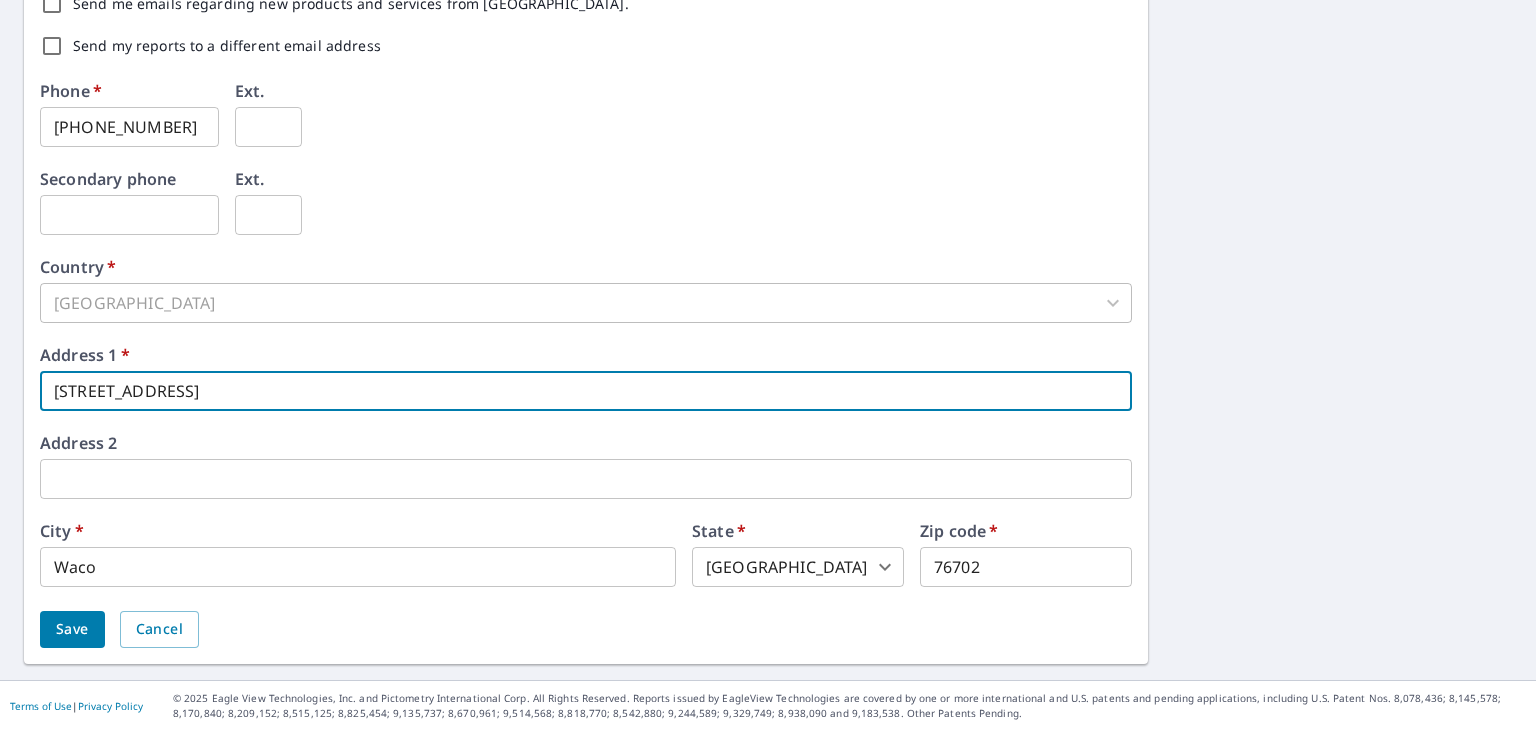 click on "Waco" at bounding box center [358, 567] 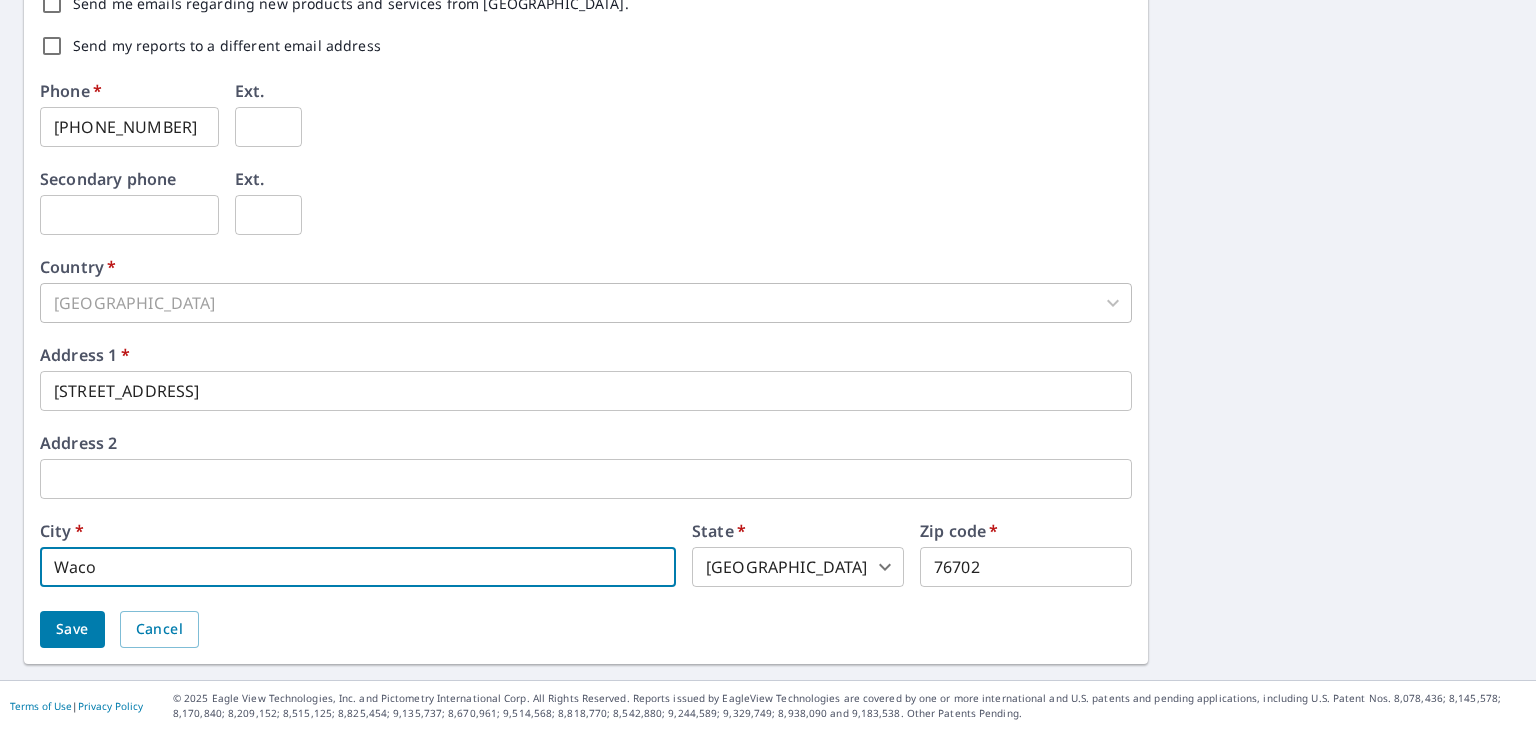 drag, startPoint x: 114, startPoint y: 571, endPoint x: -99, endPoint y: 553, distance: 213.75922 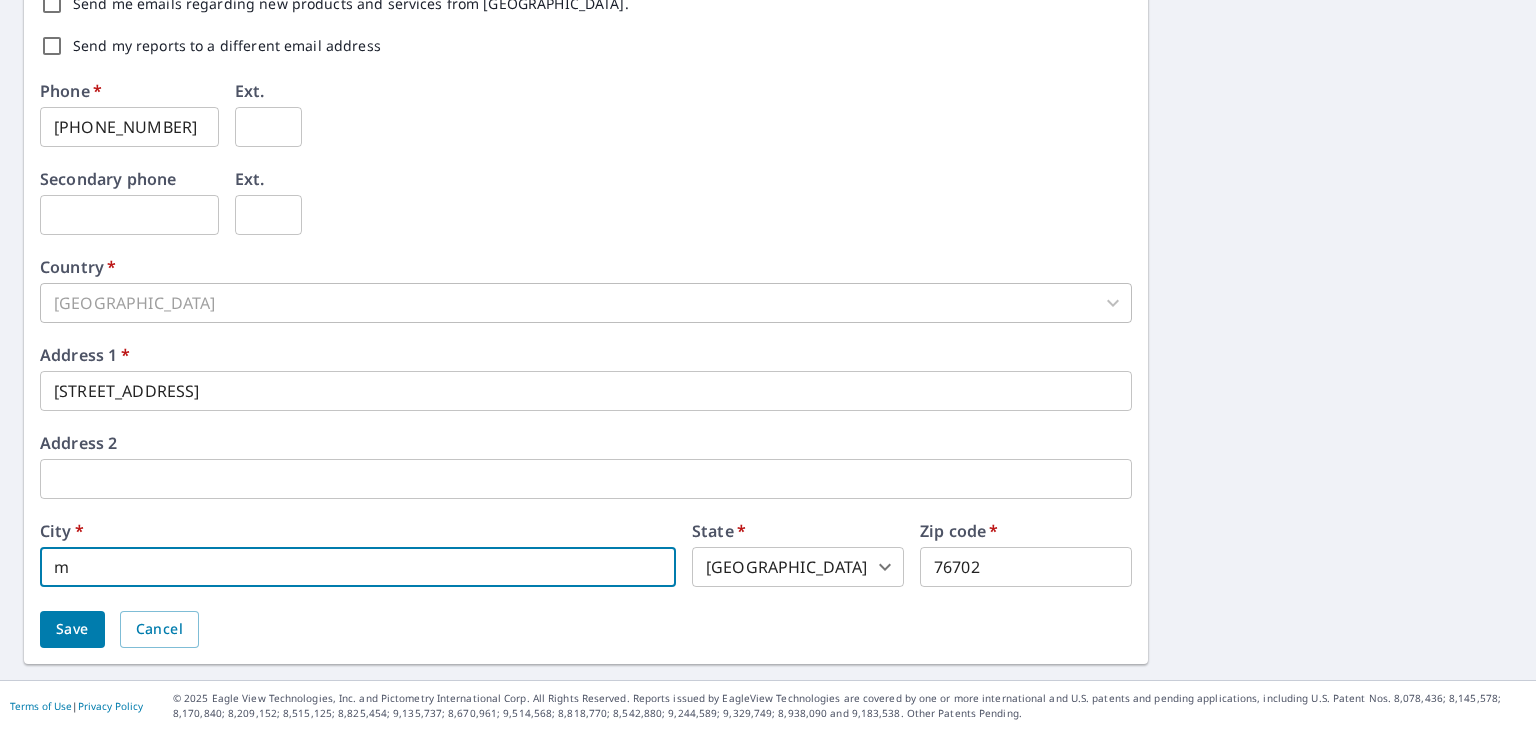 type on "McGregor" 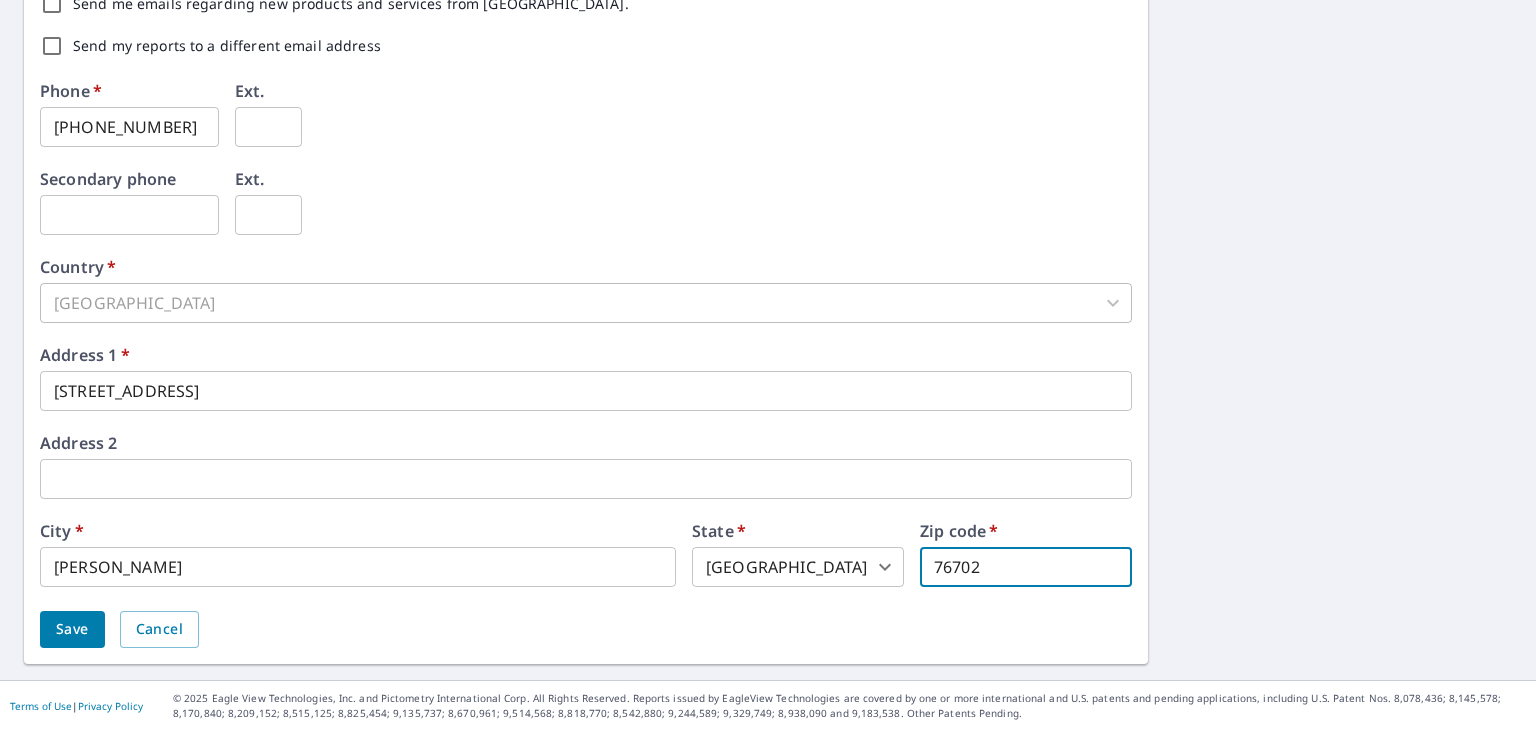click on "76702" at bounding box center (1026, 567) 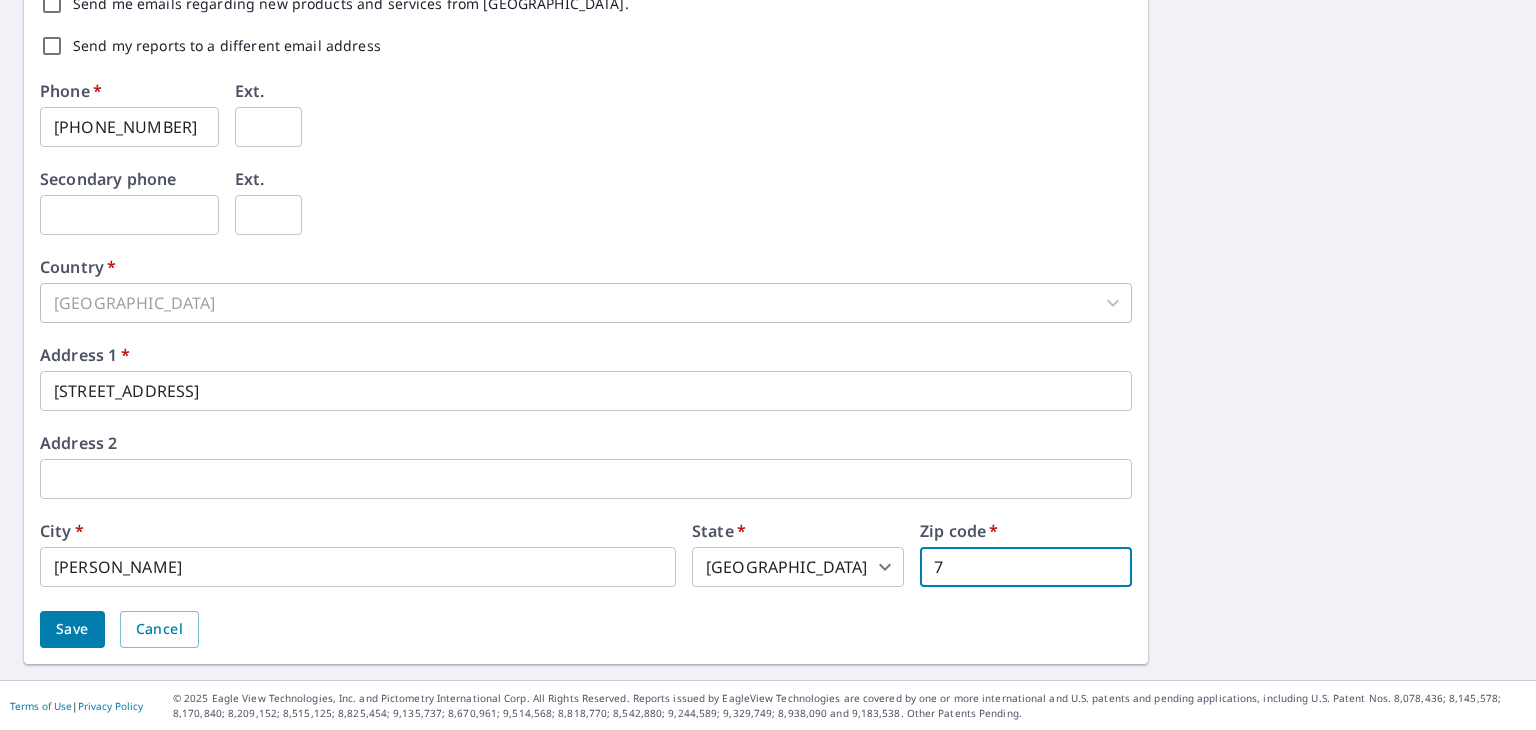 type on "76657" 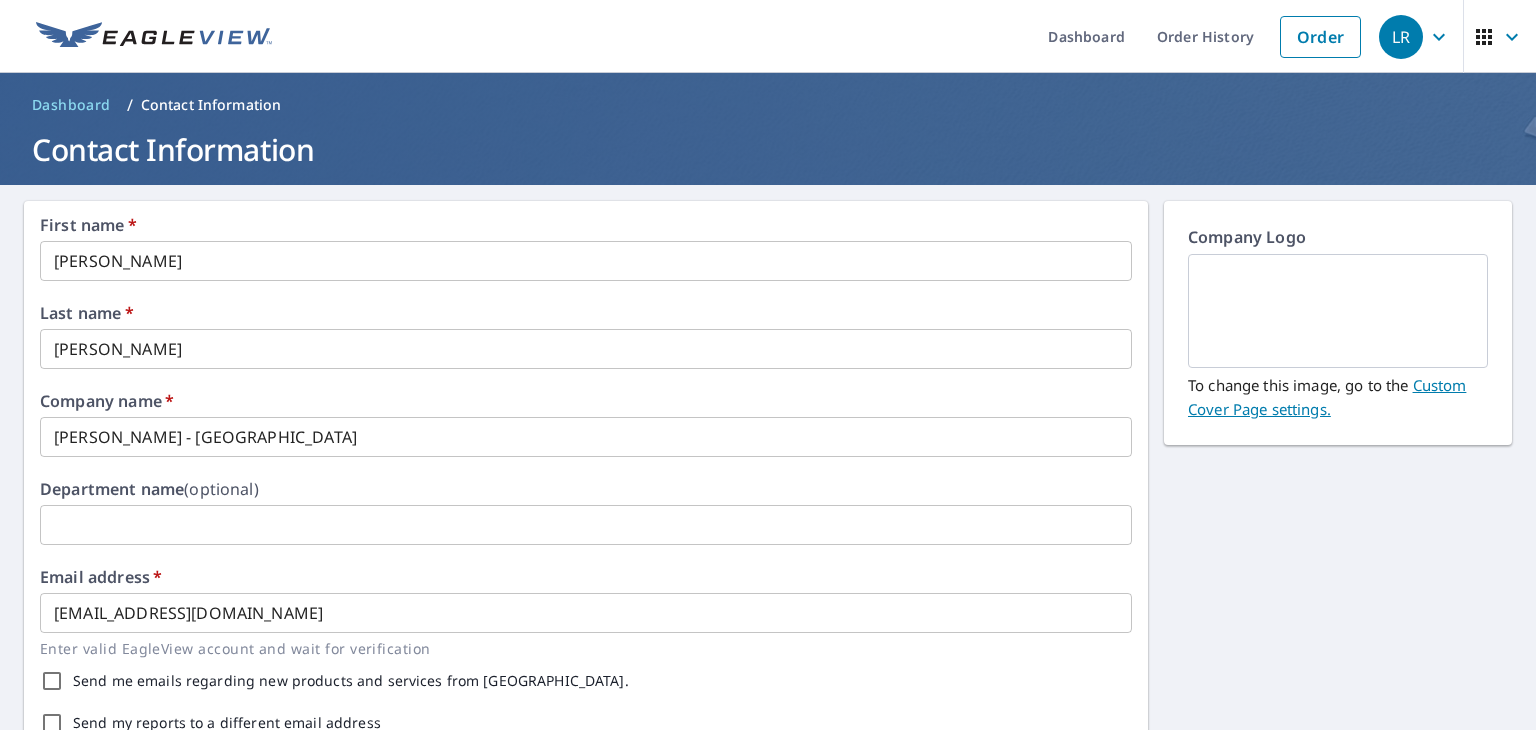 scroll, scrollTop: 500, scrollLeft: 0, axis: vertical 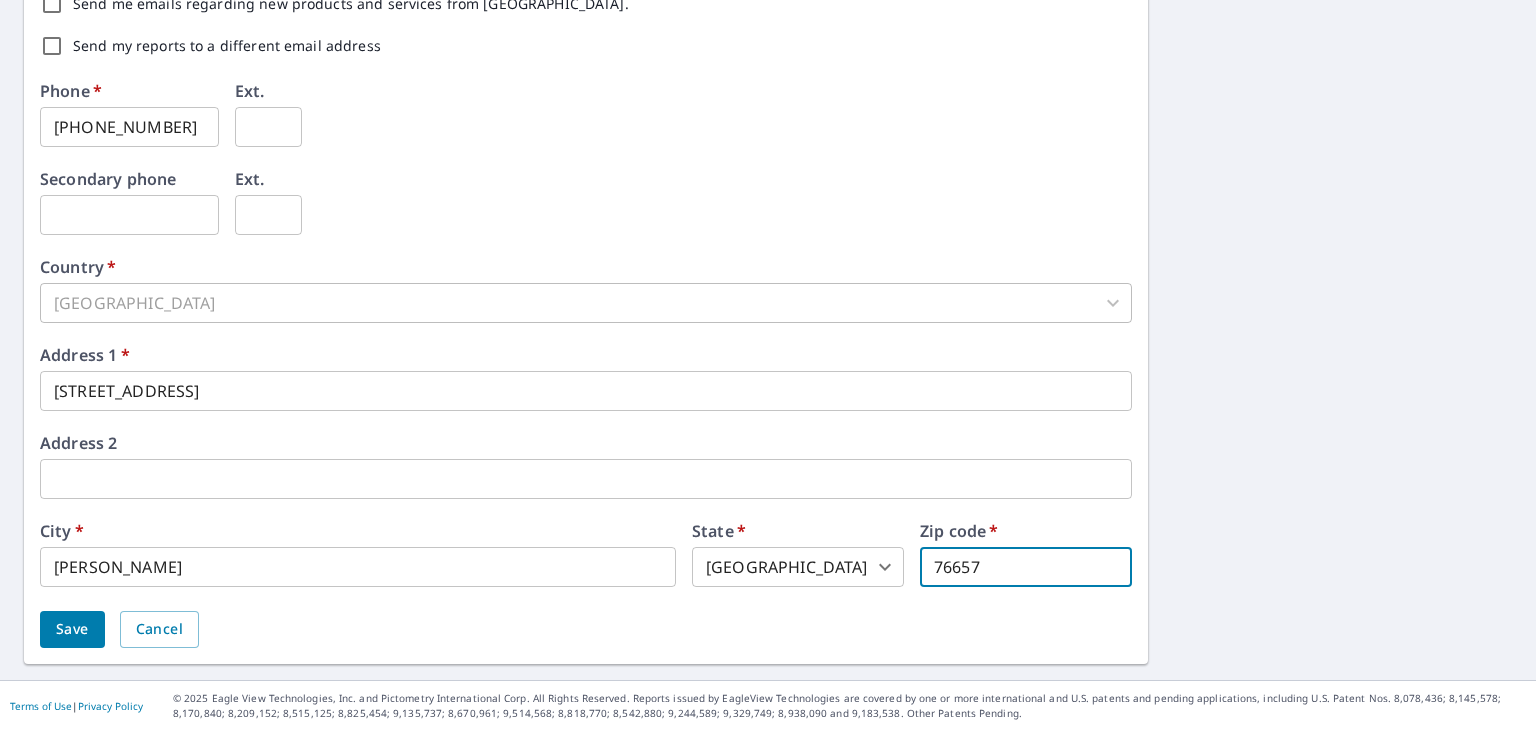 click on "Save" at bounding box center [72, 629] 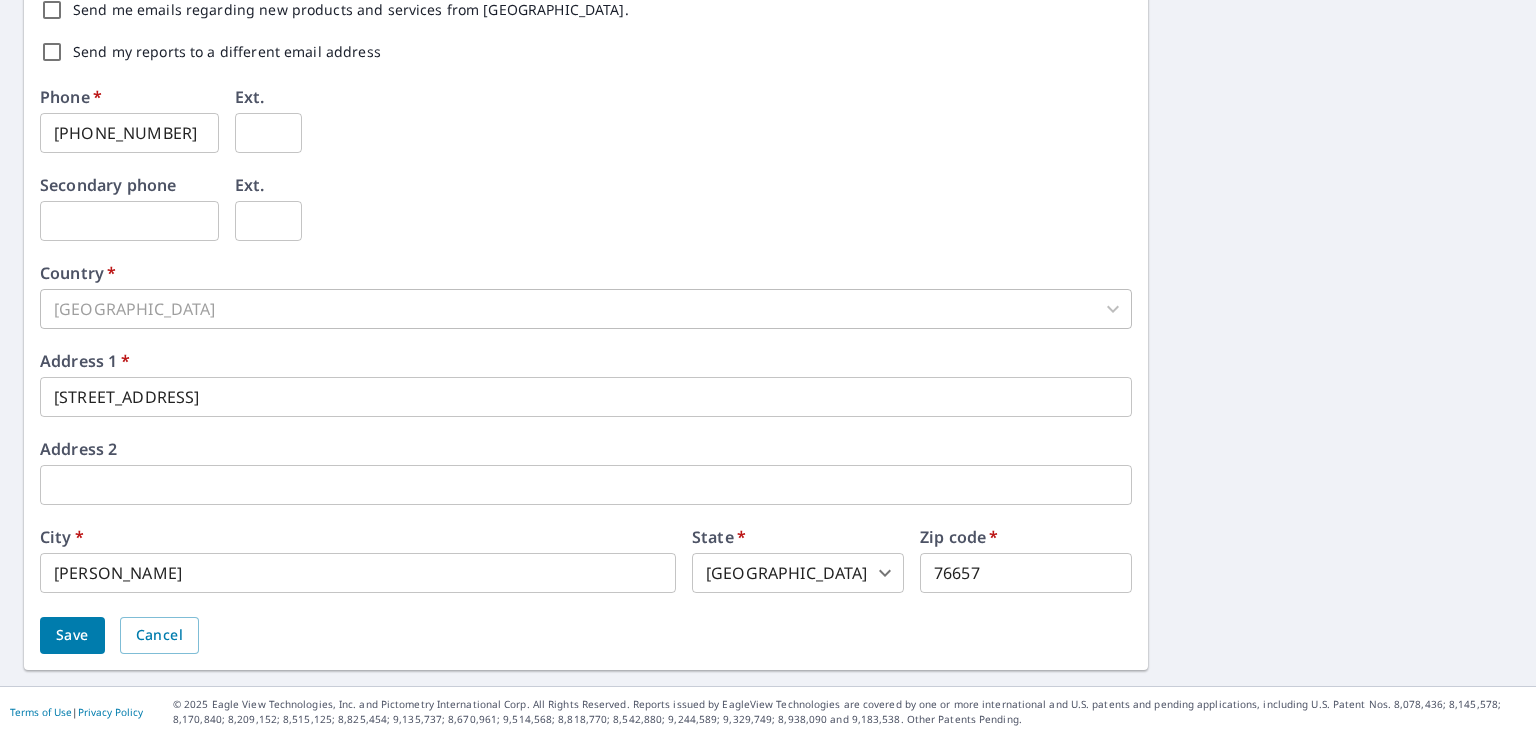 scroll, scrollTop: 726, scrollLeft: 0, axis: vertical 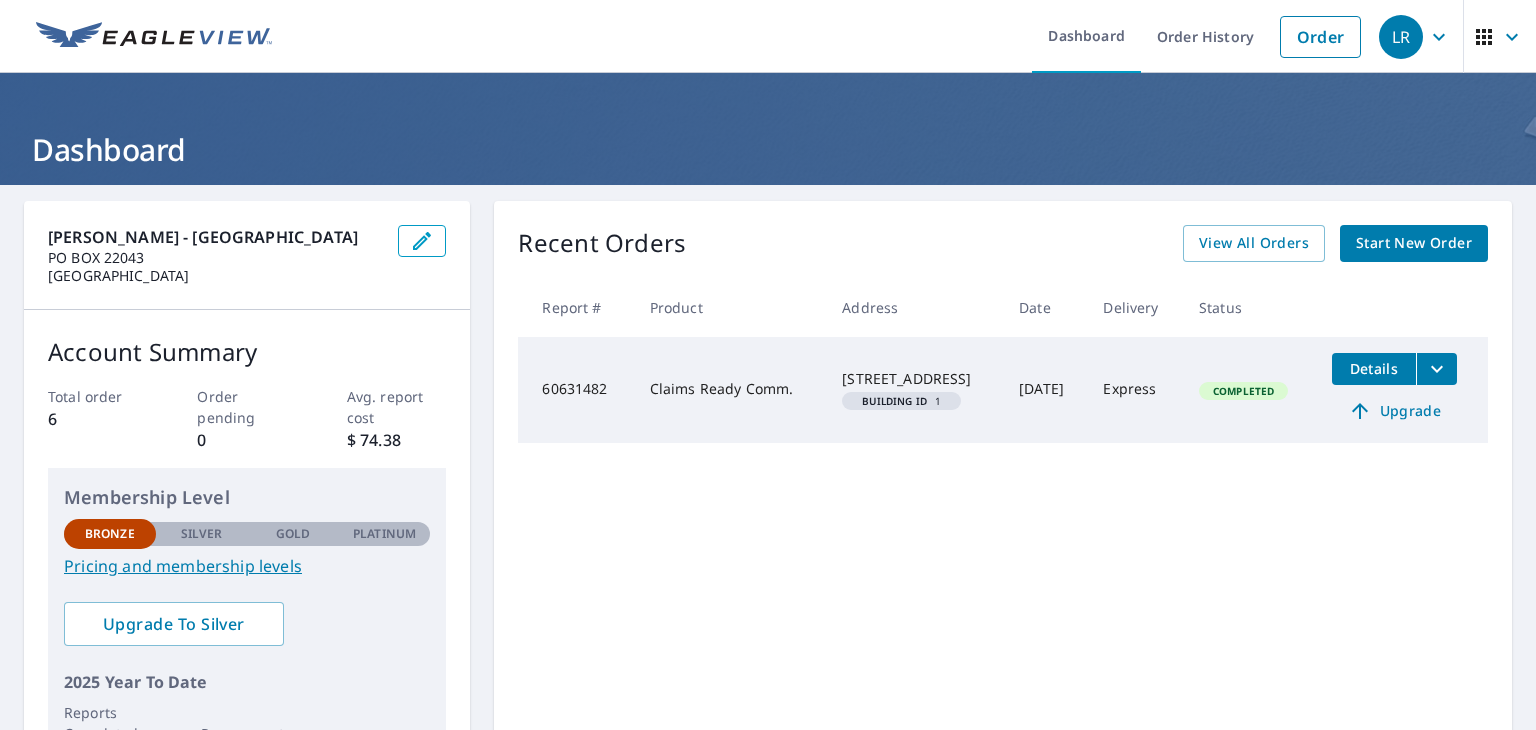 drag, startPoint x: 1528, startPoint y: 18, endPoint x: 959, endPoint y: 191, distance: 594.71844 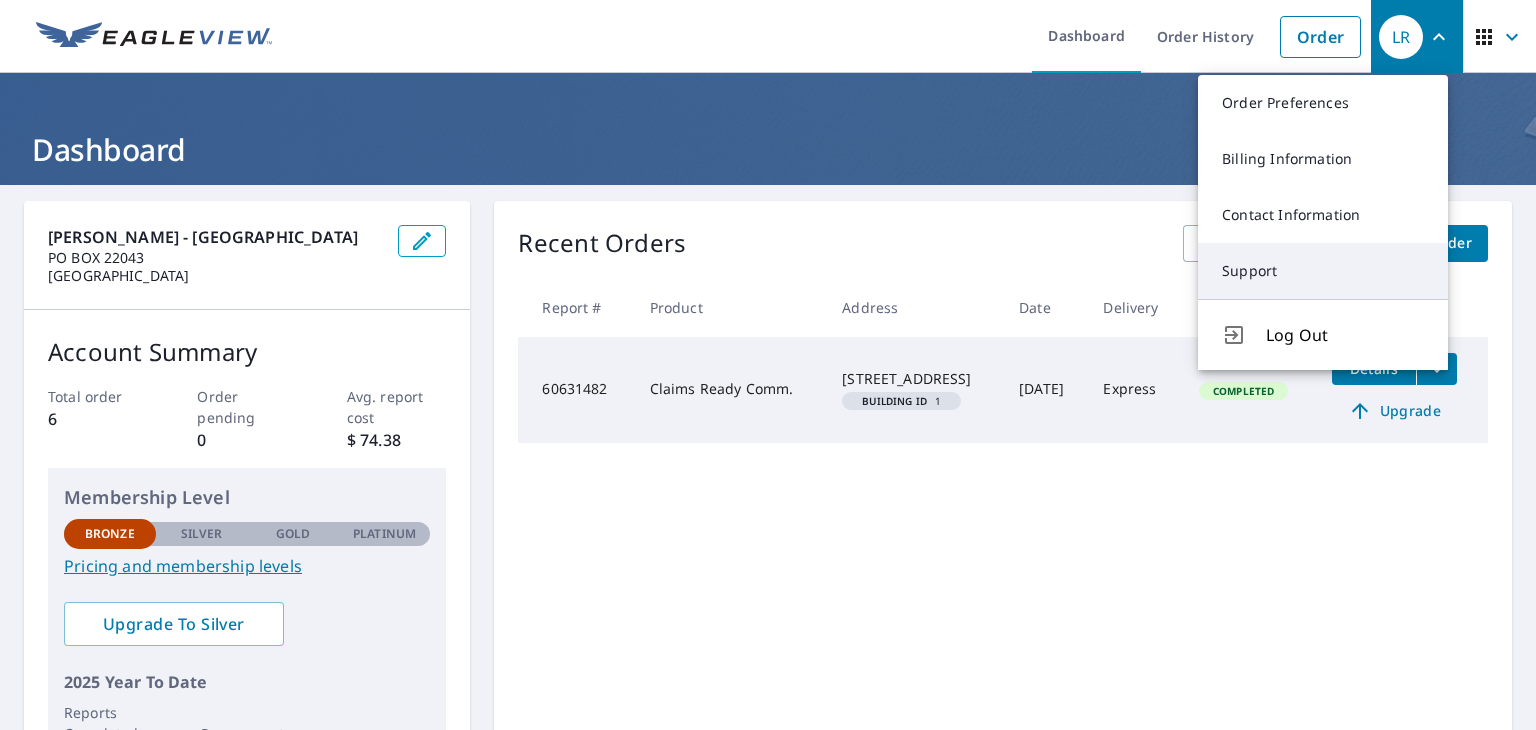 click on "Support" at bounding box center (1323, 271) 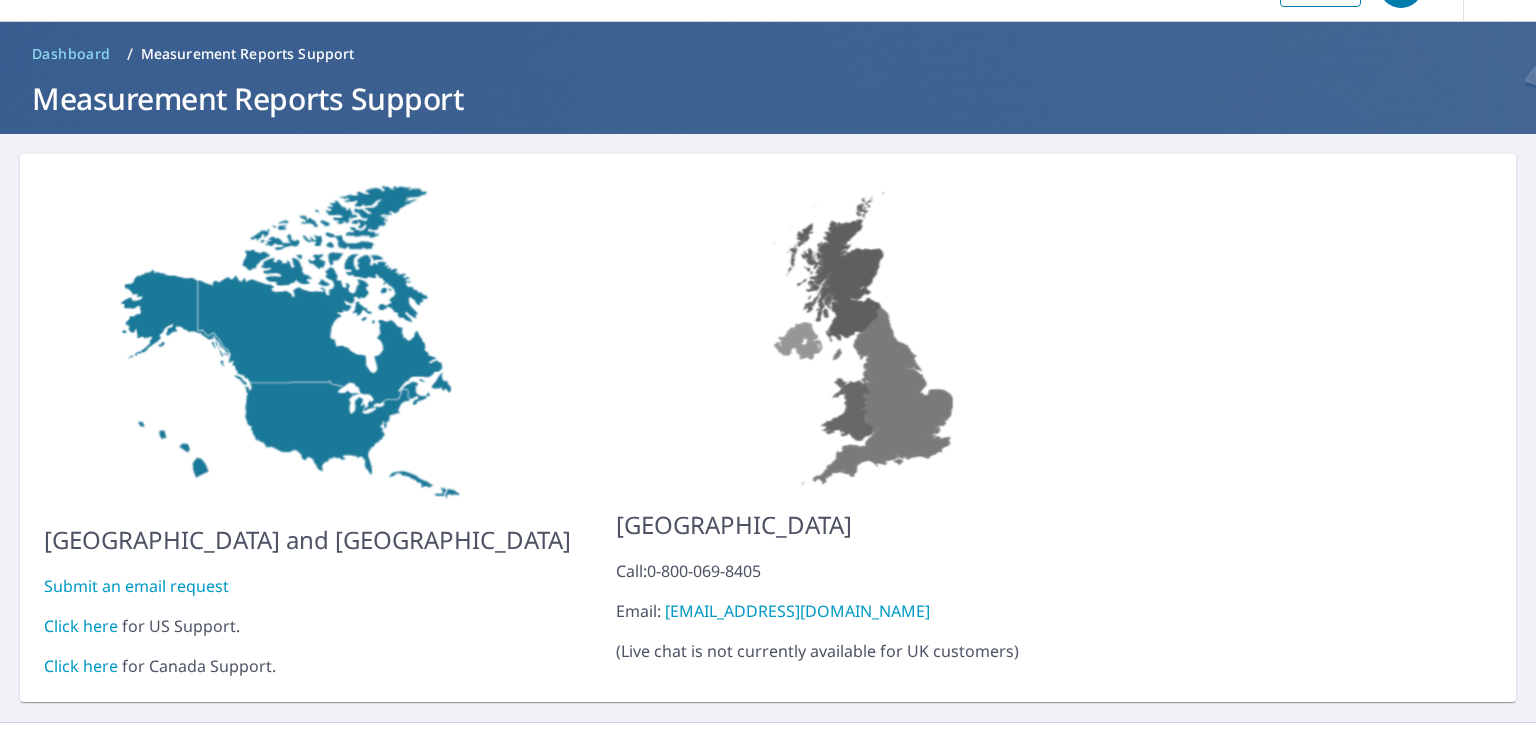 scroll, scrollTop: 79, scrollLeft: 0, axis: vertical 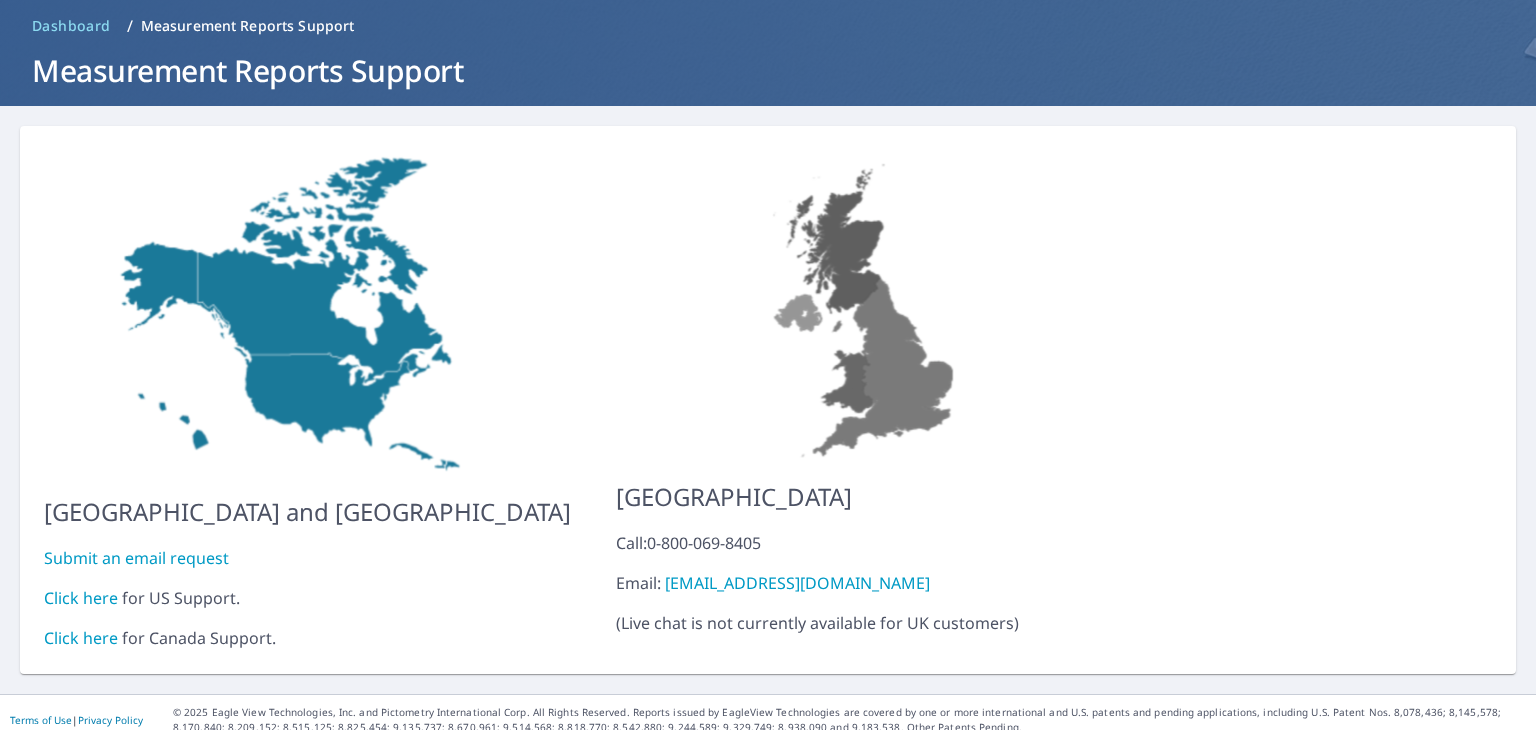 click on "Click here   for US Support." at bounding box center (307, 598) 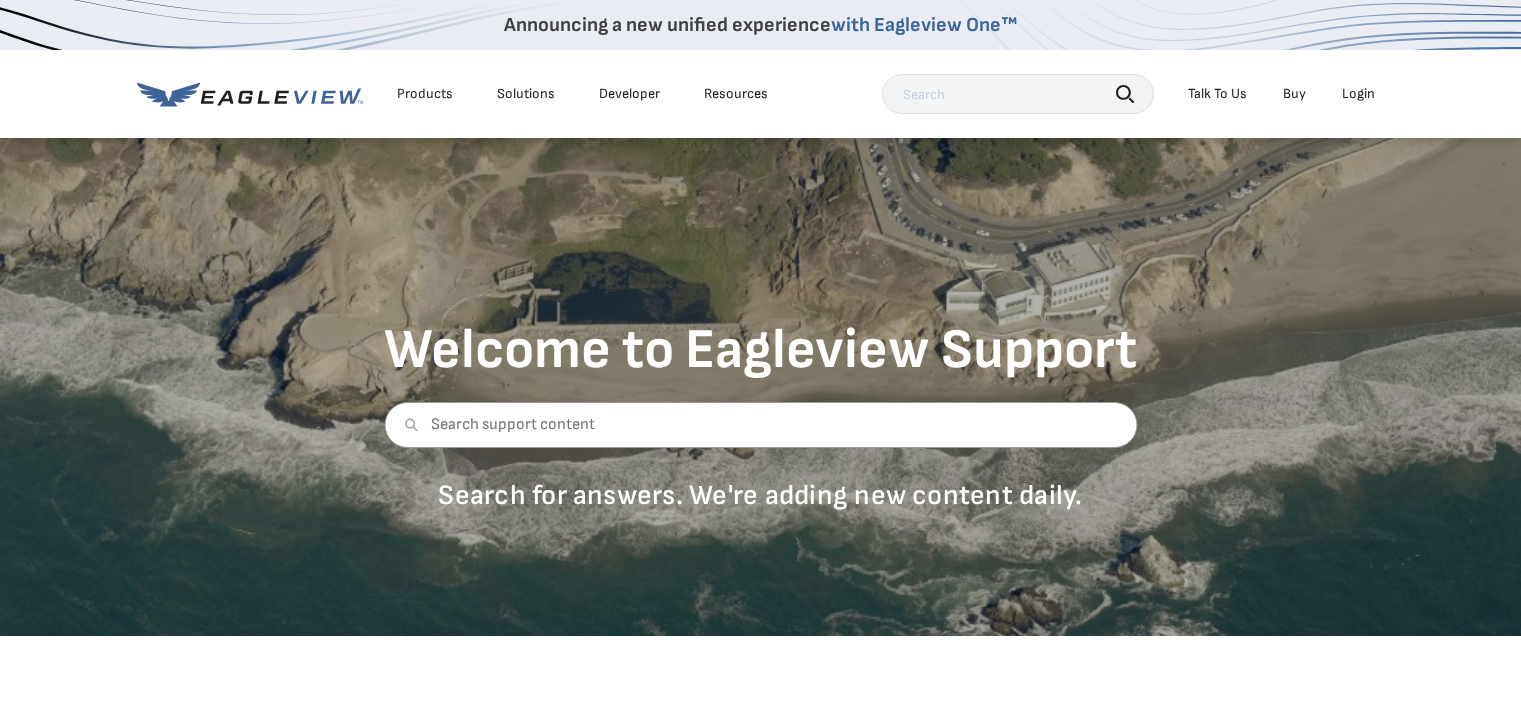 scroll, scrollTop: 0, scrollLeft: 0, axis: both 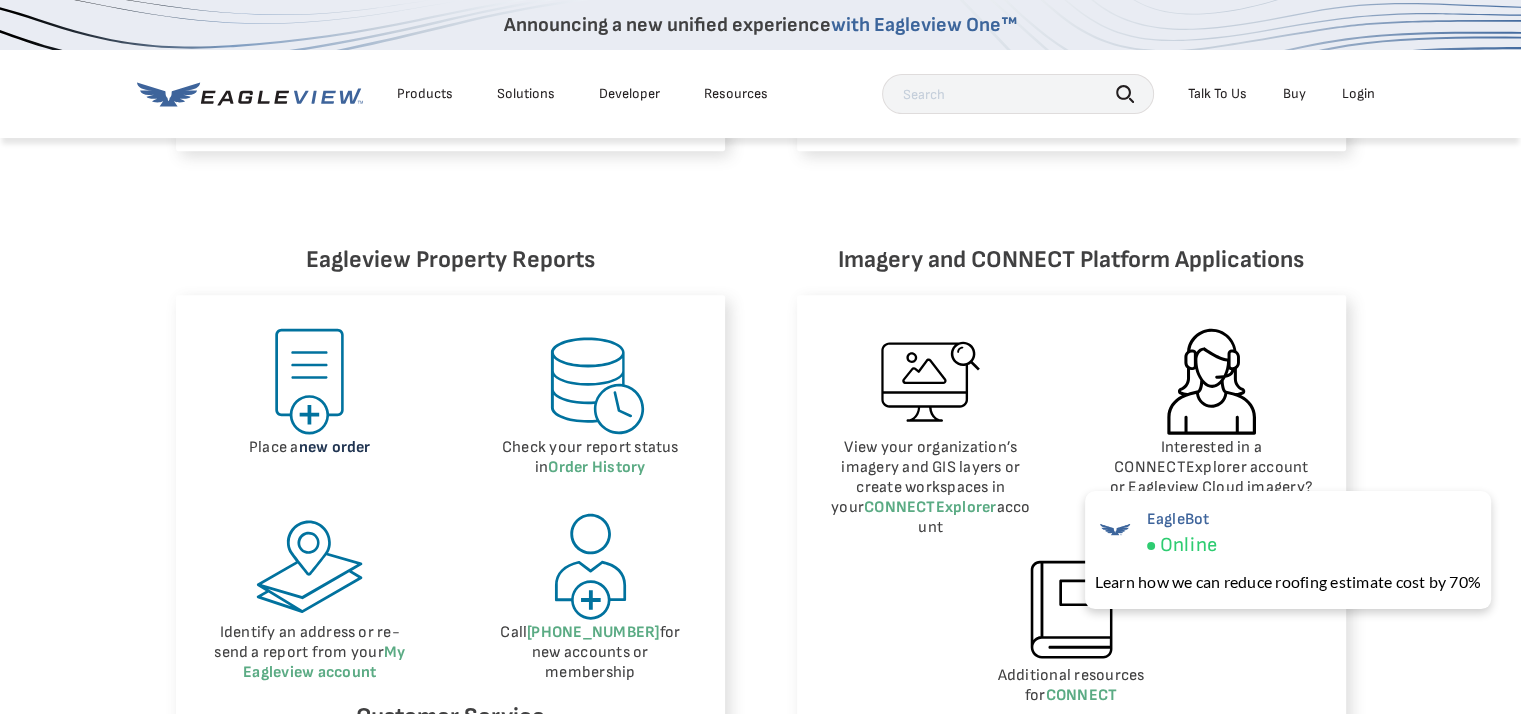 click on "new order" at bounding box center (335, 447) 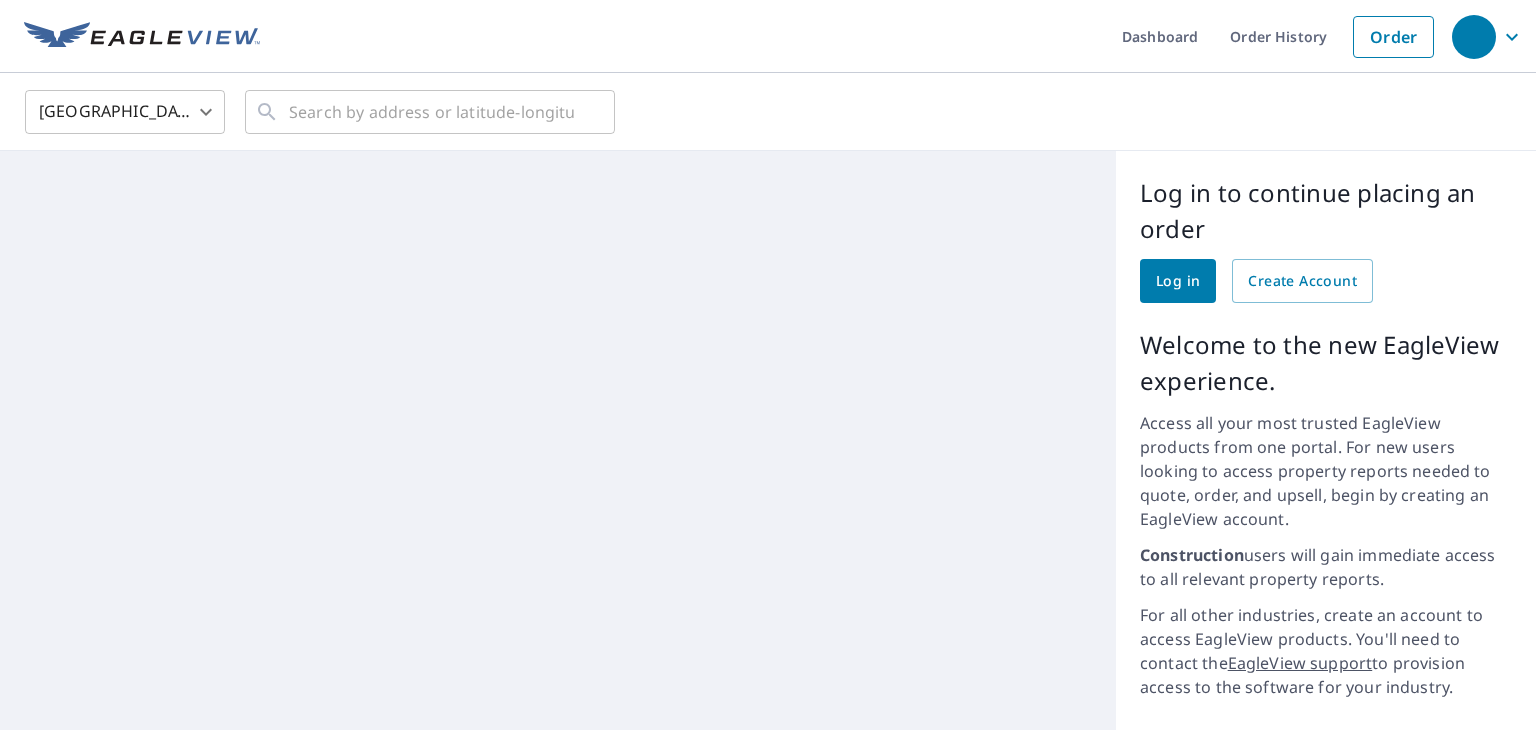 scroll, scrollTop: 0, scrollLeft: 0, axis: both 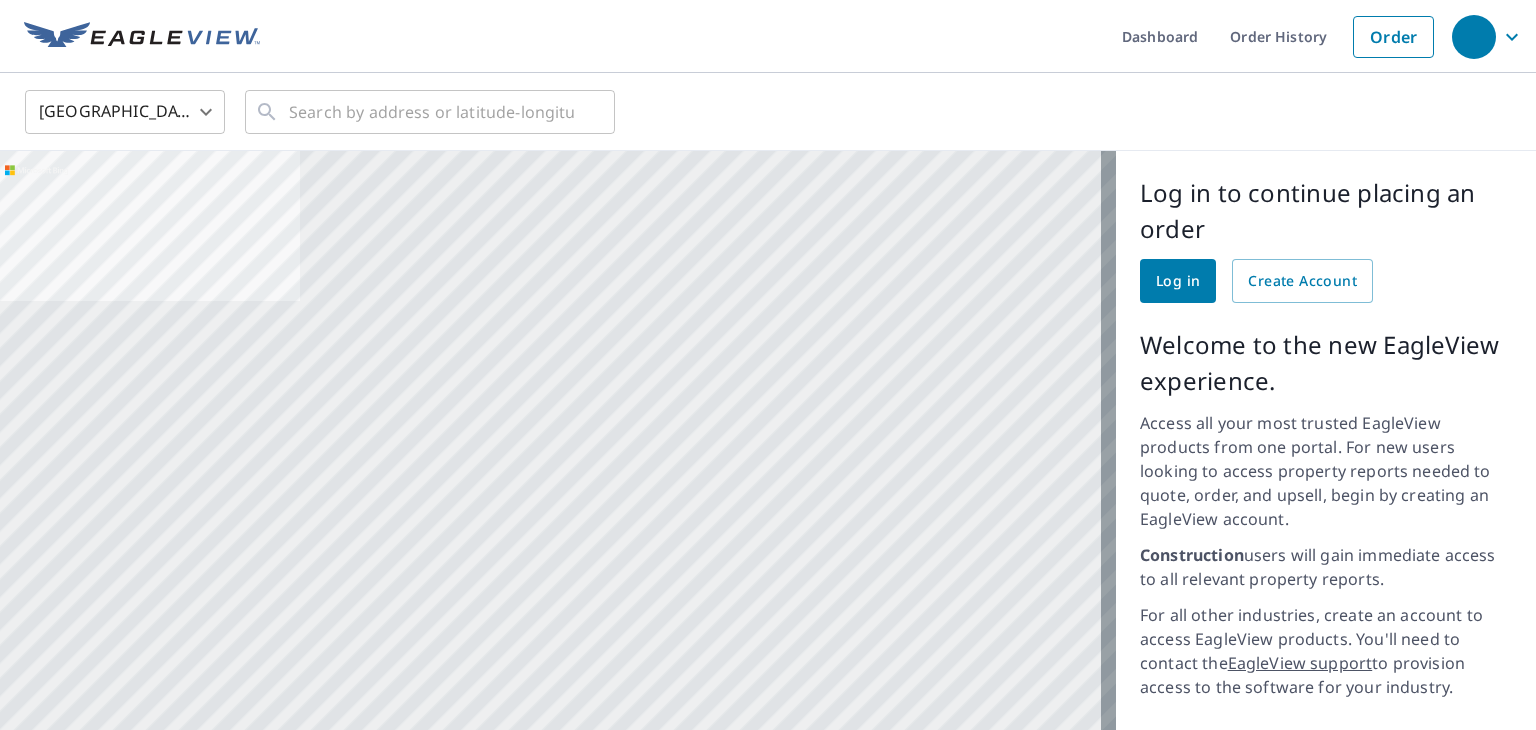 click on "Log in" at bounding box center (1178, 281) 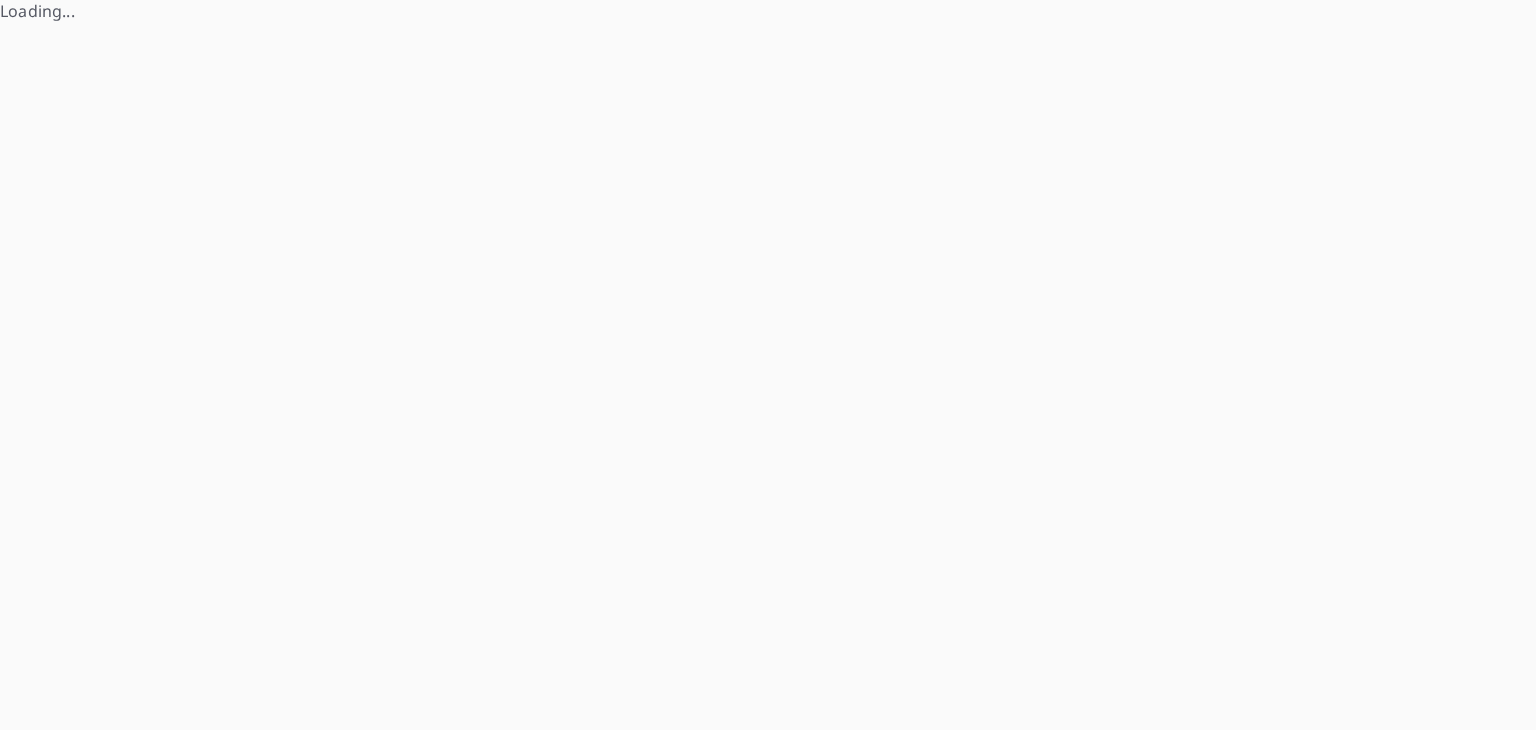scroll, scrollTop: 0, scrollLeft: 0, axis: both 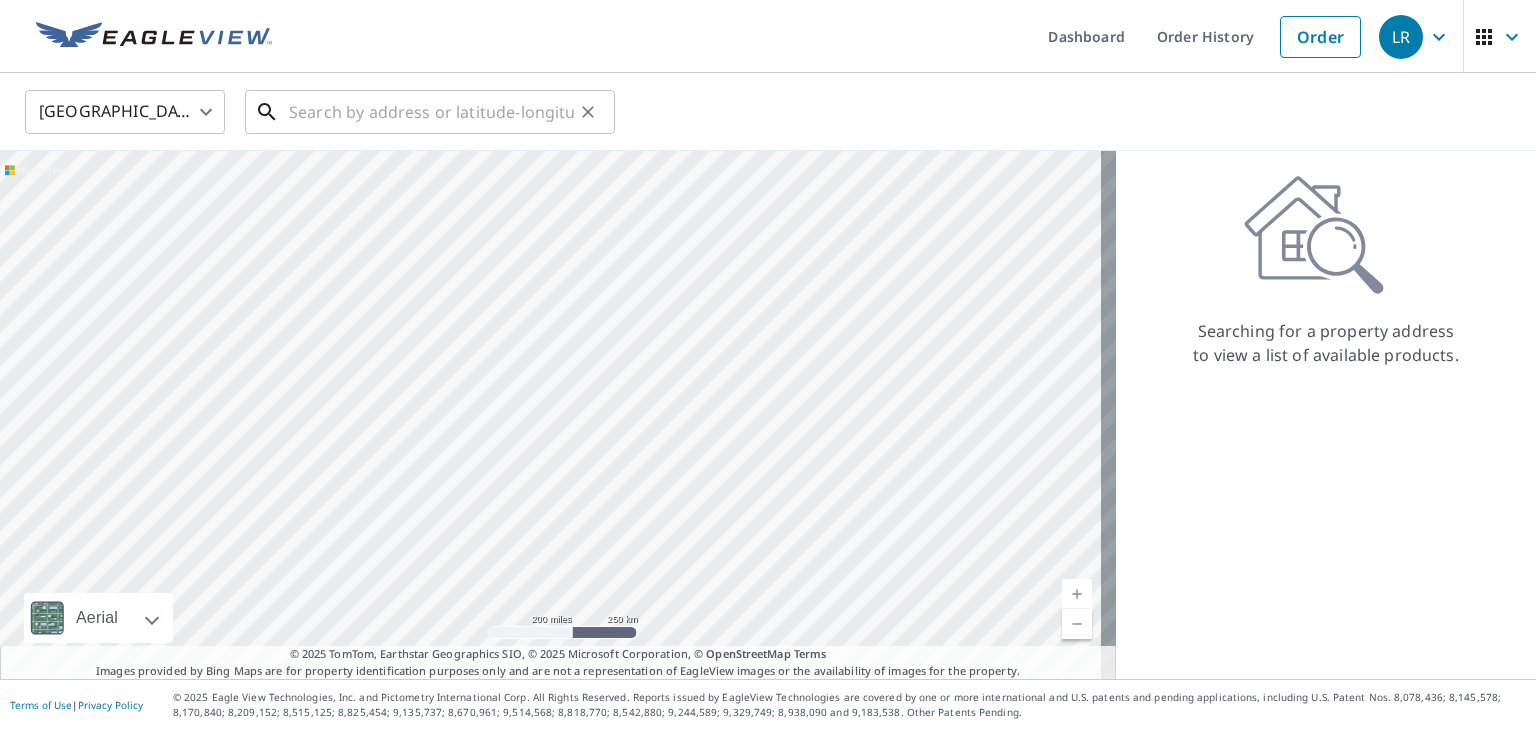 click at bounding box center (431, 112) 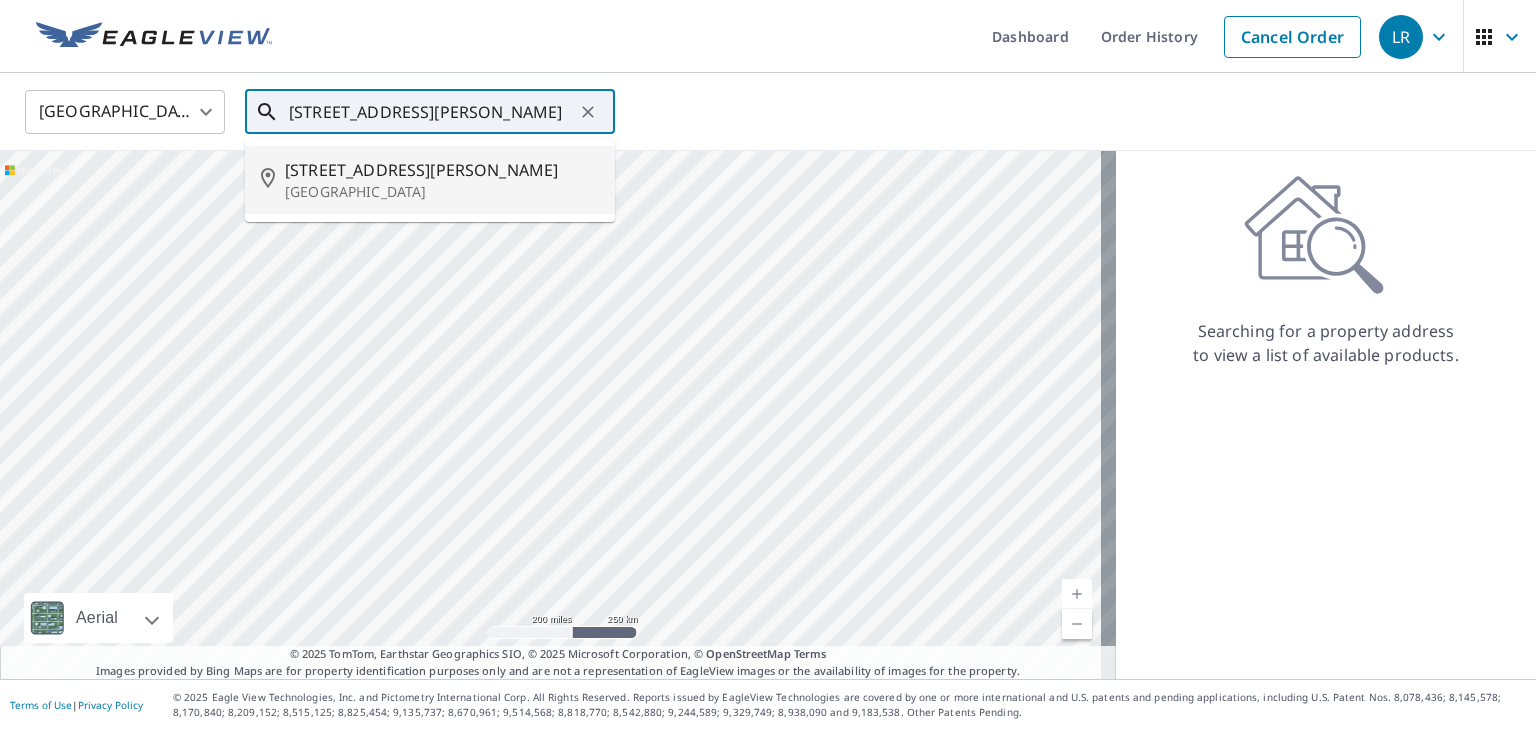 click on "909 Courtney Ln" at bounding box center [442, 170] 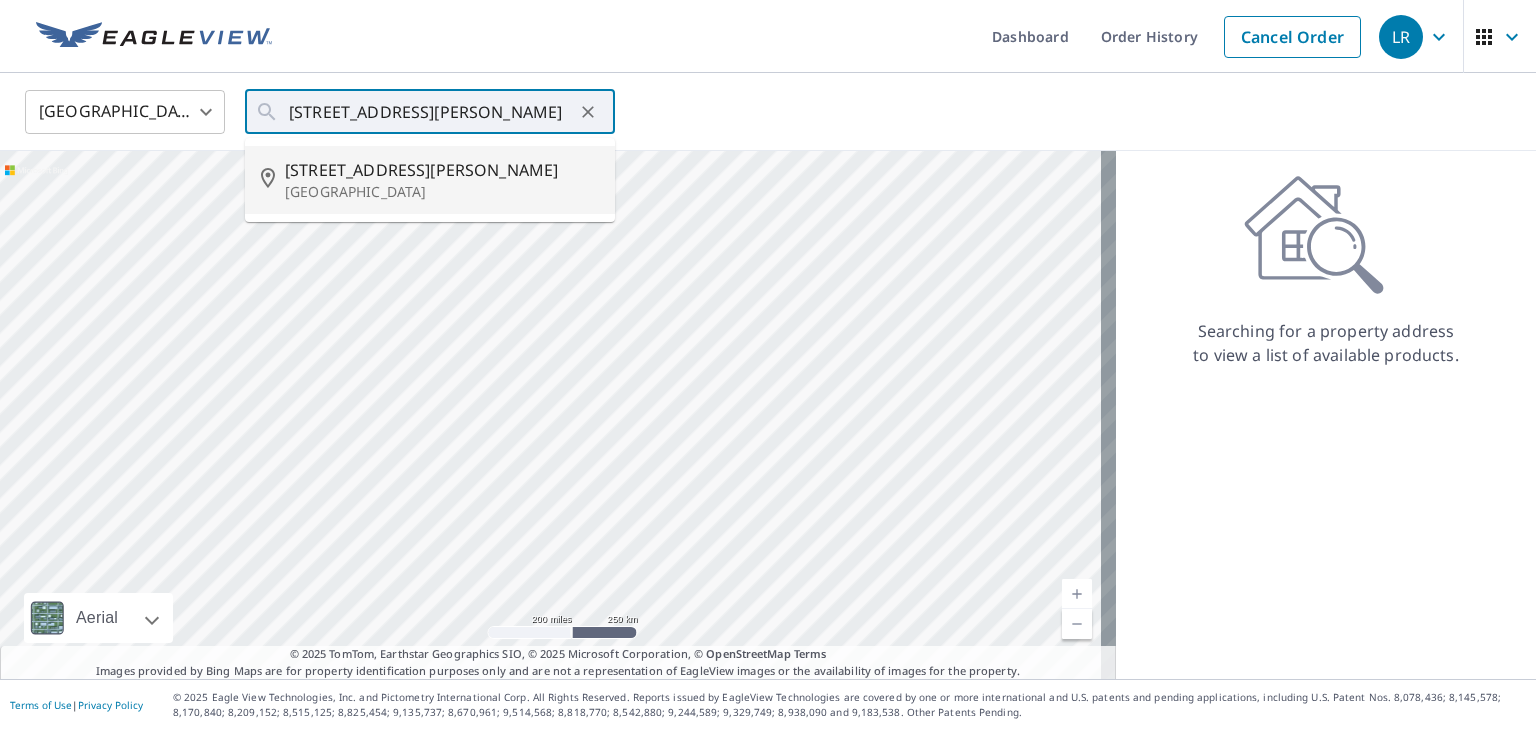 type on "909 Courtney Ln Copperas Cove, TX 76522" 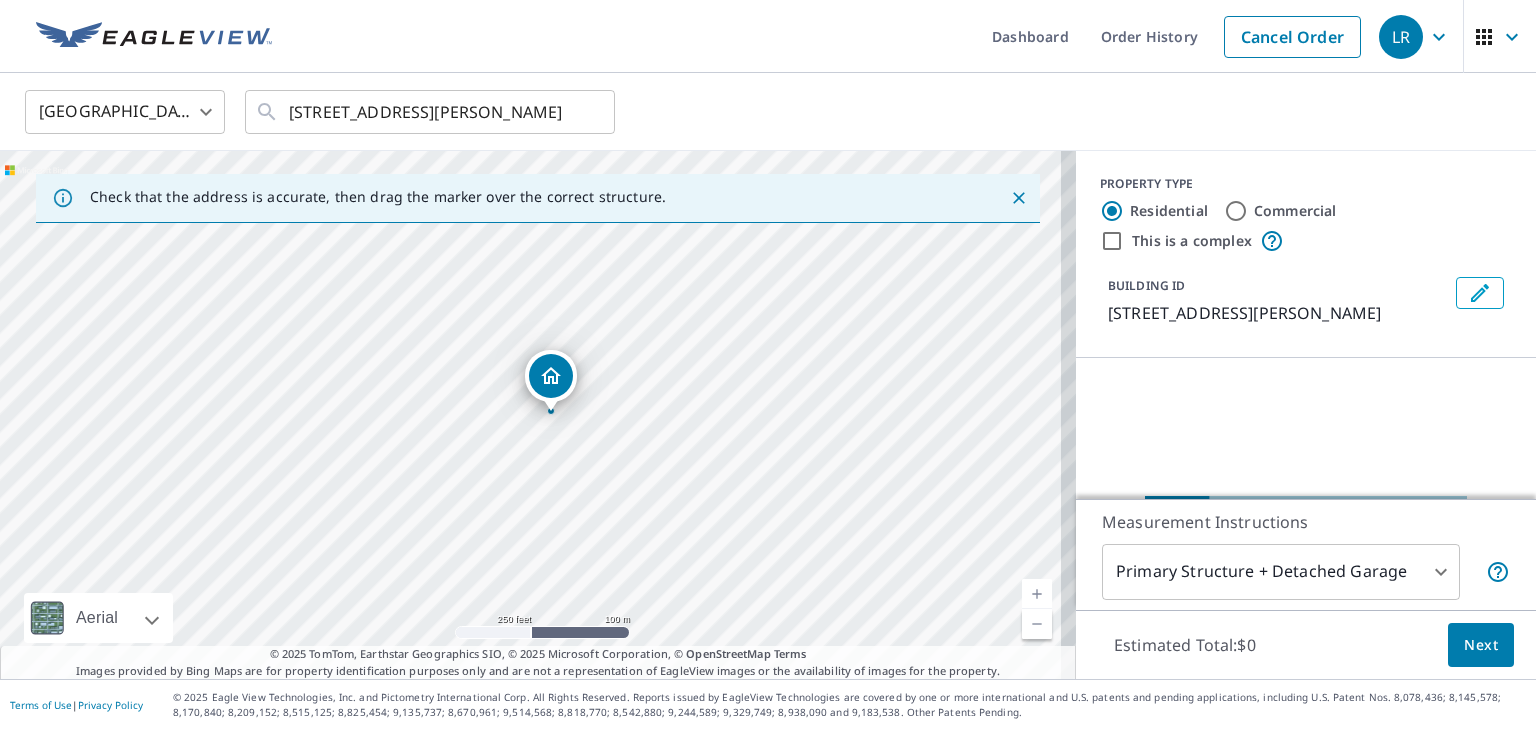 click on "Commercial" at bounding box center [1236, 211] 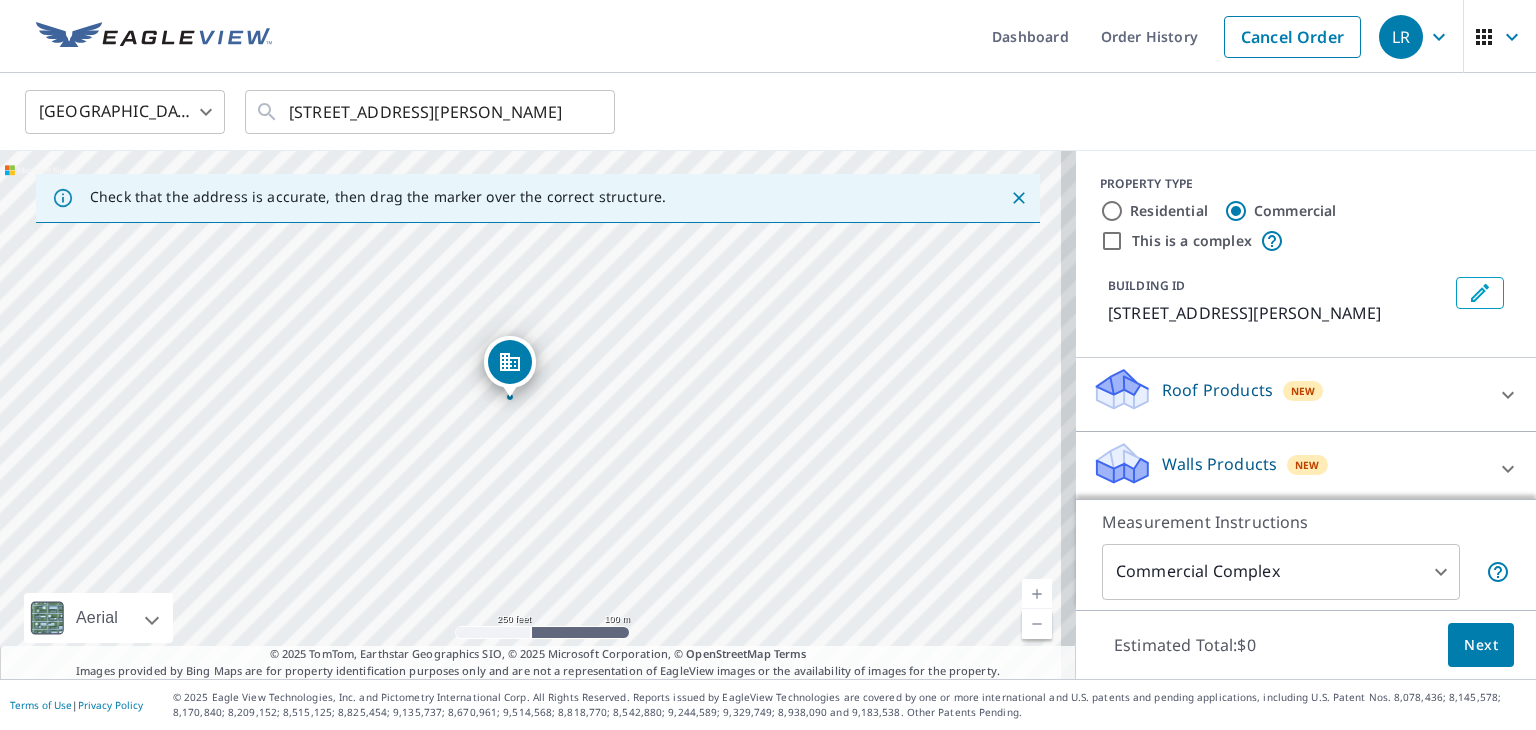 drag, startPoint x: 526, startPoint y: 370, endPoint x: 505, endPoint y: 356, distance: 25.23886 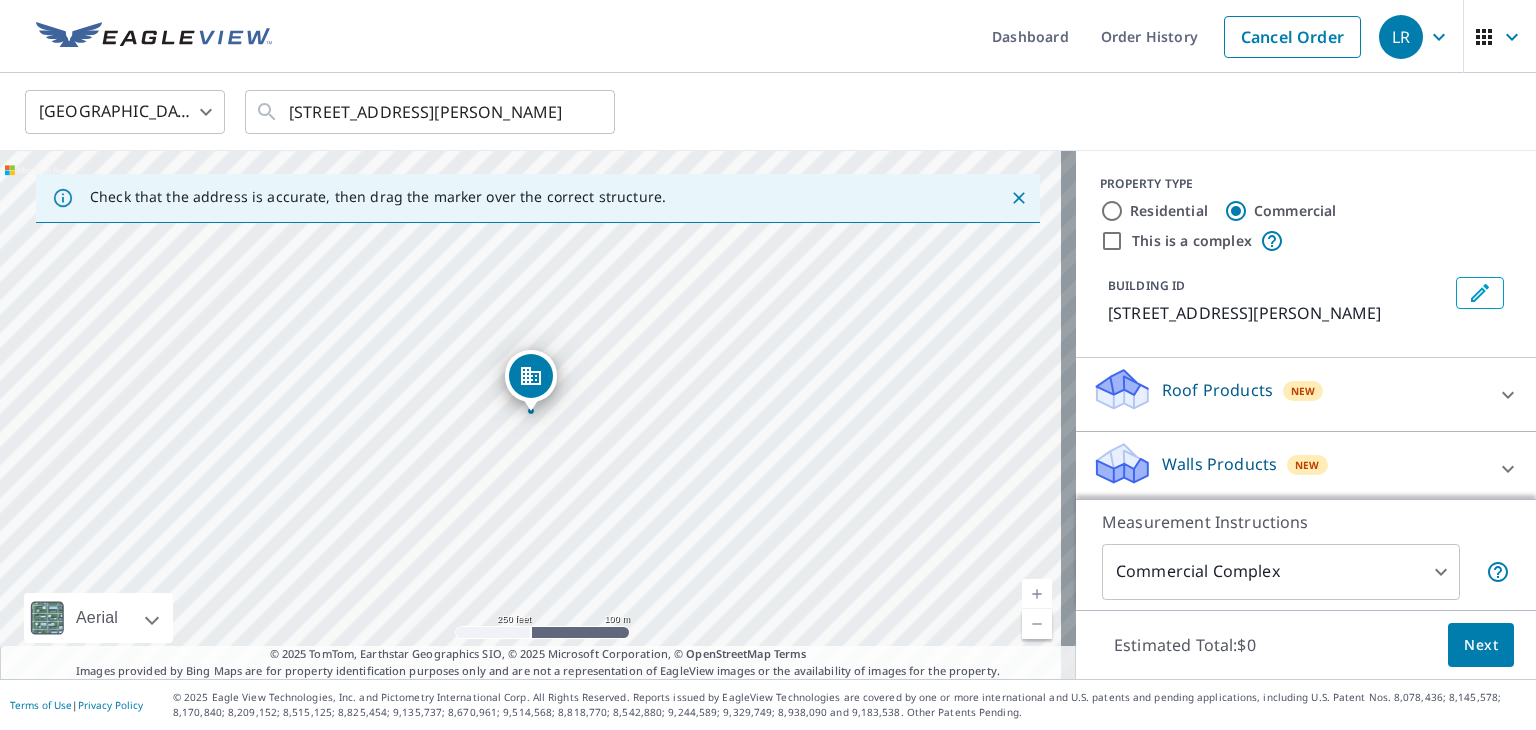 click on "909 Courtney Ln Copperas Cove, TX 76522" at bounding box center (538, 415) 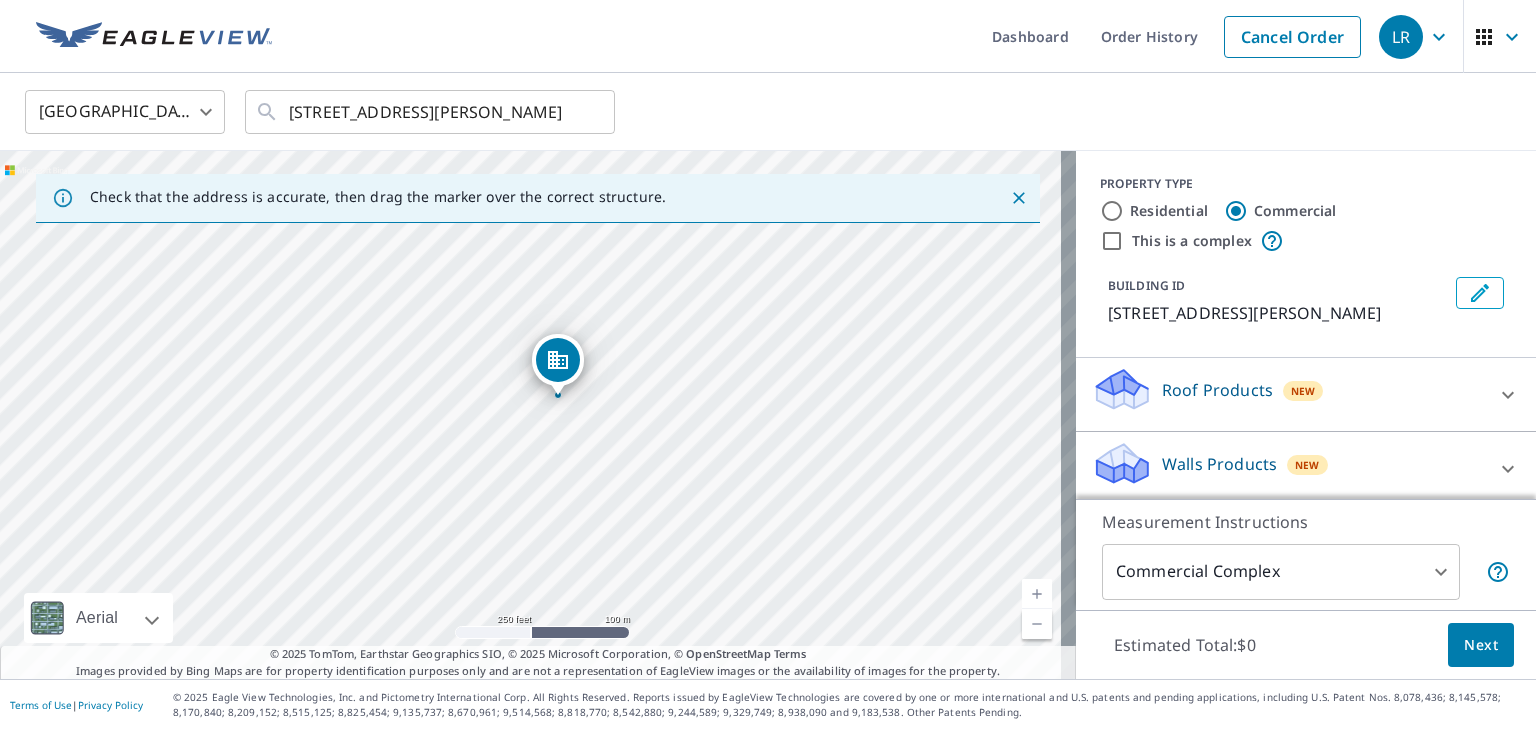 drag, startPoint x: 556, startPoint y: 432, endPoint x: 673, endPoint y: 352, distance: 141.73567 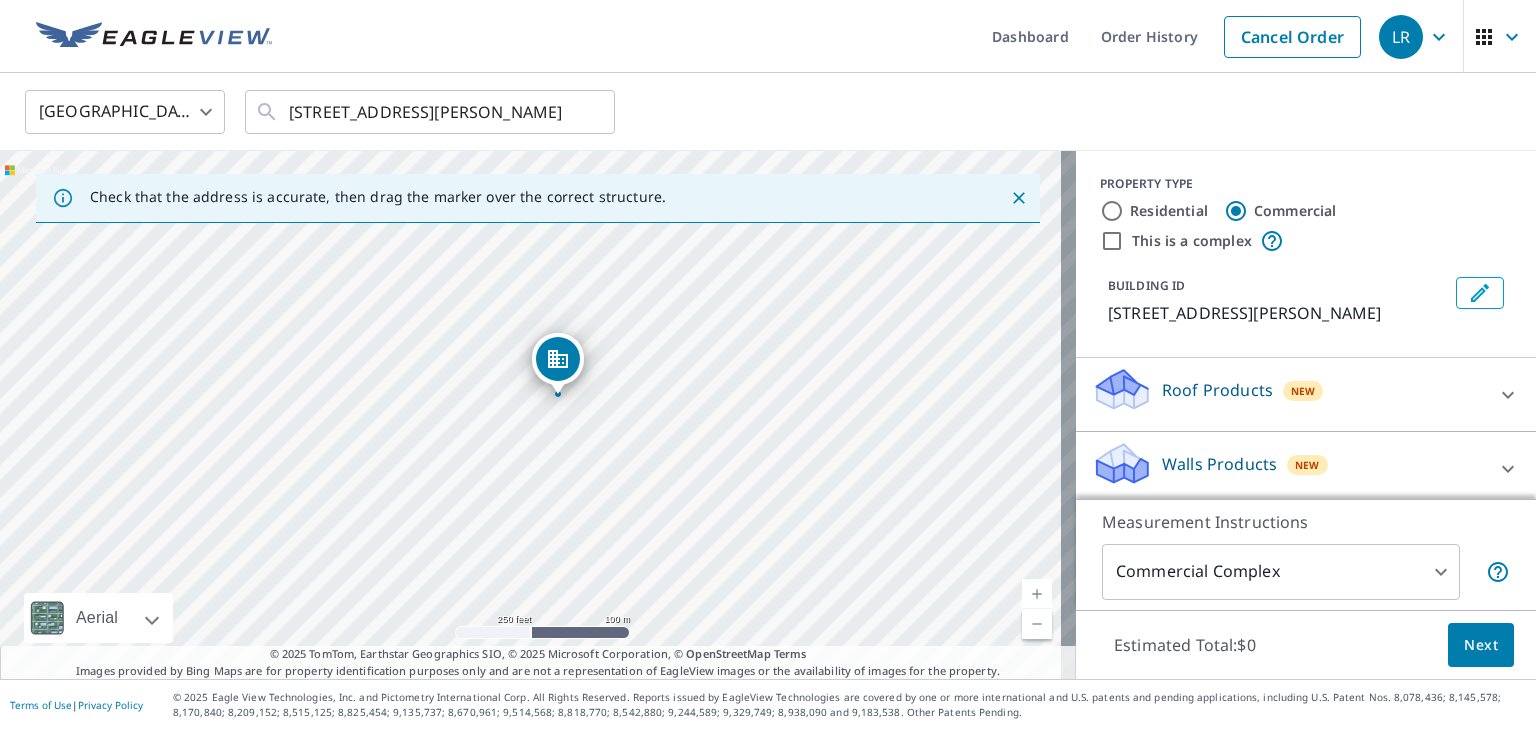 click 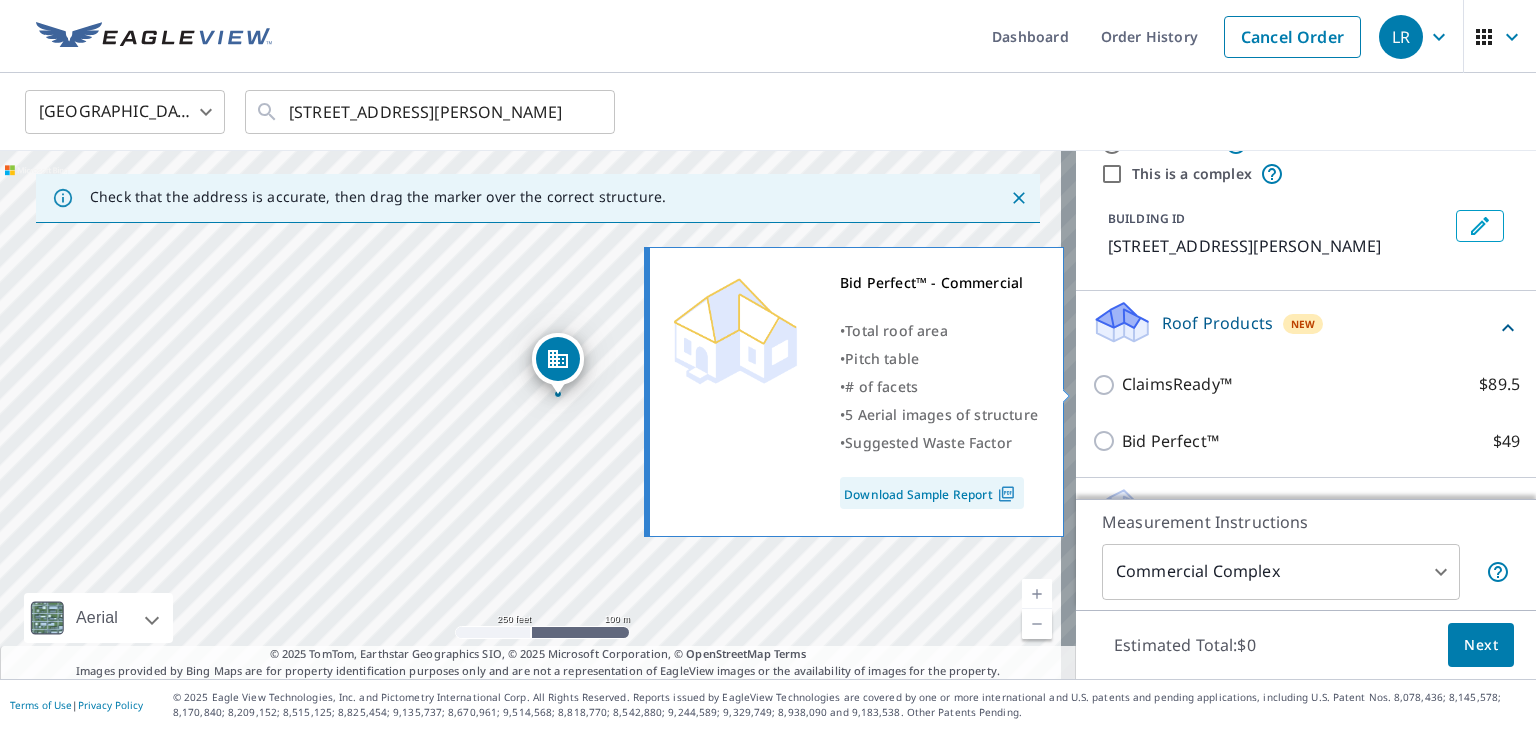 scroll, scrollTop: 143, scrollLeft: 0, axis: vertical 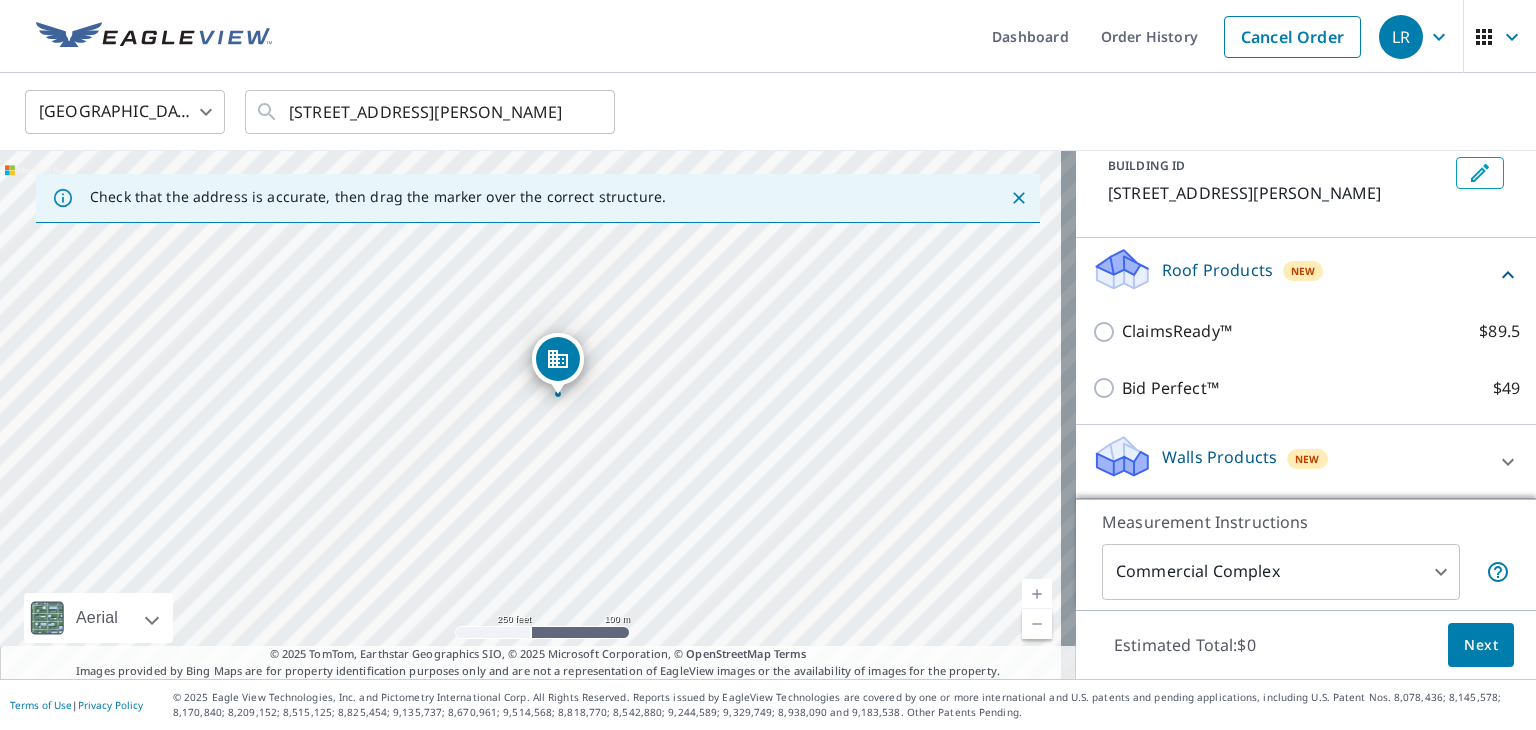 click 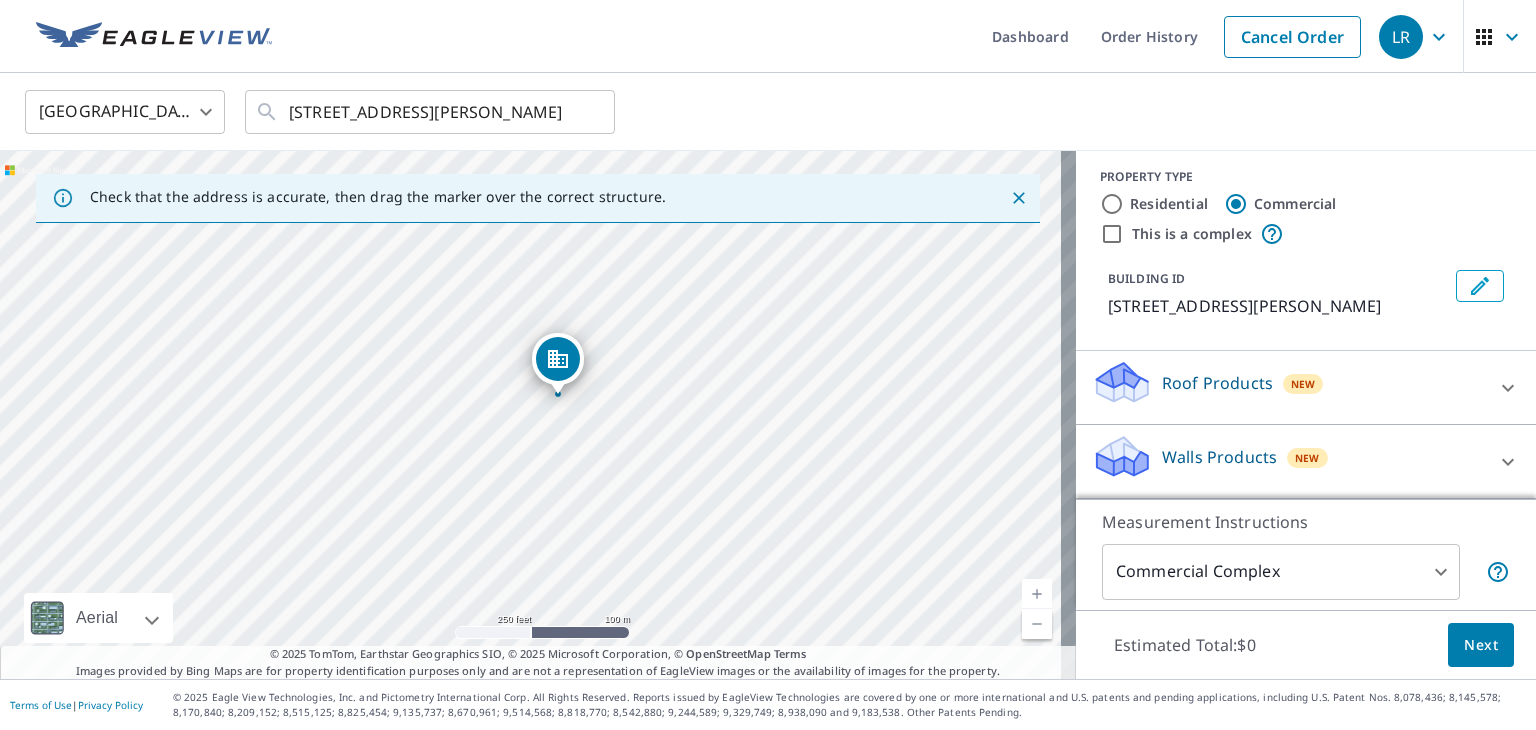 scroll, scrollTop: 30, scrollLeft: 0, axis: vertical 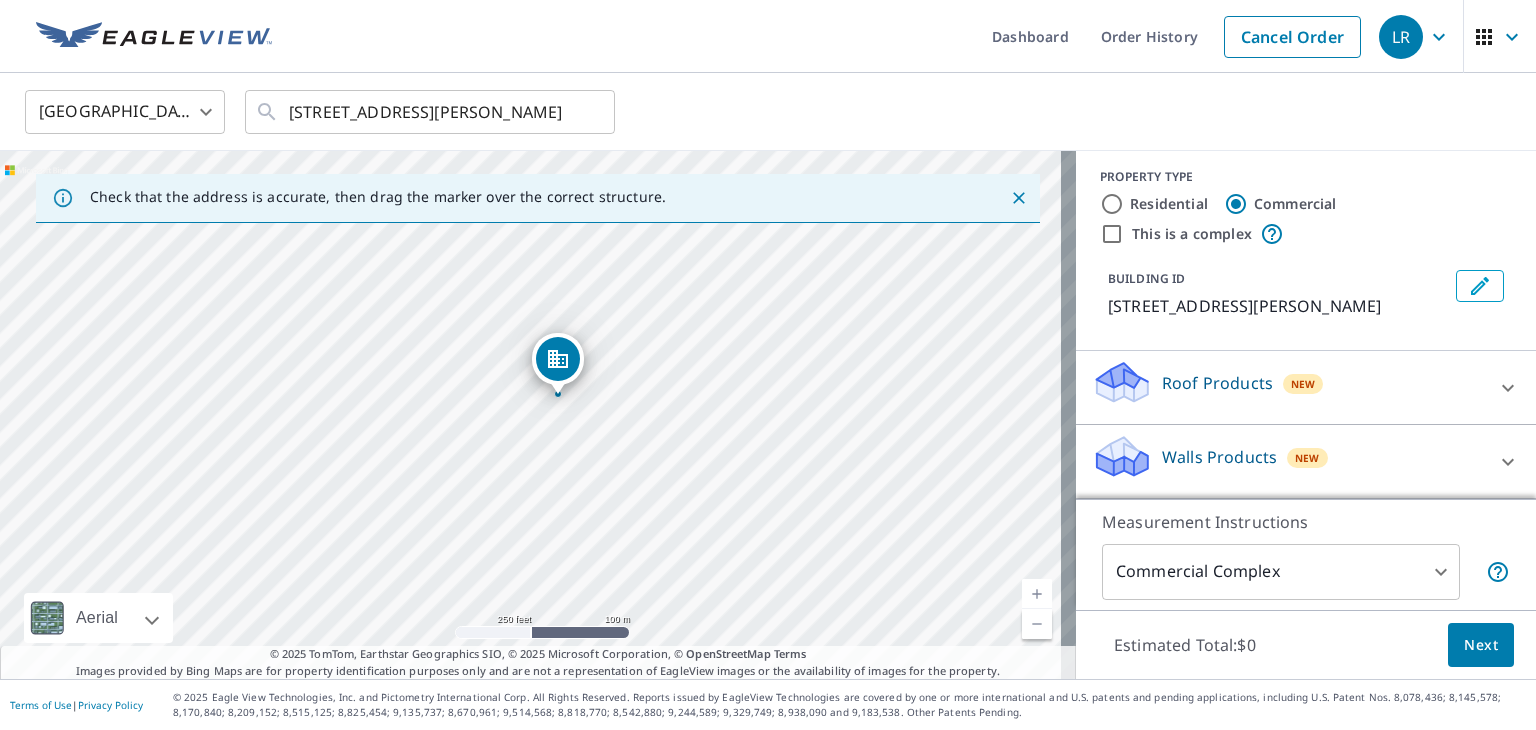 click on "Roof Products" at bounding box center (1217, 383) 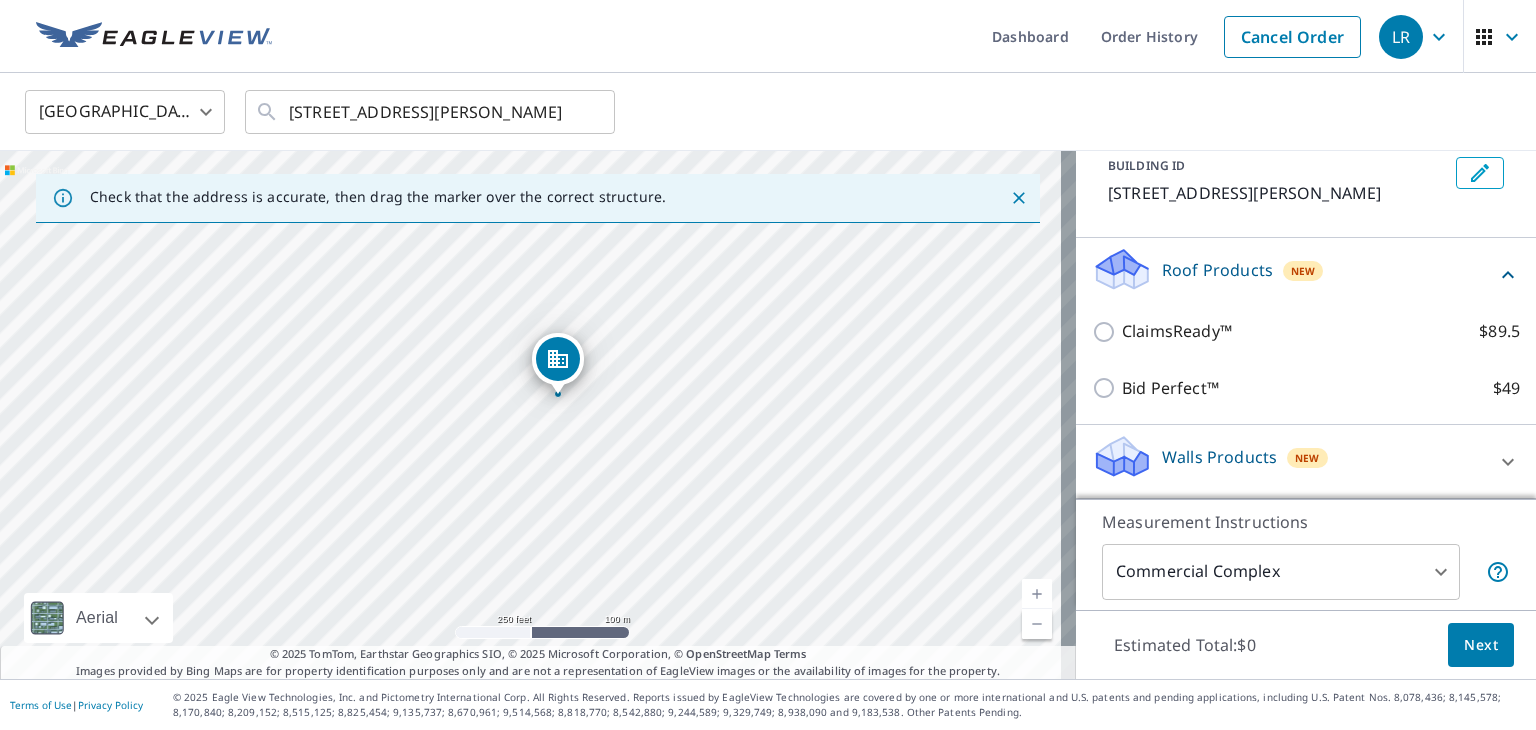scroll, scrollTop: 143, scrollLeft: 0, axis: vertical 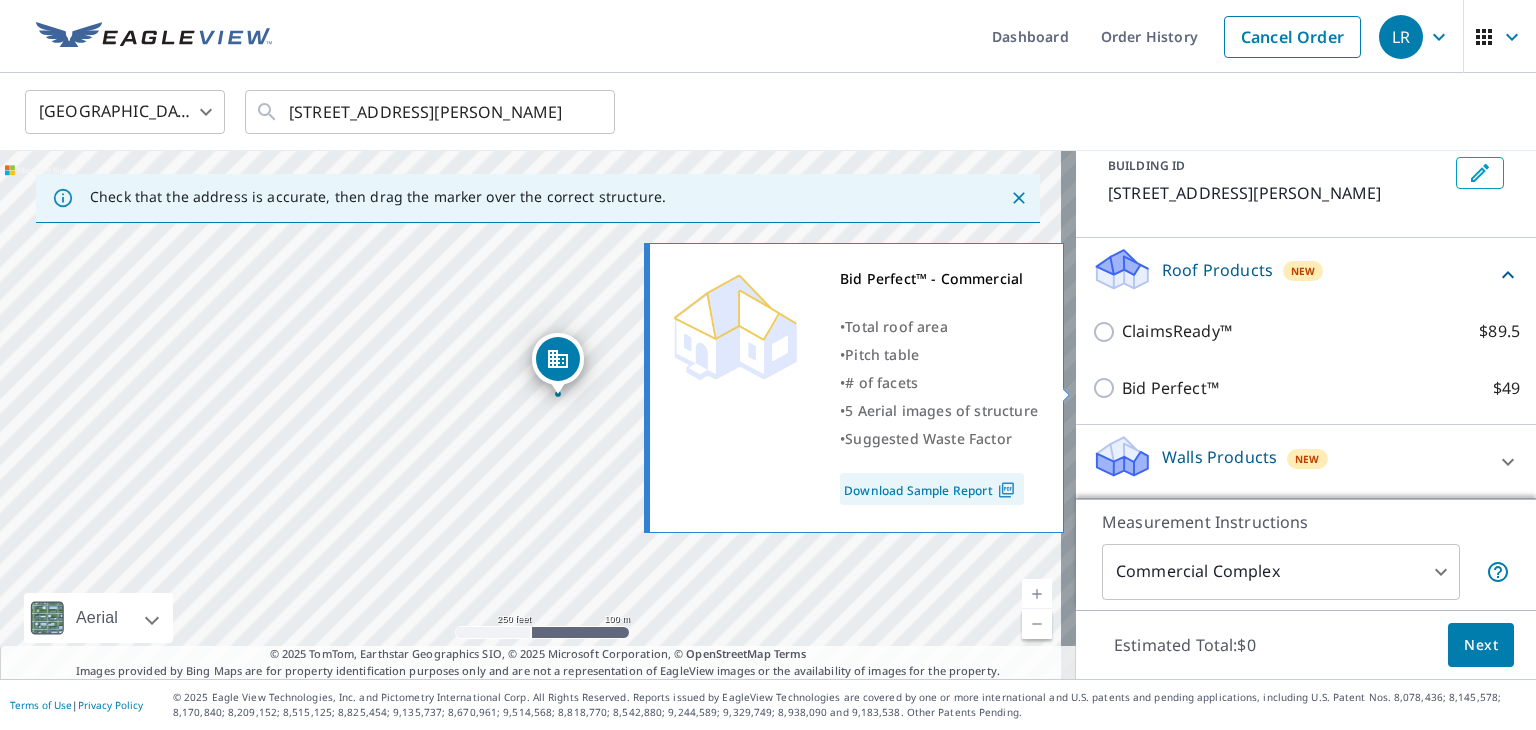 click on "Download Sample Report" at bounding box center (932, 489) 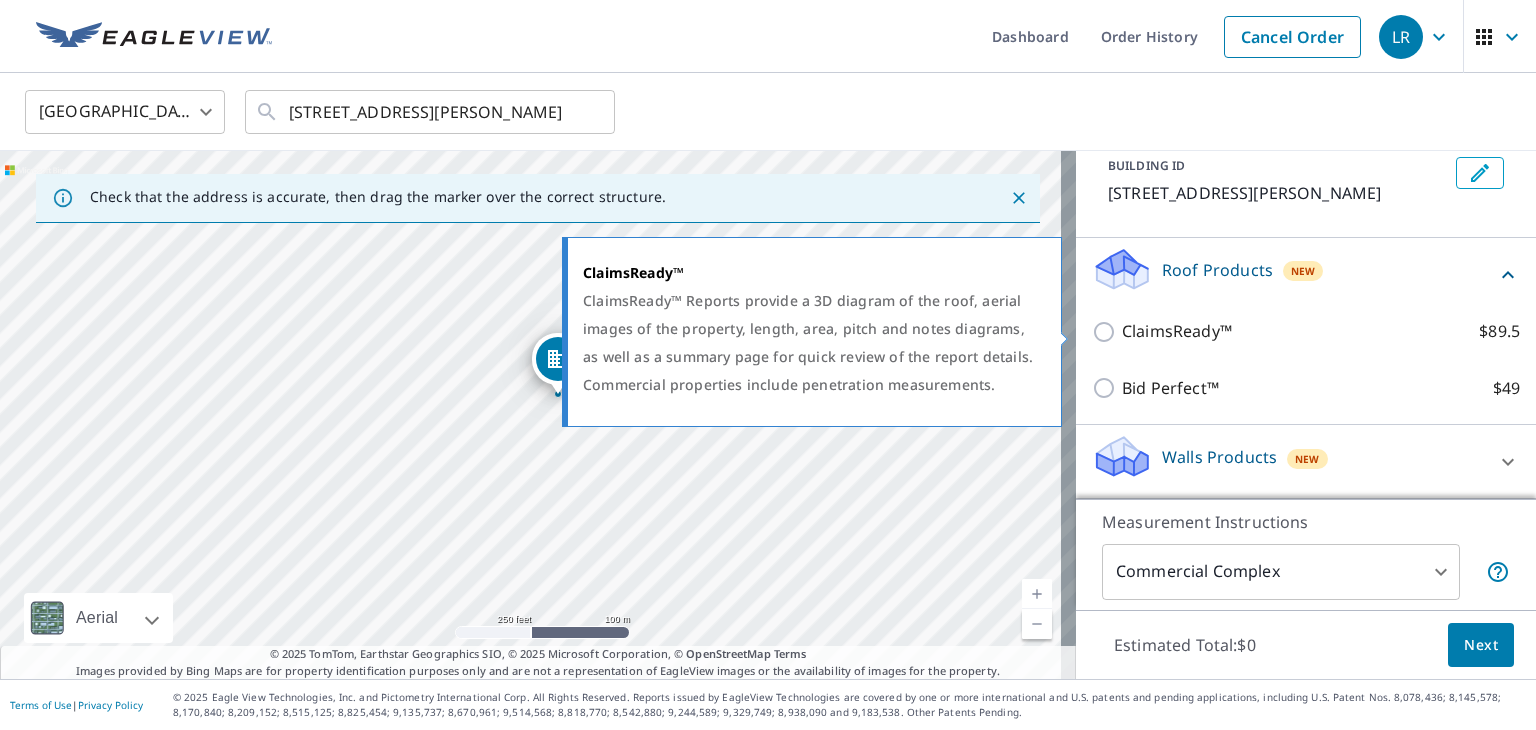 click on "ClaimsReady™" at bounding box center (1177, 331) 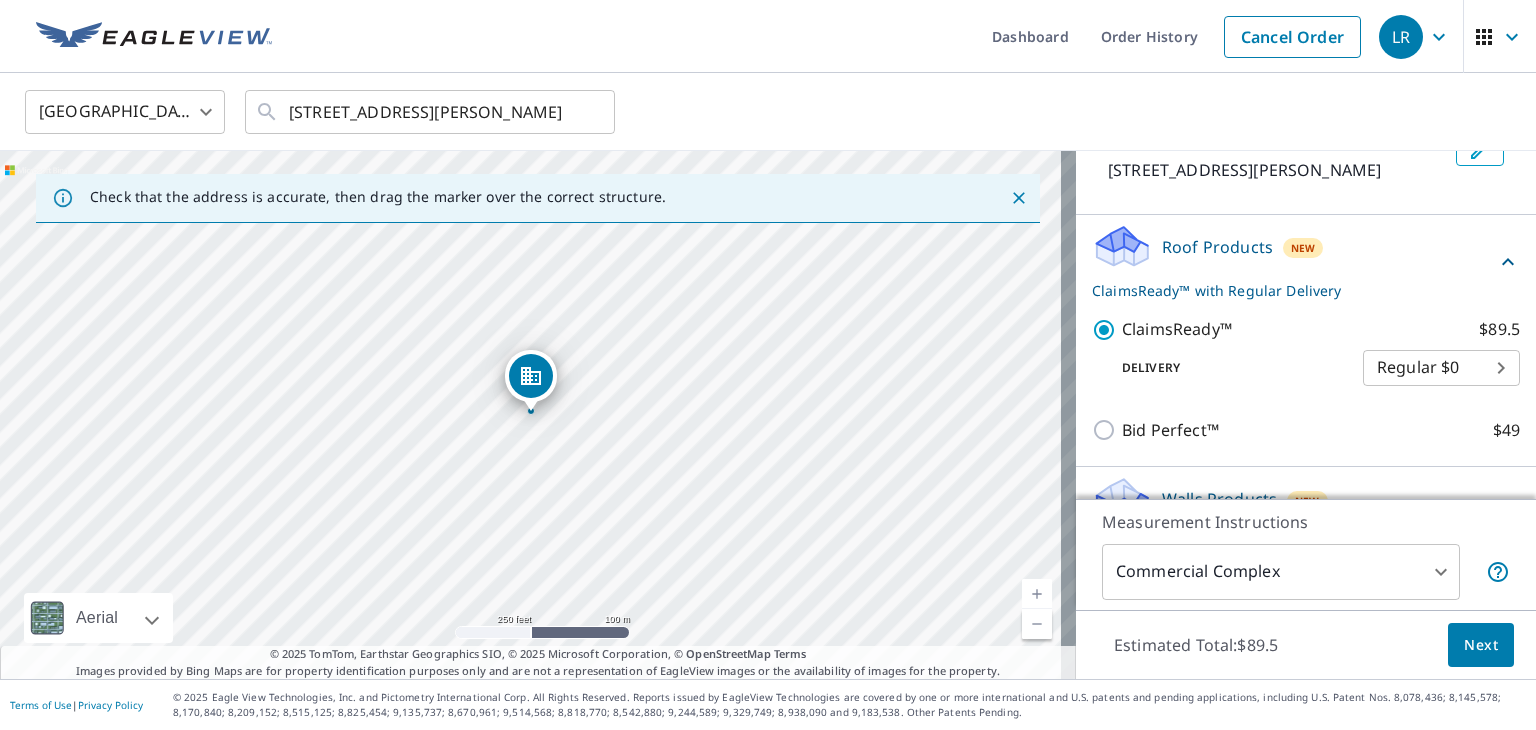 click on "LR LR
Dashboard Order History Cancel Order LR United States US ​ 909 Courtney Ln Copperas Cove, TX 76522 ​ Check that the address is accurate, then drag the marker over the correct structure. 909 Courtney Ln Copperas Cove, TX 76522 Aerial Road A standard road map Aerial A detailed look from above Labels Labels 250 feet 100 m © 2025 TomTom, © Vexcel Imaging, © 2025 Microsoft Corporation,  © OpenStreetMap Terms © 2025 TomTom, Earthstar Geographics SIO, © 2025 Microsoft Corporation, ©   OpenStreetMap   Terms Images provided by Bing Maps are for property identification purposes only and are not a representation of EagleView images or the availability of images for the property. PROPERTY TYPE Residential Commercial This is a complex BUILDING ID 909 Courtney Ln, Copperas Cove, TX, 76522 Roof Products New ClaimsReady™ with Regular Delivery ClaimsReady™ $89.5 Delivery Regular $0 8 ​ Bid Perfect™ $49 Walls Products New Walls $221.25 Measurement Instructions Commercial Complex 4 ​ $89.5 Next" at bounding box center (768, 365) 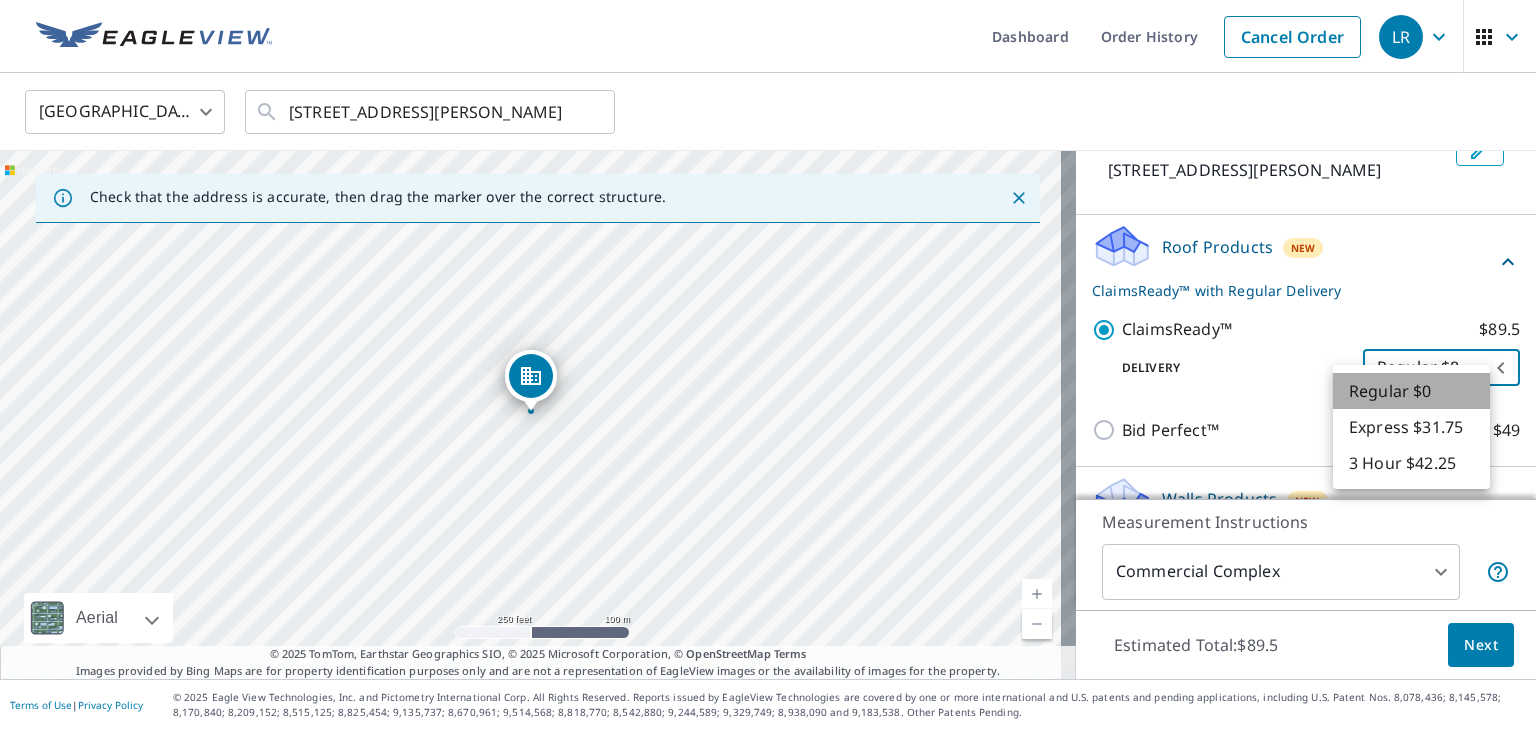 click on "Regular $0" at bounding box center (1411, 391) 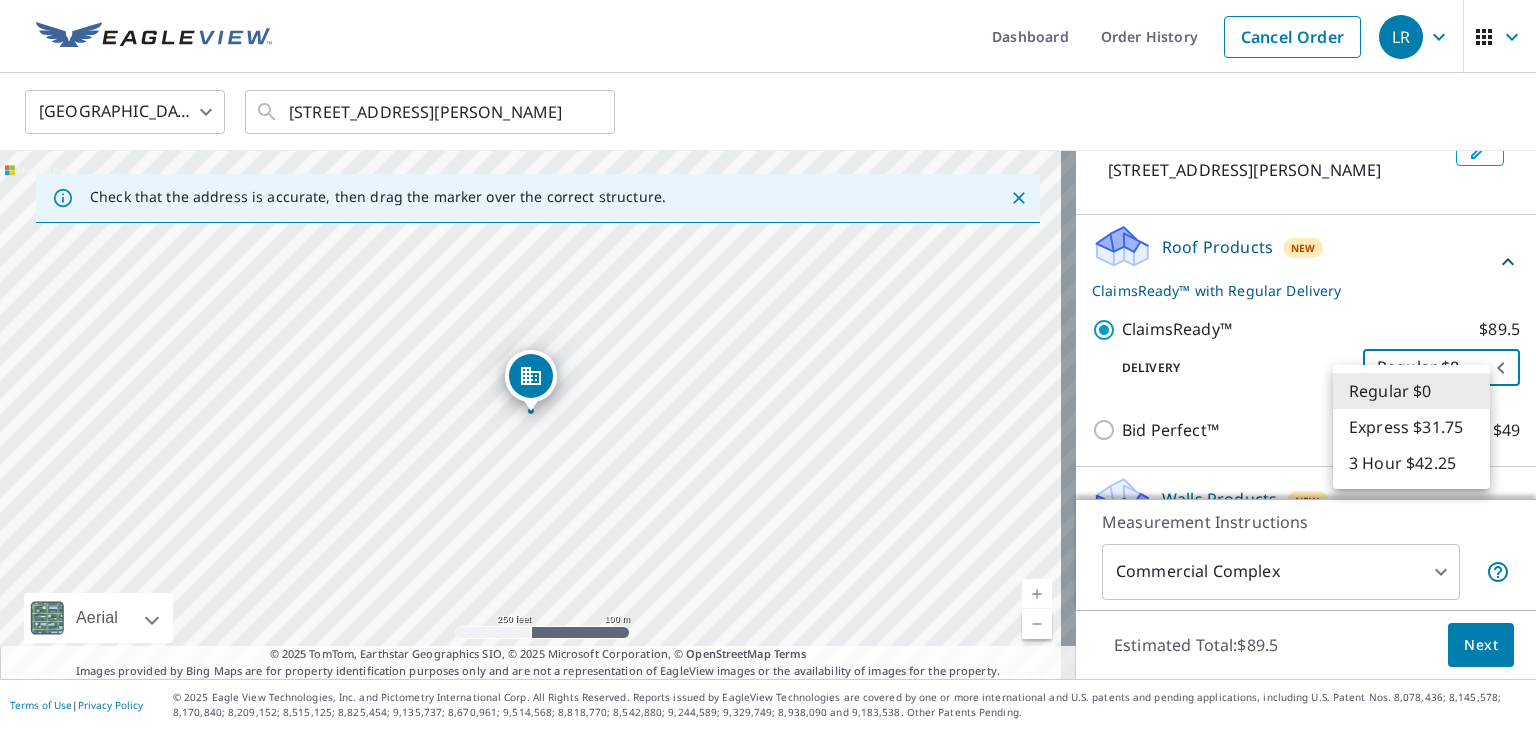 click on "LR LR
Dashboard Order History Cancel Order LR United States US ​ 909 Courtney Ln Copperas Cove, TX 76522 ​ Check that the address is accurate, then drag the marker over the correct structure. 909 Courtney Ln Copperas Cove, TX 76522 Aerial Road A standard road map Aerial A detailed look from above Labels Labels 250 feet 100 m © 2025 TomTom, © Vexcel Imaging, © 2025 Microsoft Corporation,  © OpenStreetMap Terms © 2025 TomTom, Earthstar Geographics SIO, © 2025 Microsoft Corporation, ©   OpenStreetMap   Terms Images provided by Bing Maps are for property identification purposes only and are not a representation of EagleView images or the availability of images for the property. PROPERTY TYPE Residential Commercial This is a complex BUILDING ID 909 Courtney Ln, Copperas Cove, TX, 76522 Roof Products New ClaimsReady™ with Regular Delivery ClaimsReady™ $89.5 Delivery Regular $0 8 ​ Bid Perfect™ $49 Walls Products New Walls $221.25 Measurement Instructions Commercial Complex 4 ​ $89.5 Next" at bounding box center (768, 365) 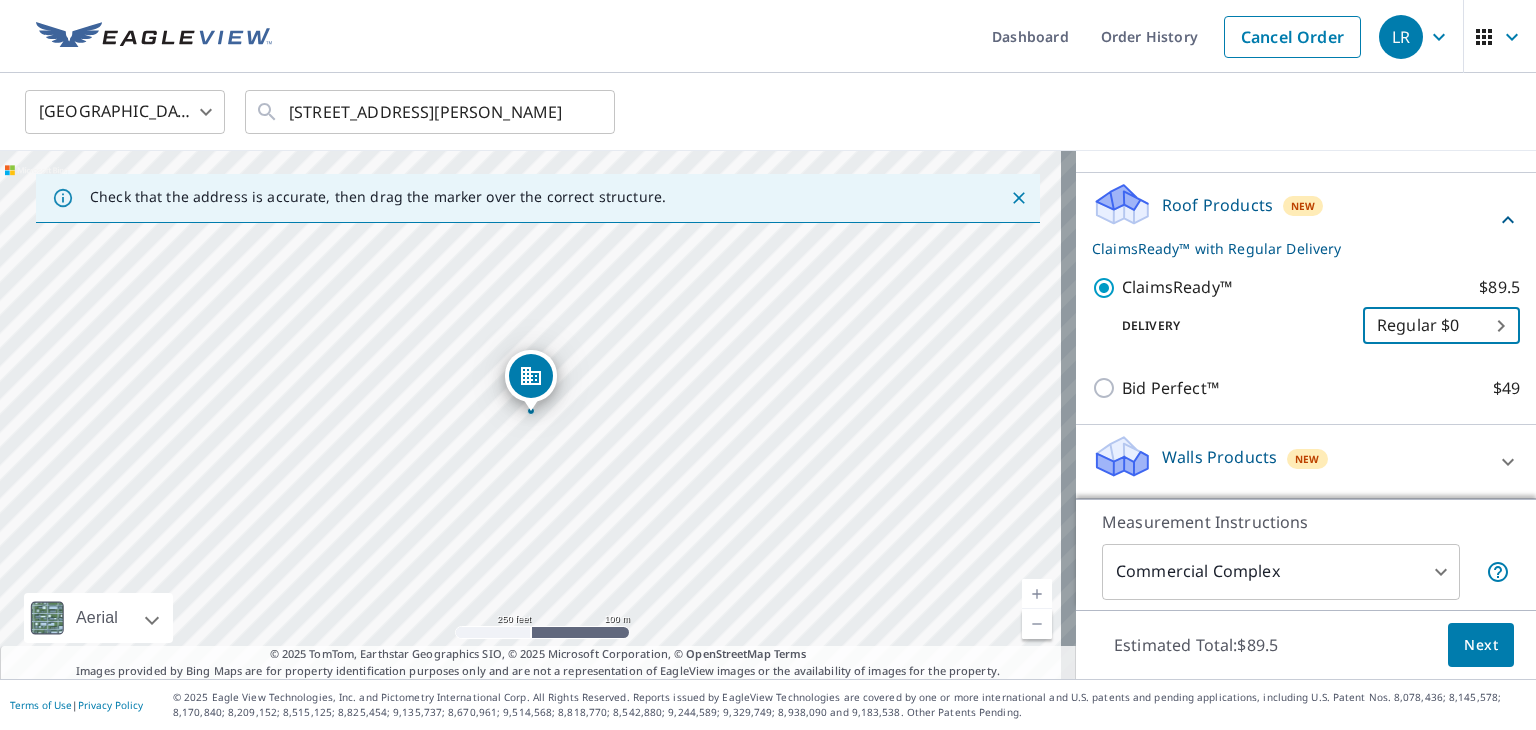 scroll, scrollTop: 208, scrollLeft: 0, axis: vertical 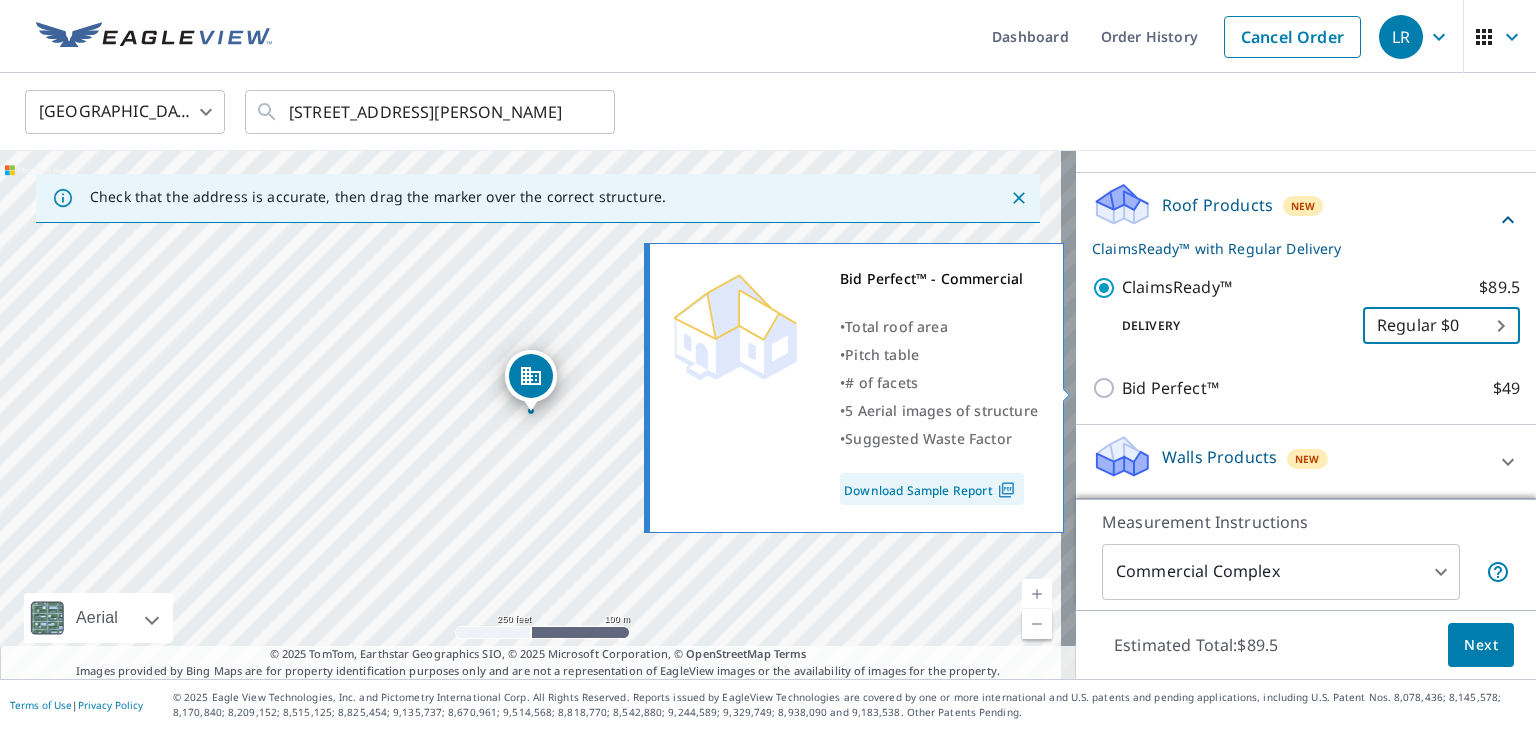 click on "Bid Perfect™" at bounding box center [1170, 388] 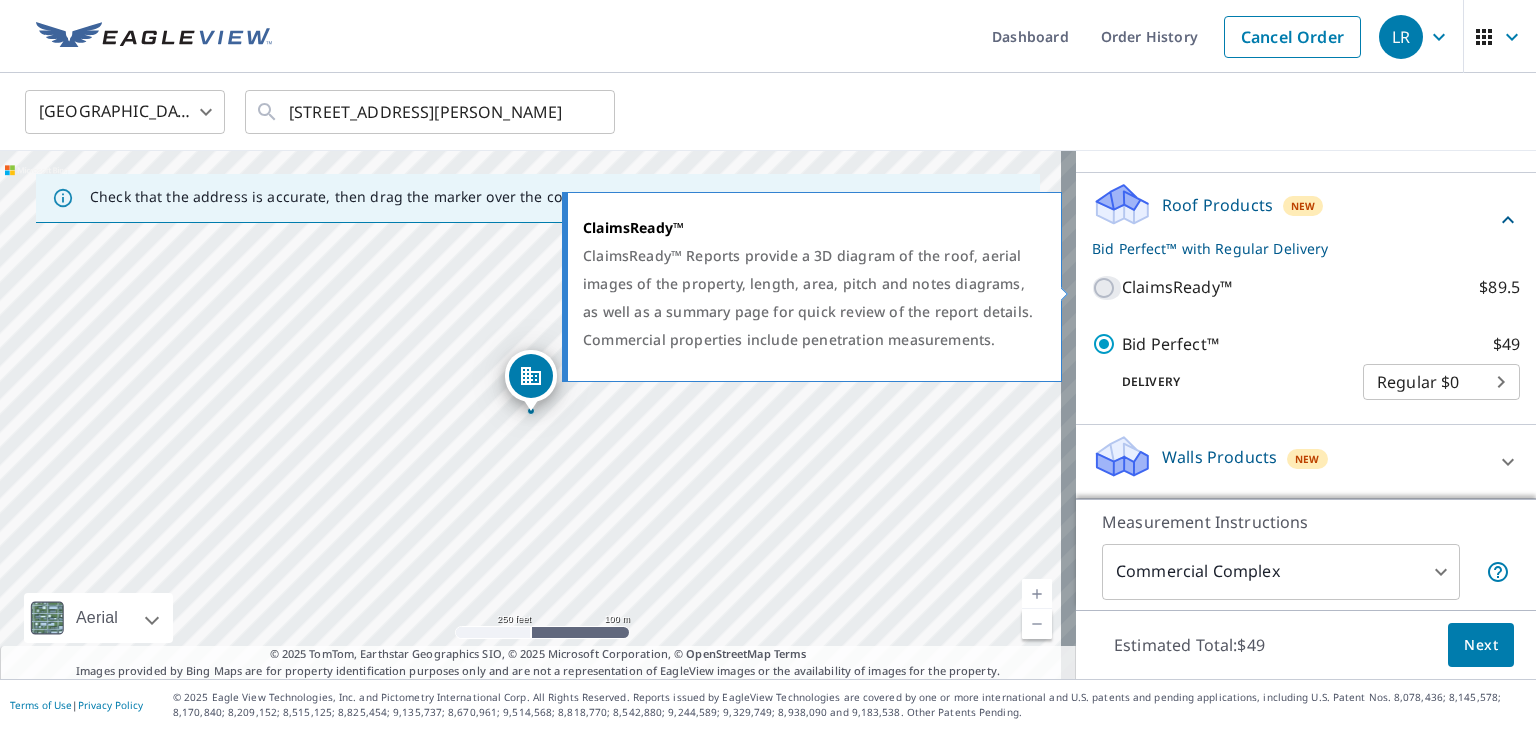 click on "ClaimsReady™ $89.5" at bounding box center (1107, 288) 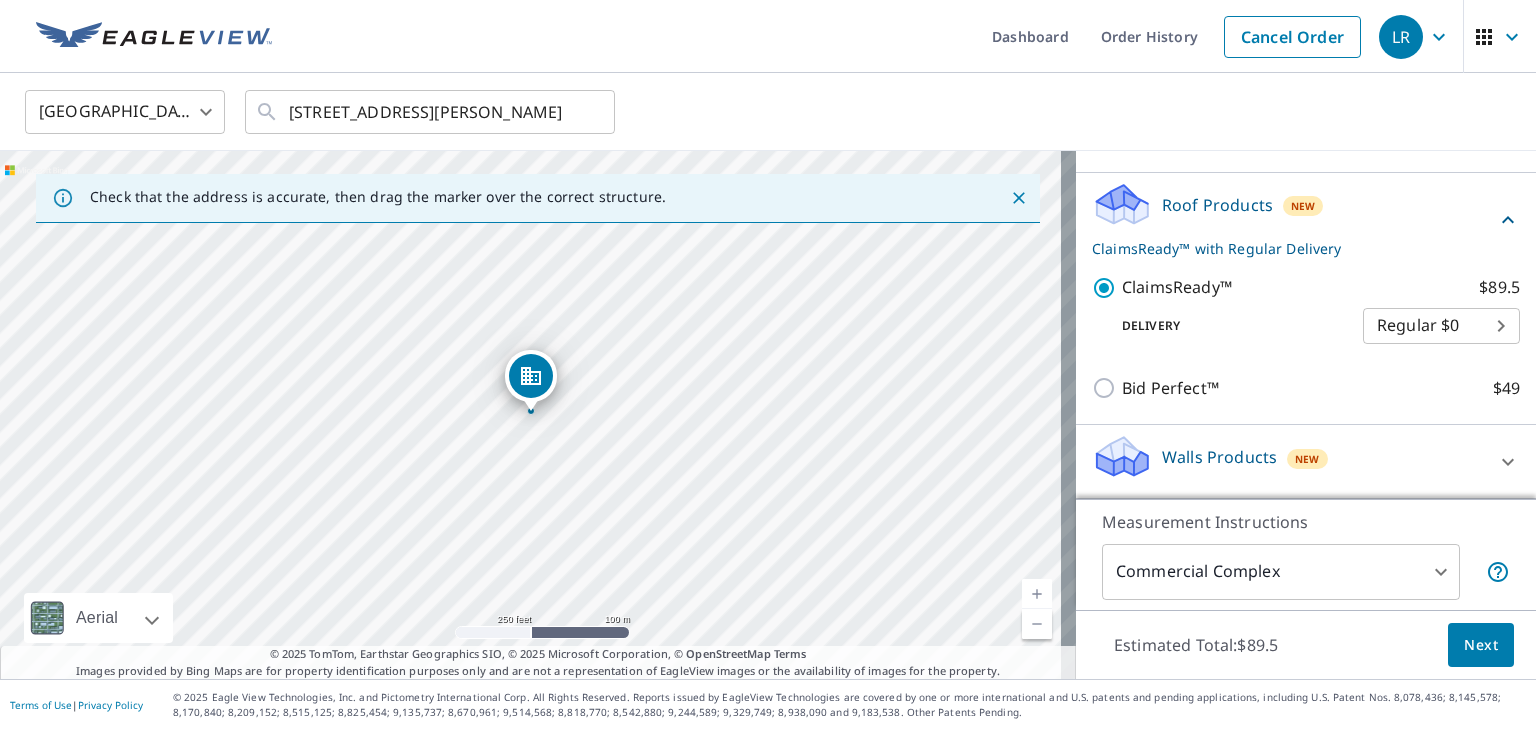 click on "Next" at bounding box center (1481, 645) 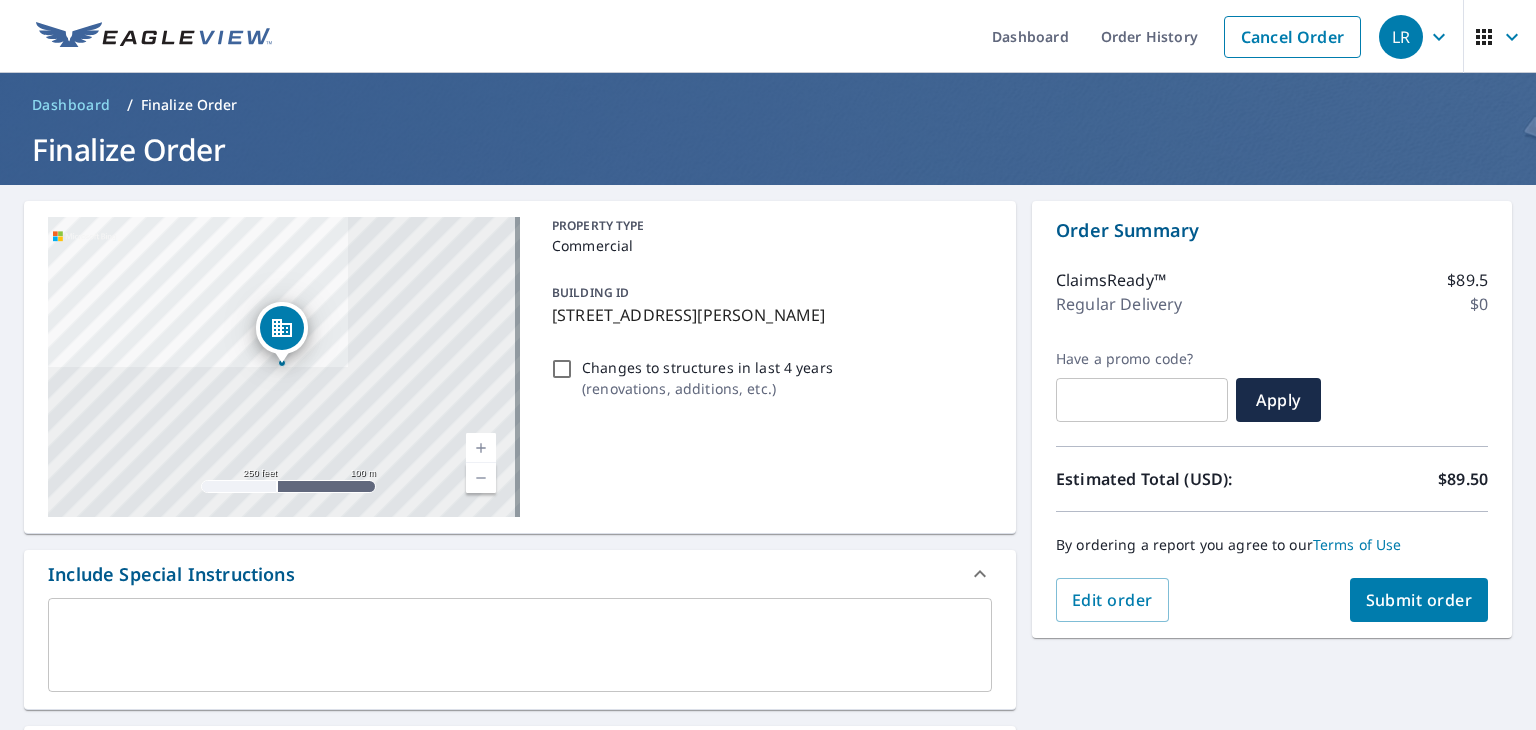 click on "Submit order" at bounding box center [1419, 600] 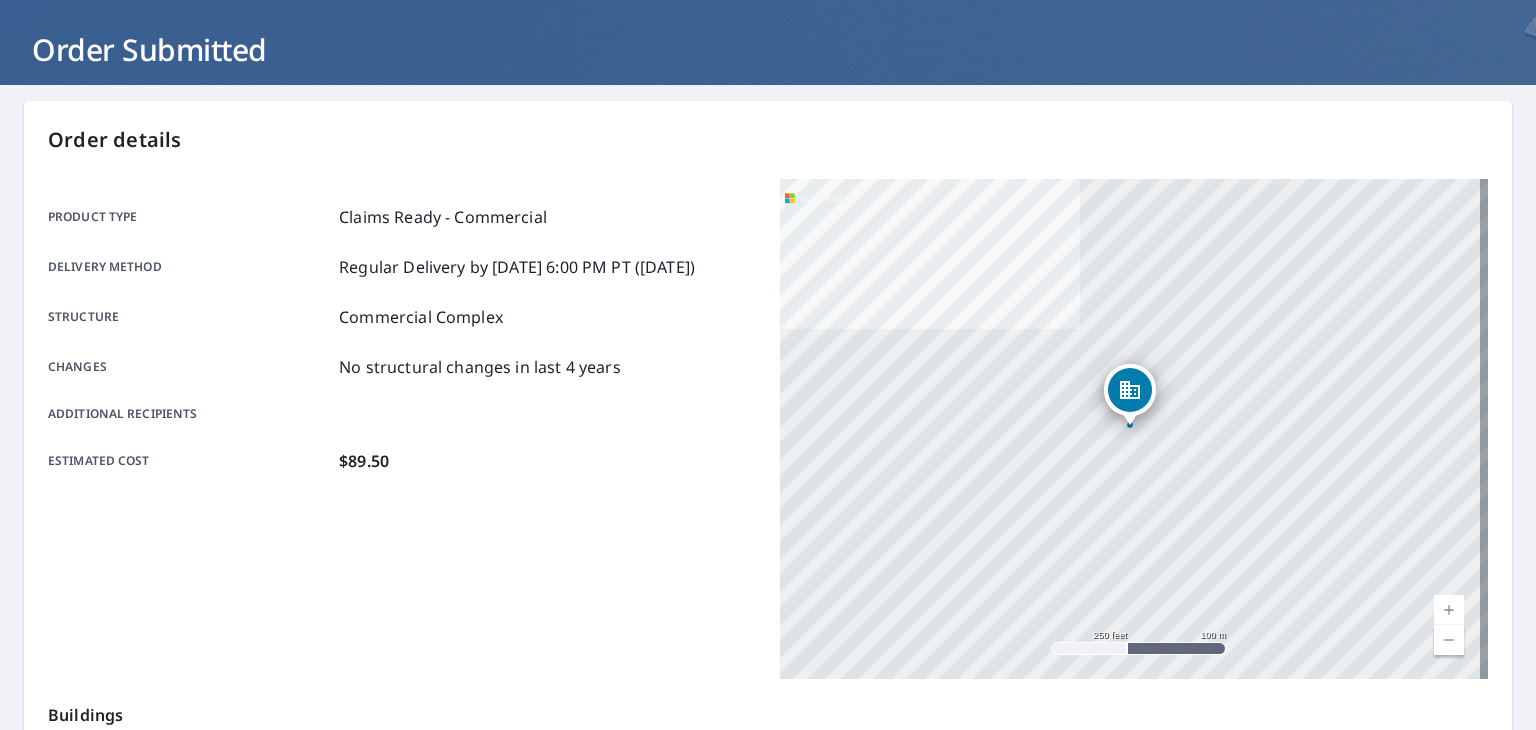 scroll, scrollTop: 446, scrollLeft: 0, axis: vertical 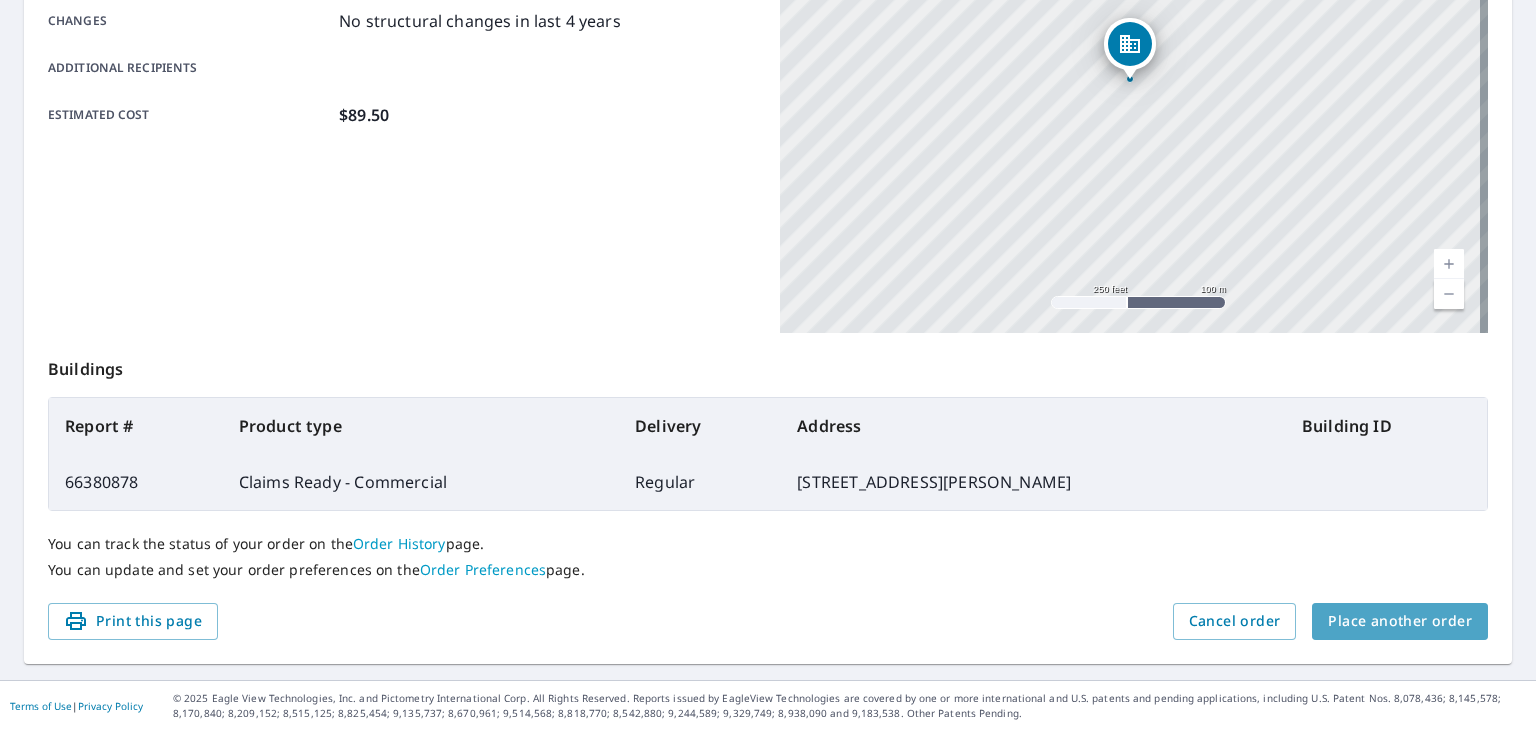 click on "Place another order" at bounding box center (1400, 621) 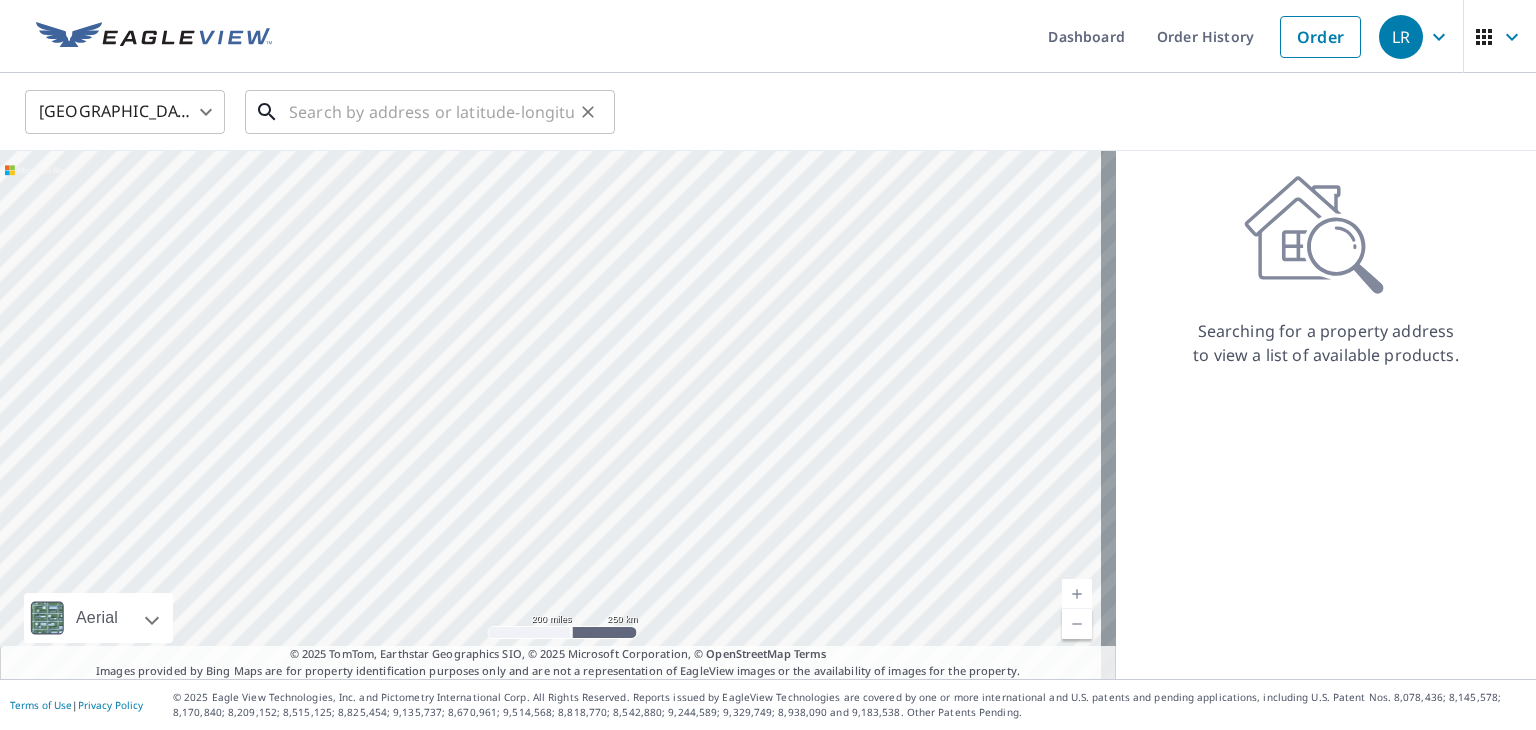 click at bounding box center [431, 112] 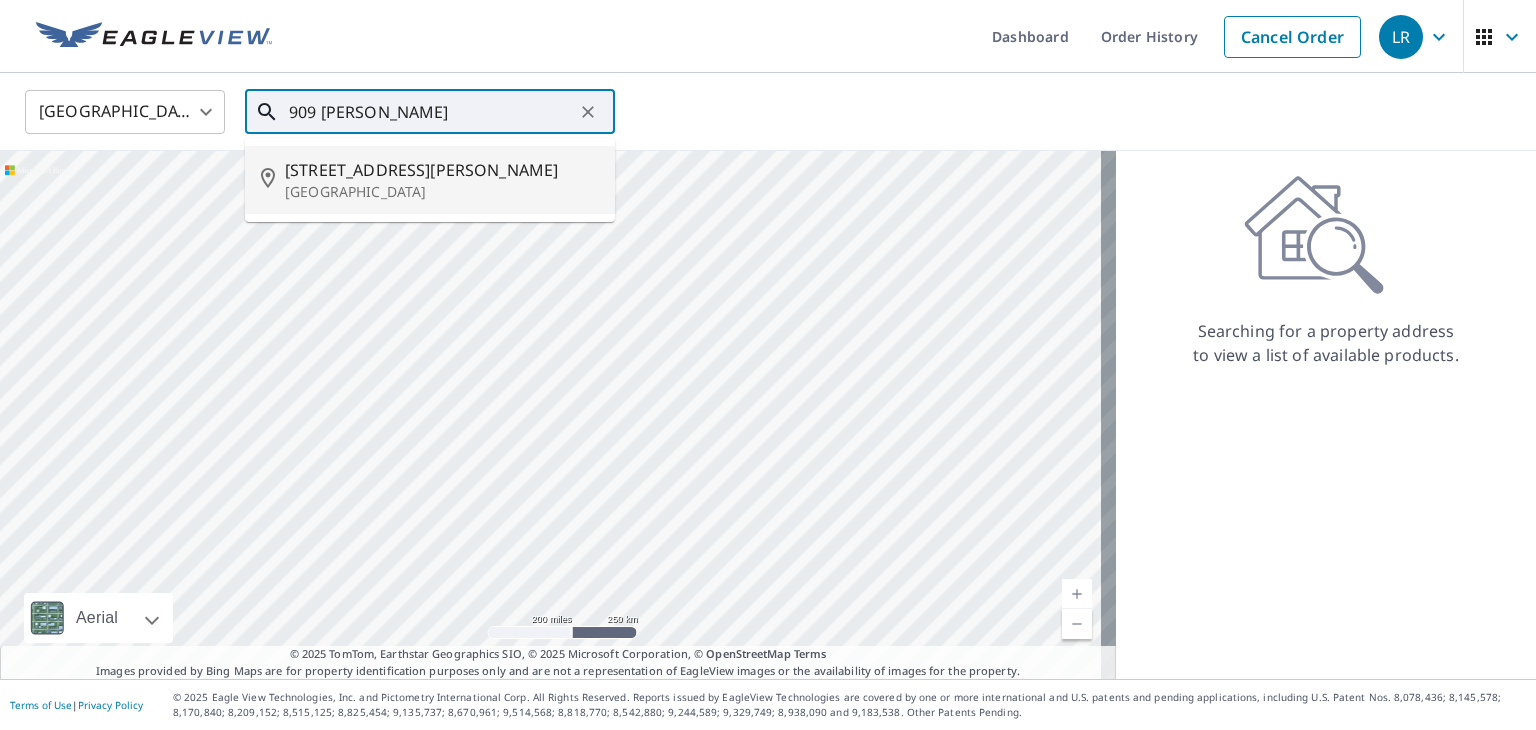 click on "909 Courtney Ln" at bounding box center (442, 170) 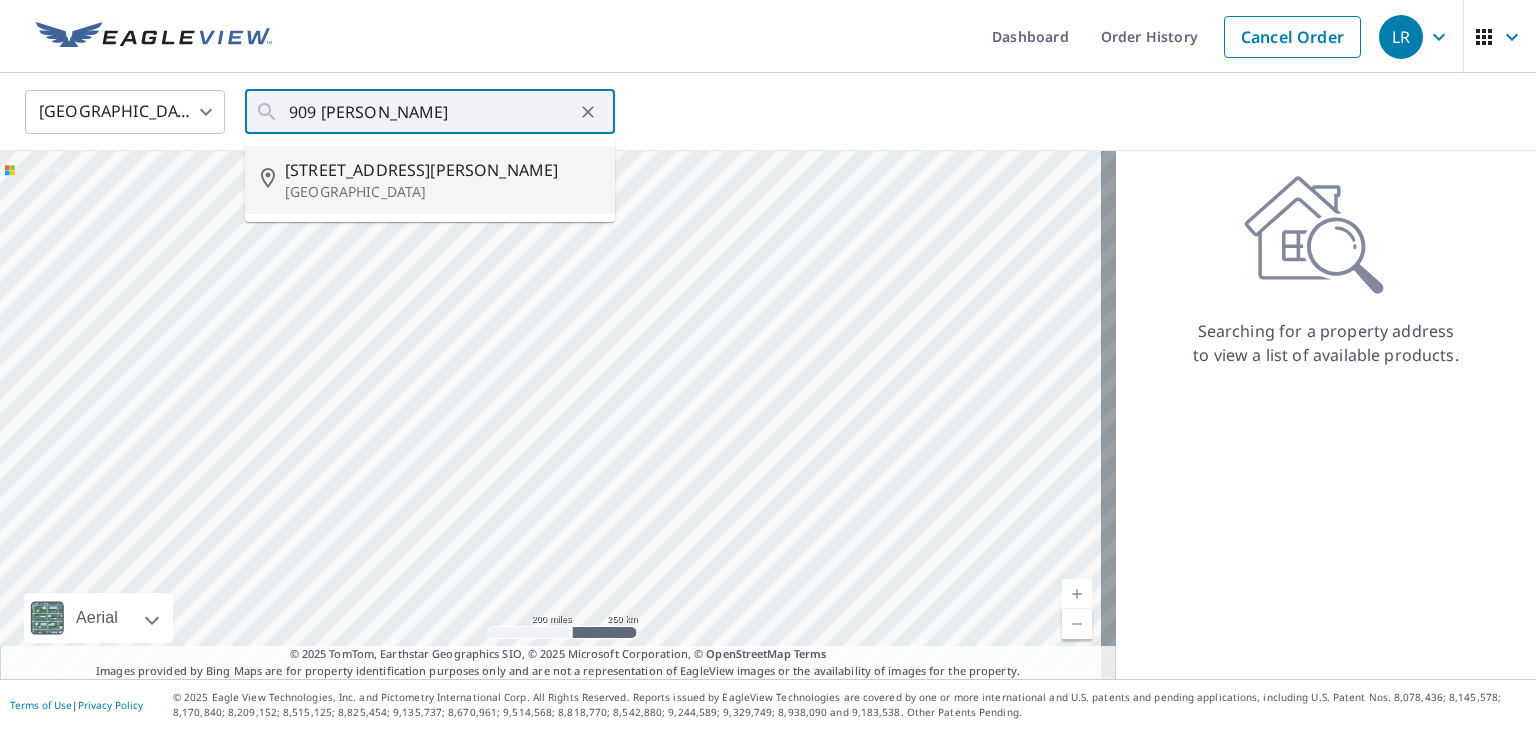type on "909 Courtney Ln Copperas Cove, TX 76522" 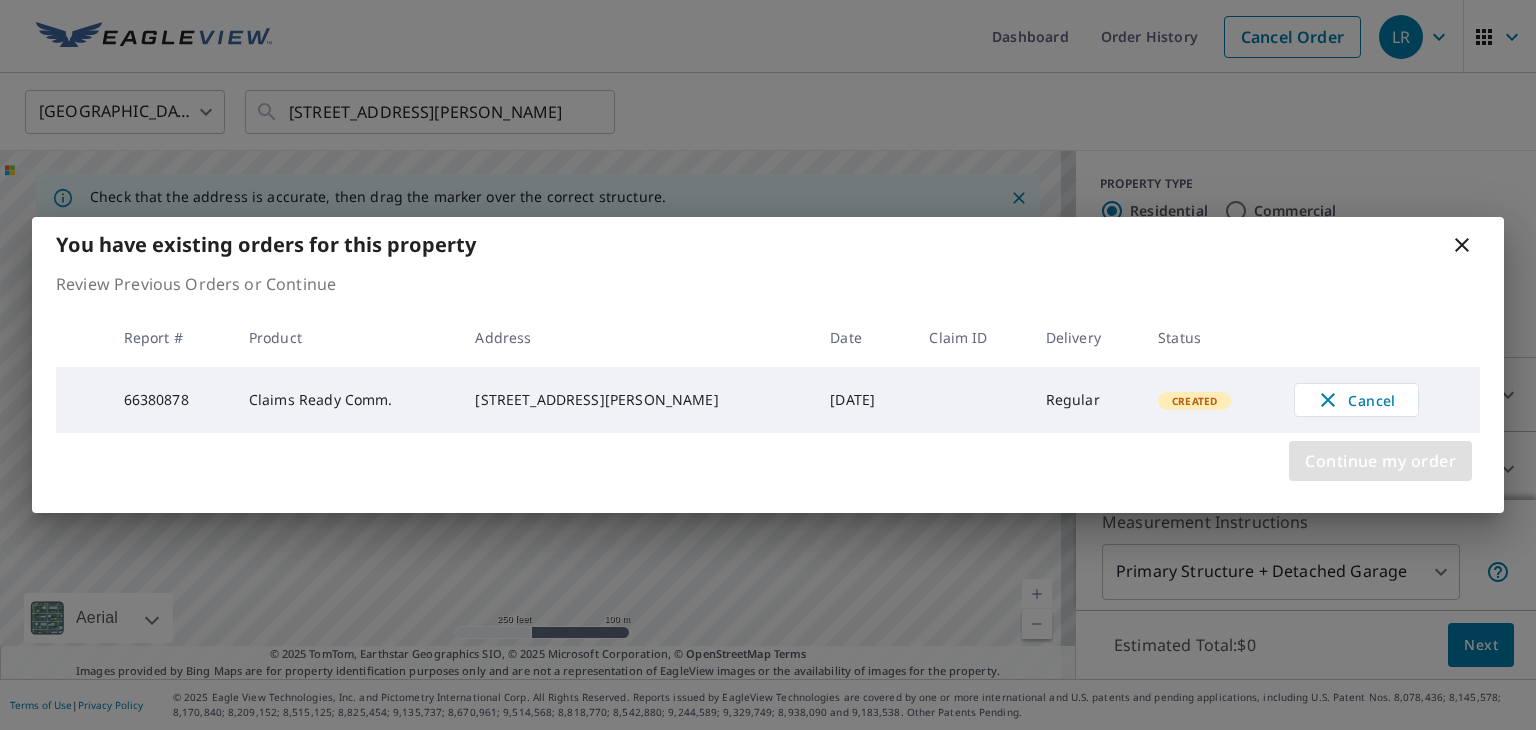 click on "Continue my order" at bounding box center [1380, 461] 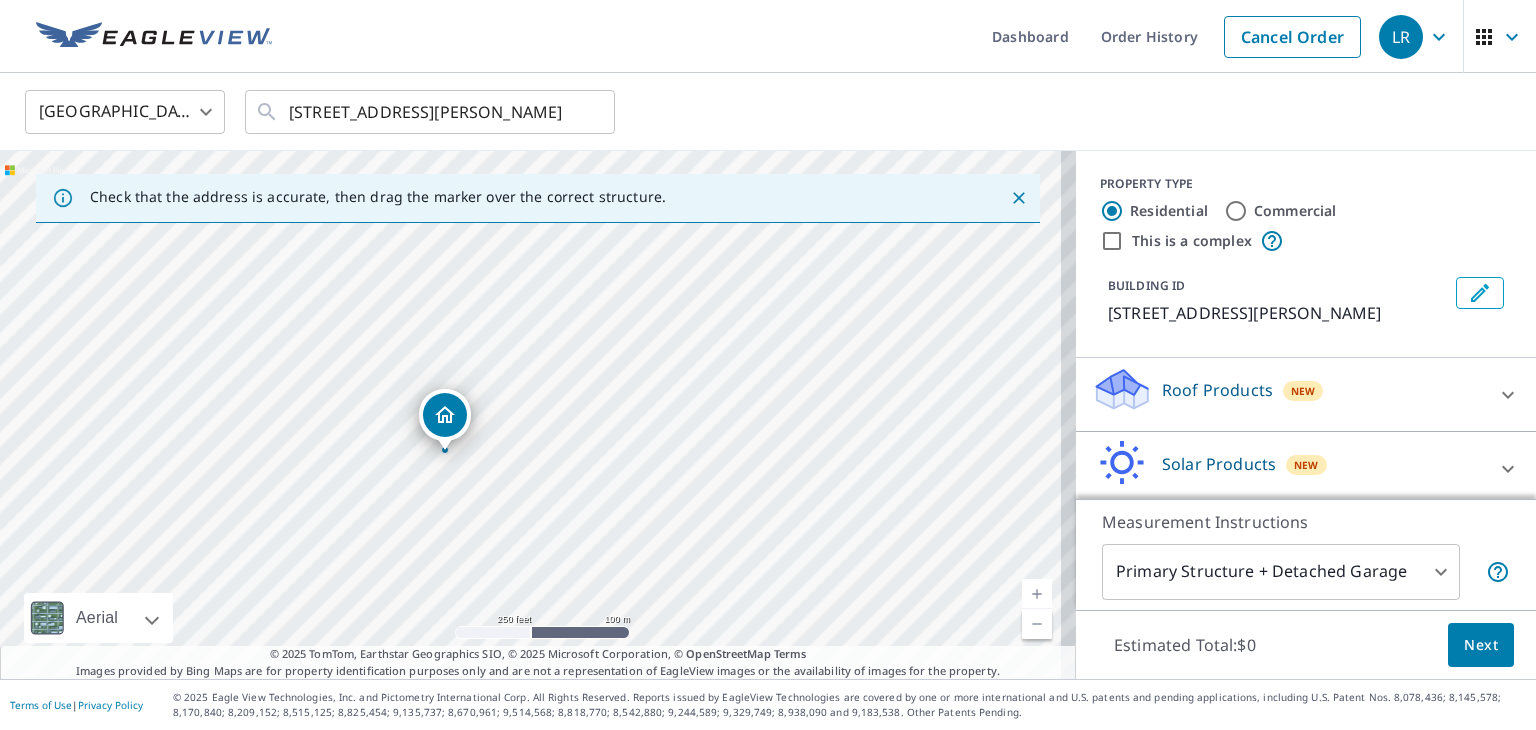 drag, startPoint x: 536, startPoint y: 375, endPoint x: 450, endPoint y: 414, distance: 94.42987 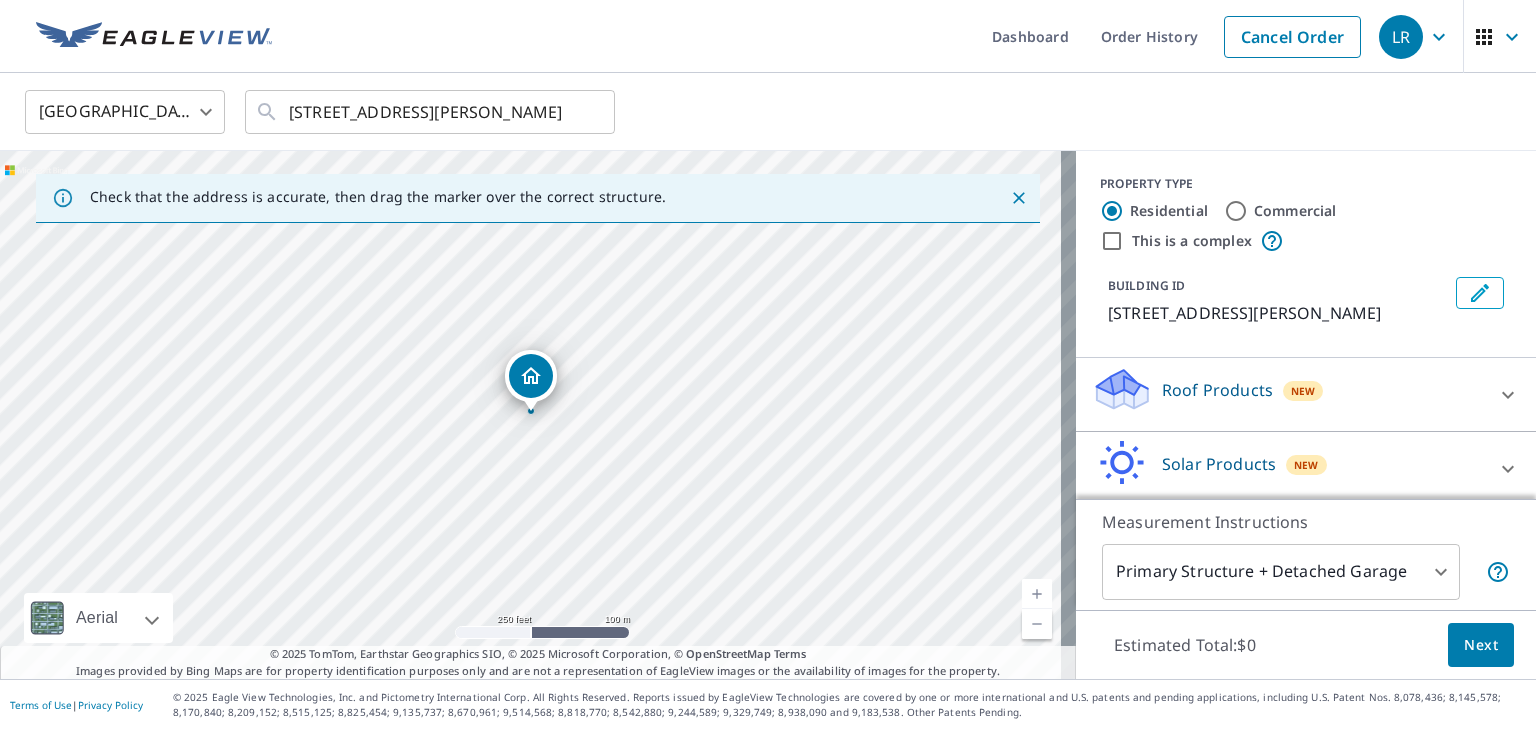 click on "Commercial" at bounding box center (1236, 211) 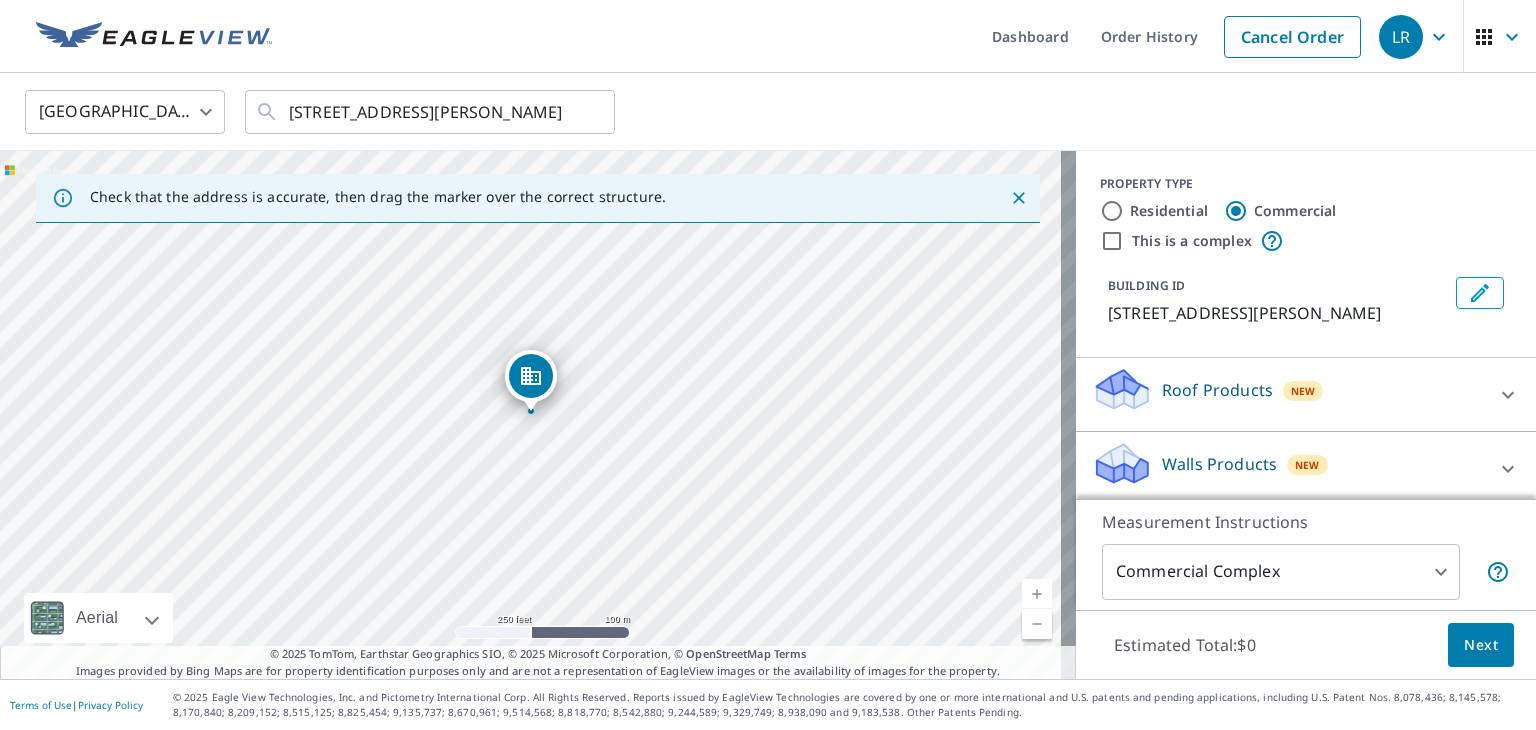 click on "This is a complex" at bounding box center [1112, 241] 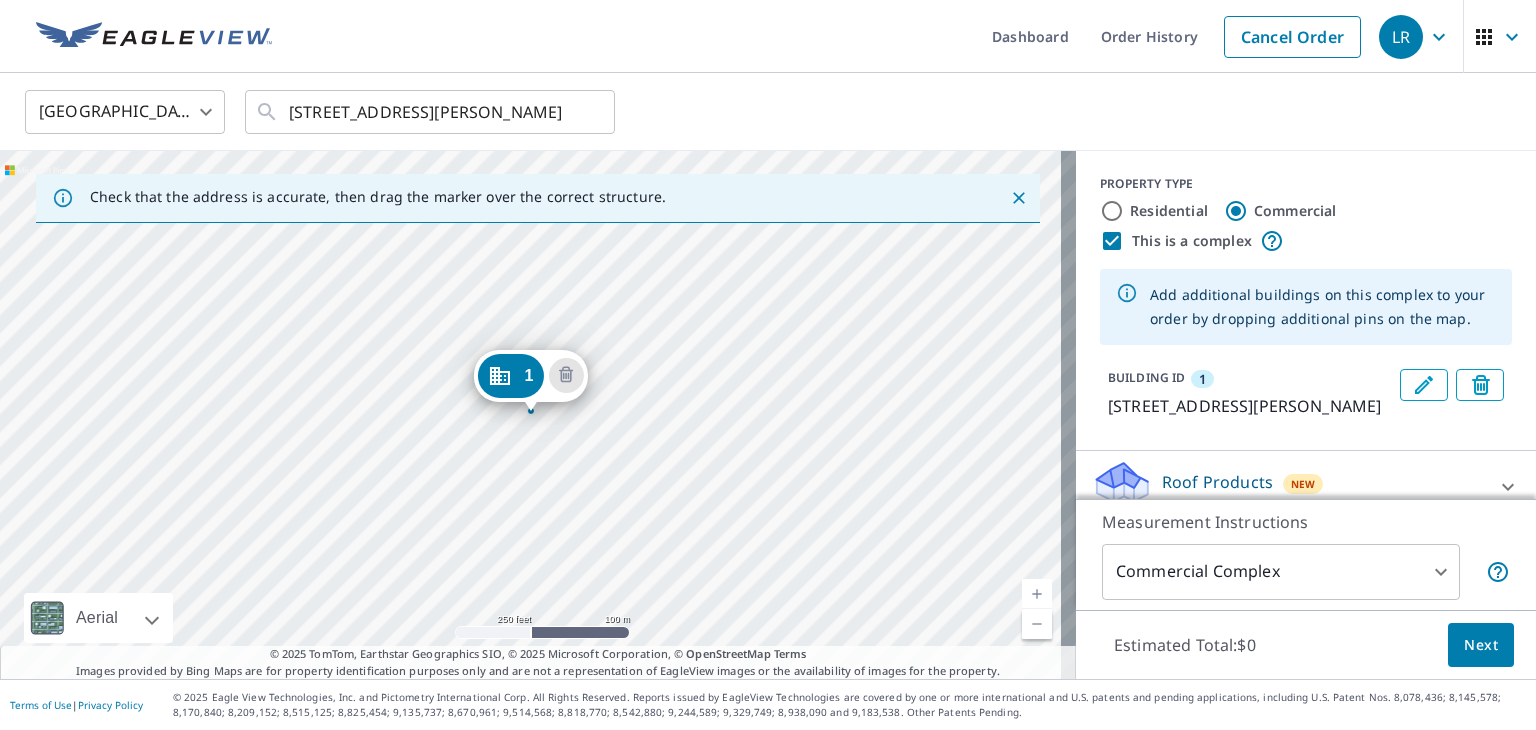 click 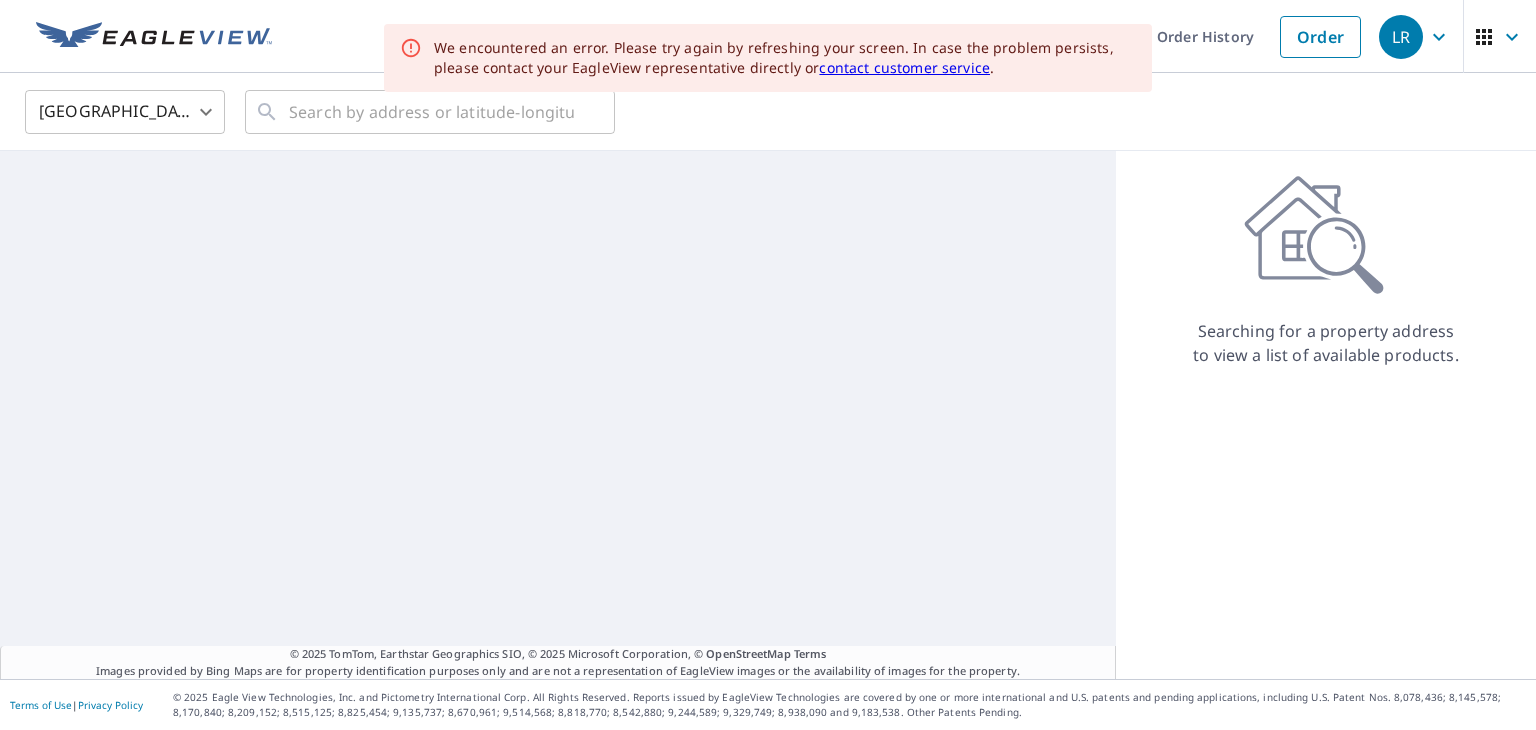 click at bounding box center (558, 415) 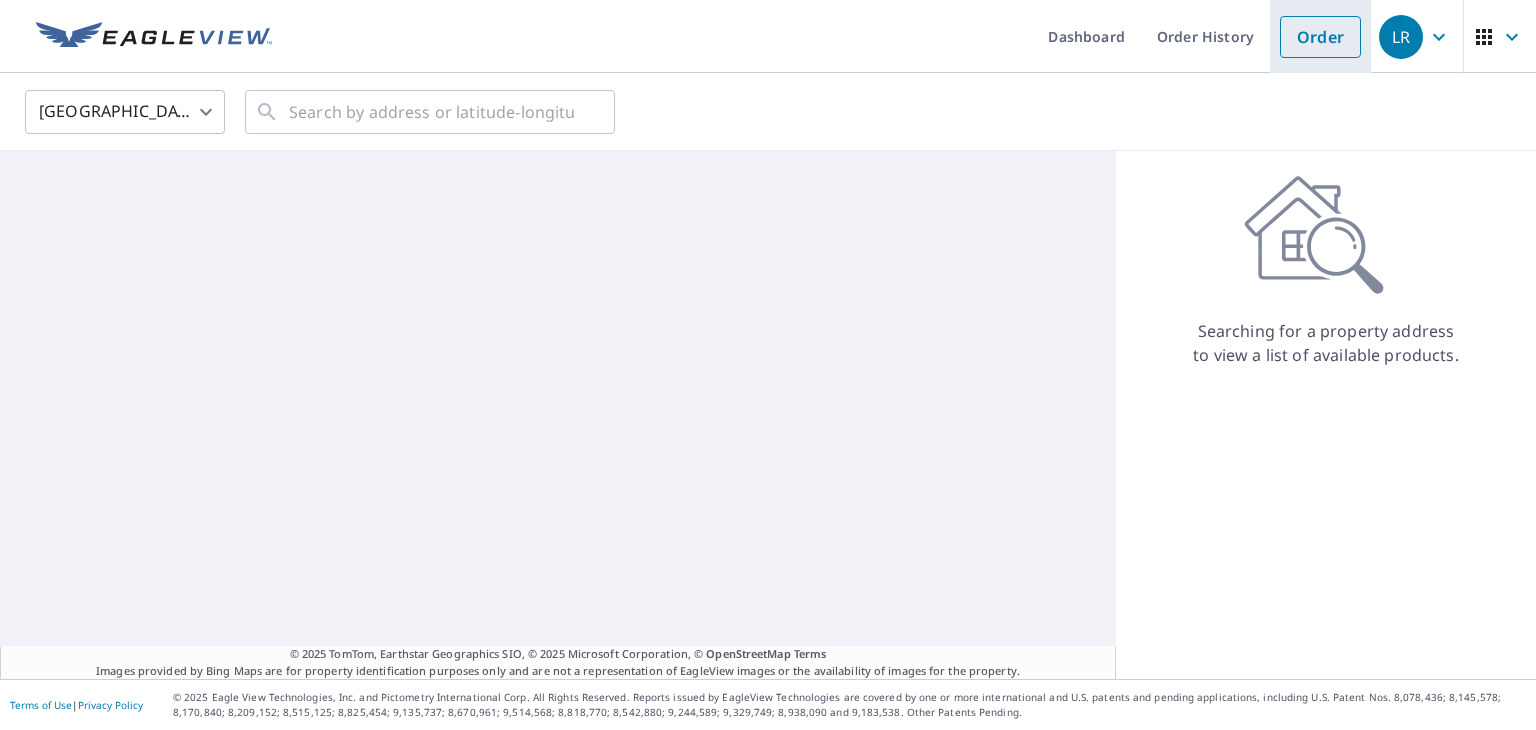 click on "Order" at bounding box center [1320, 37] 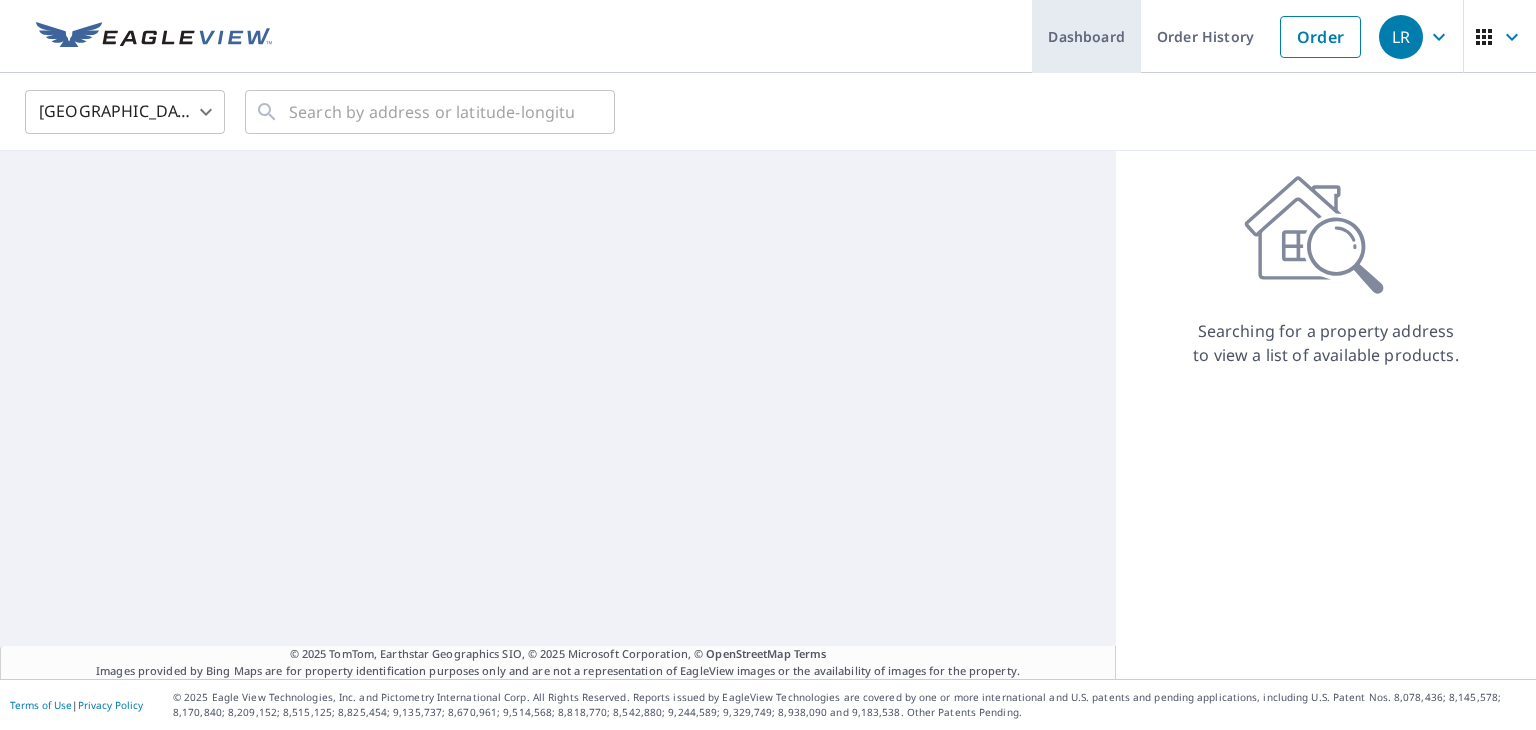 drag, startPoint x: 1057, startPoint y: 41, endPoint x: 1064, endPoint y: 60, distance: 20.248457 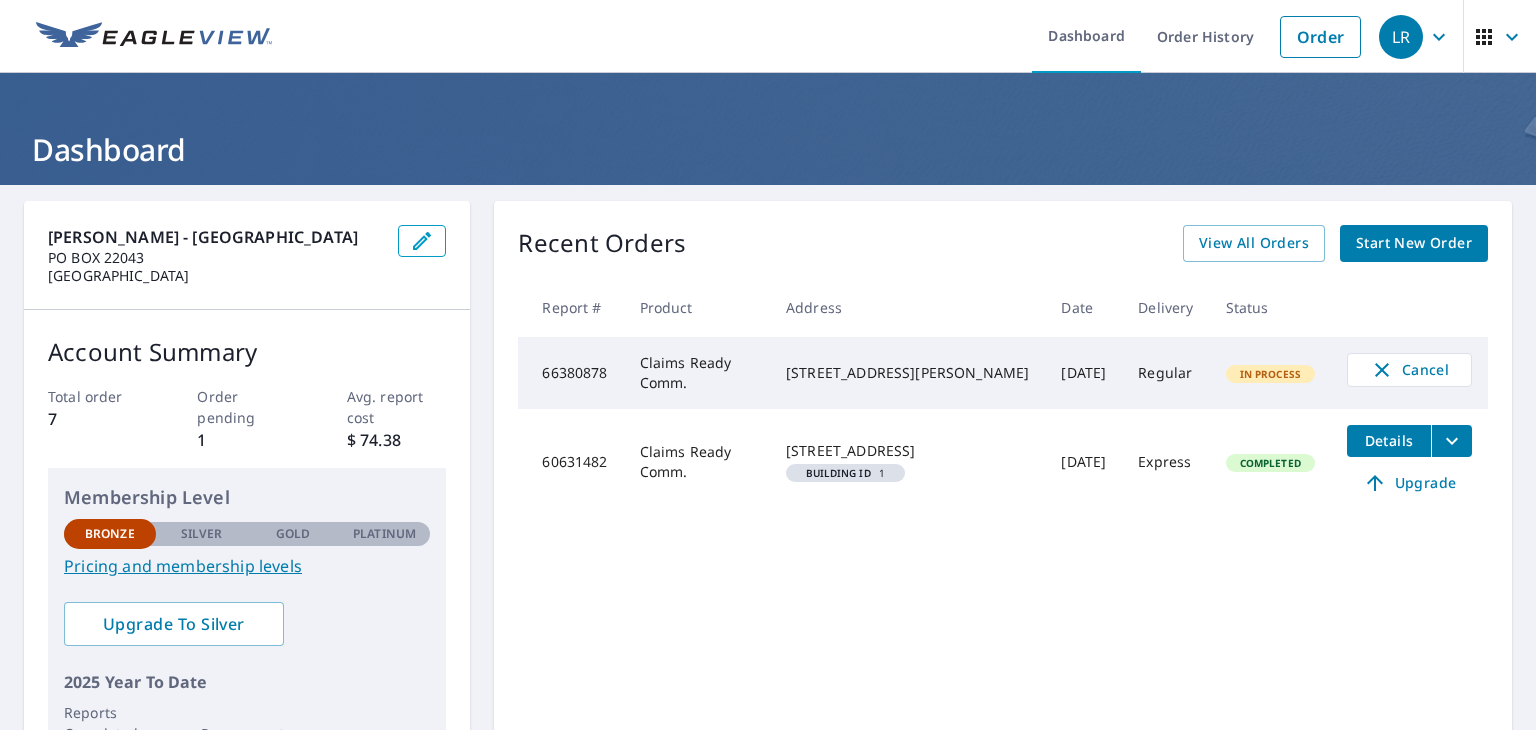 click on "In Process" at bounding box center (1271, 374) 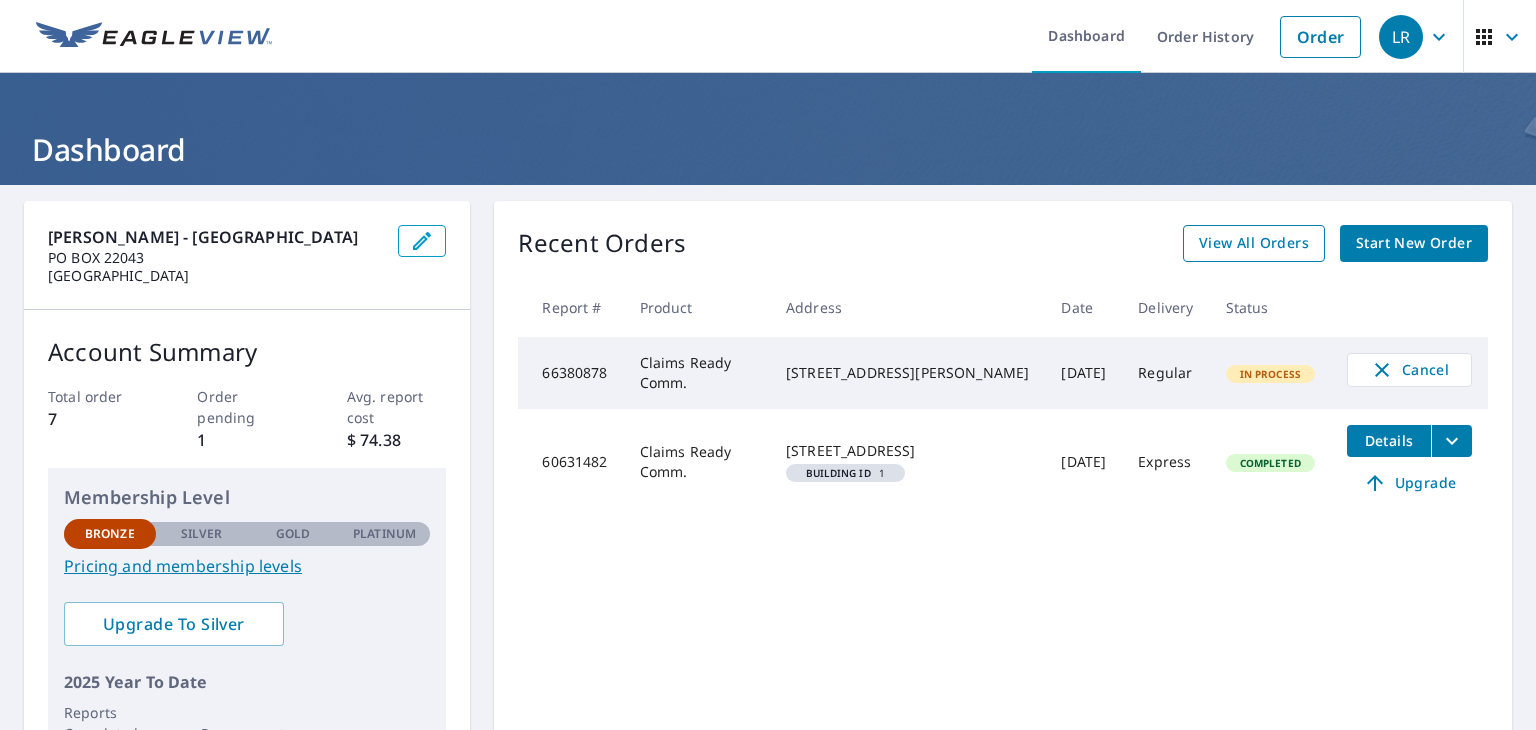 click on "View All Orders" at bounding box center (1254, 243) 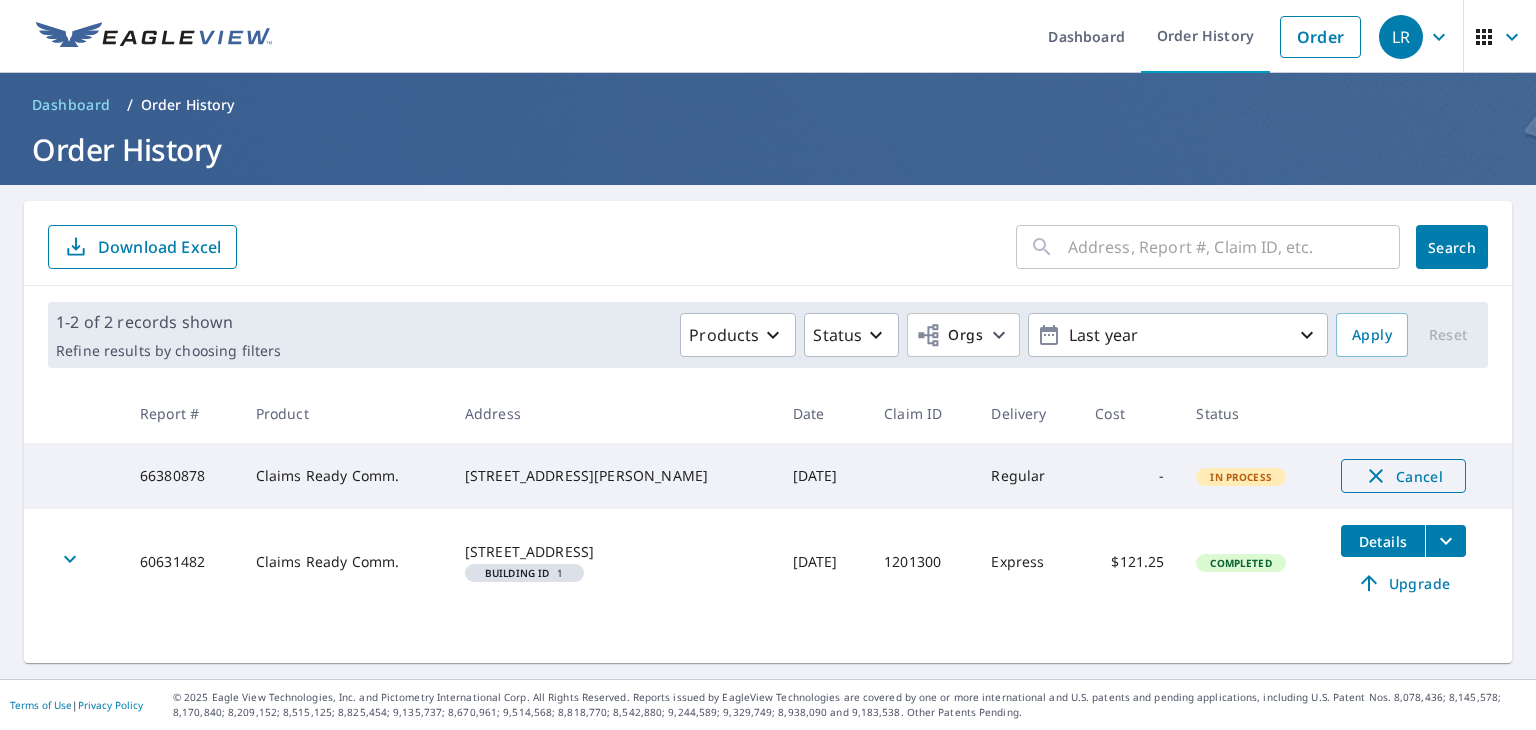 click on "Cancel" at bounding box center [1403, 476] 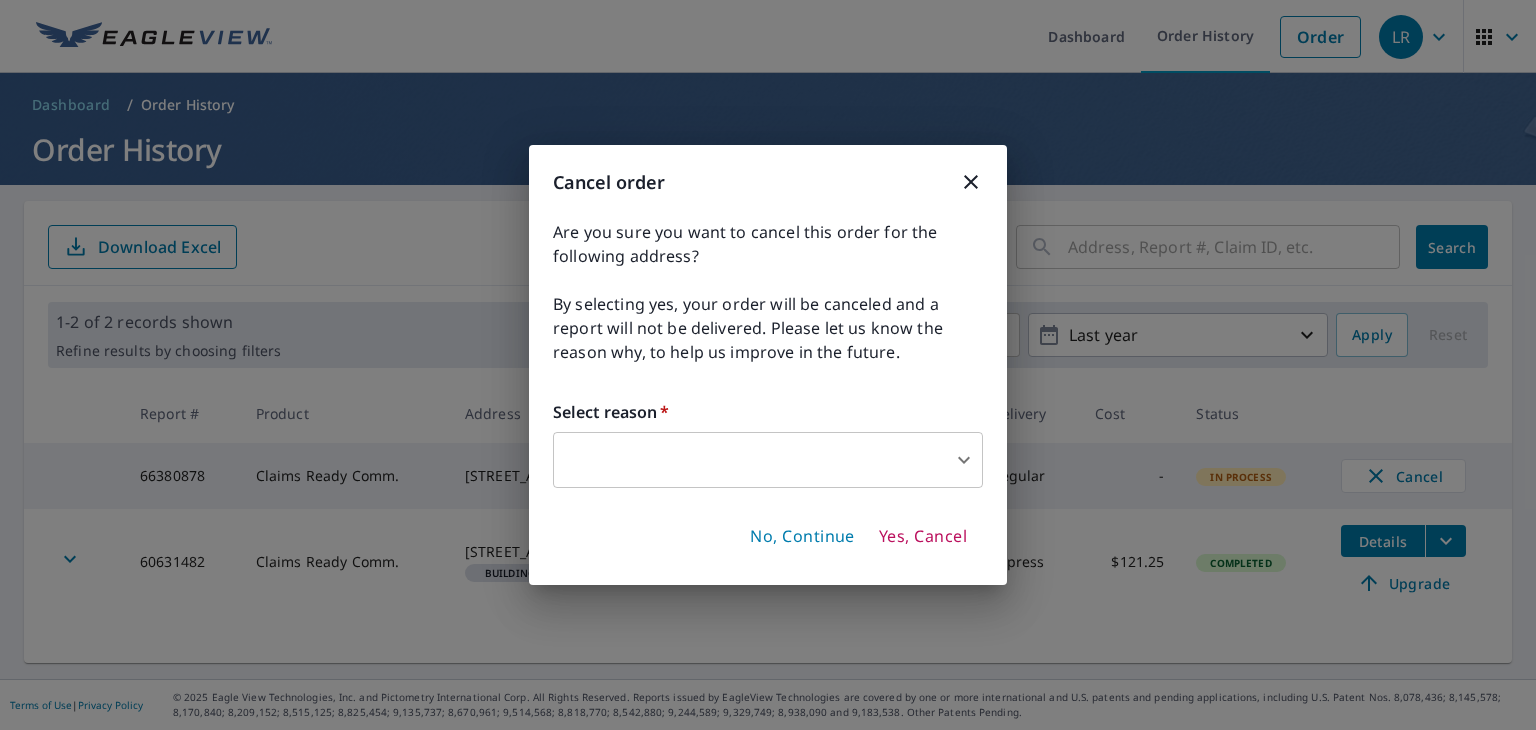 click on "LR LR
Dashboard Order History Order LR Dashboard / Order History Order History ​ Search Download Excel 1-2 of 2 records shown Refine results by choosing filters Products Status Orgs Last year Apply Reset Report # Product Address Date Claim ID Delivery Cost Status 66380878 Claims Ready Comm. 909 Courtney Ln
Copperas Cove, TX 76522 Jul 13, 2025 Regular - In Process Cancel 60631482 Claims Ready Comm. 2300 Seawall Blvd
Galveston, TX 77550 Building ID 1 Aug 01, 2024 1201300 Express $121.25 Completed Details Upgrade Terms of Use  |  Privacy Policy © 2025 Eagle View Technologies, Inc. and Pictometry International Corp. All Rights Reserved. Reports issued by EagleView Technologies are covered by   one or more international and U.S. patents and pending applications, including U.S. Patent Nos. 8,078,436; 8,145,578; 8,170,840; 8,209,152;   8,515,125; 8,825,454; 9,135,737; 8,670,961; 9,514,568; 8,818,770; 8,542,880; 9,244,589; 9,329,749; 8,938,090 and 9,183,538. Other Patents Pending." at bounding box center (768, 365) 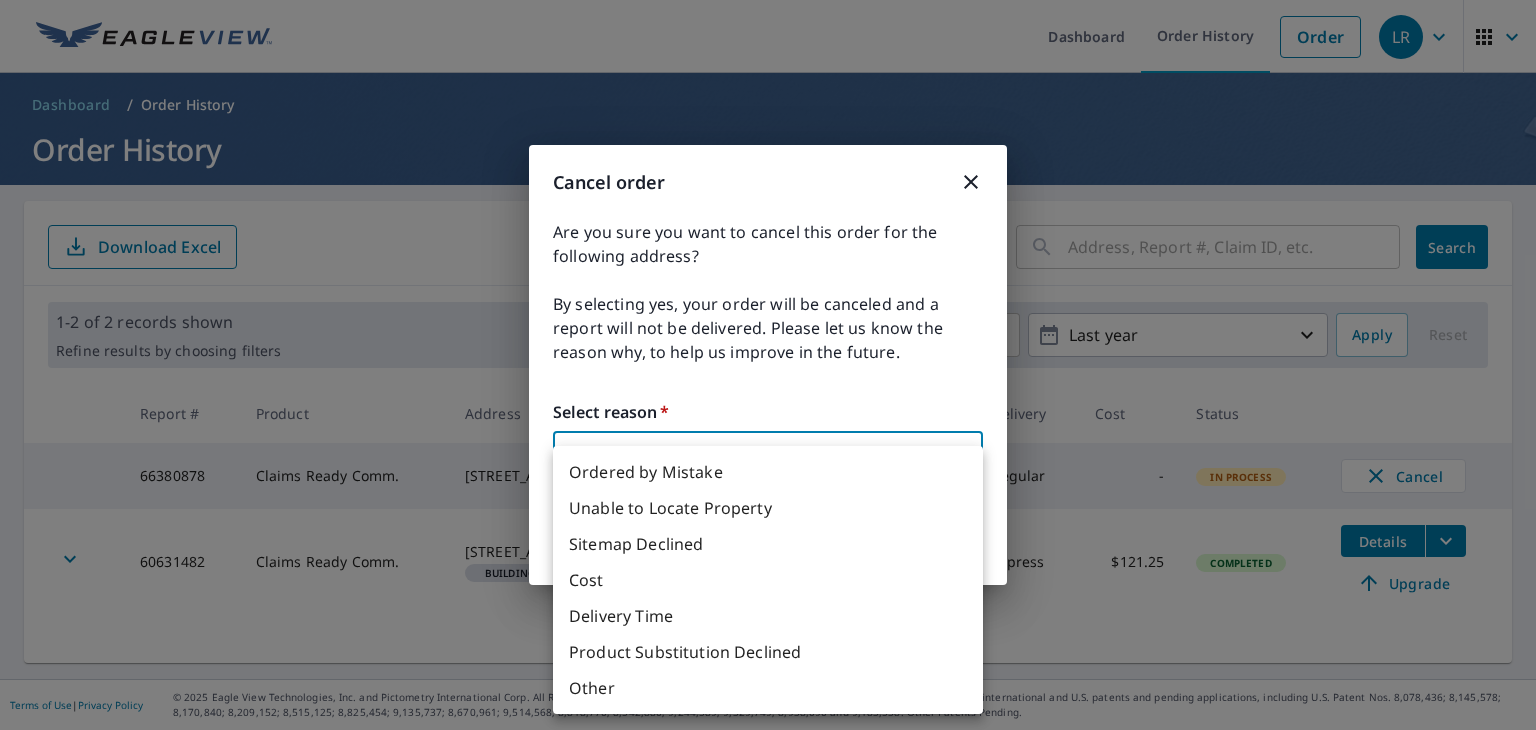 click at bounding box center [768, 365] 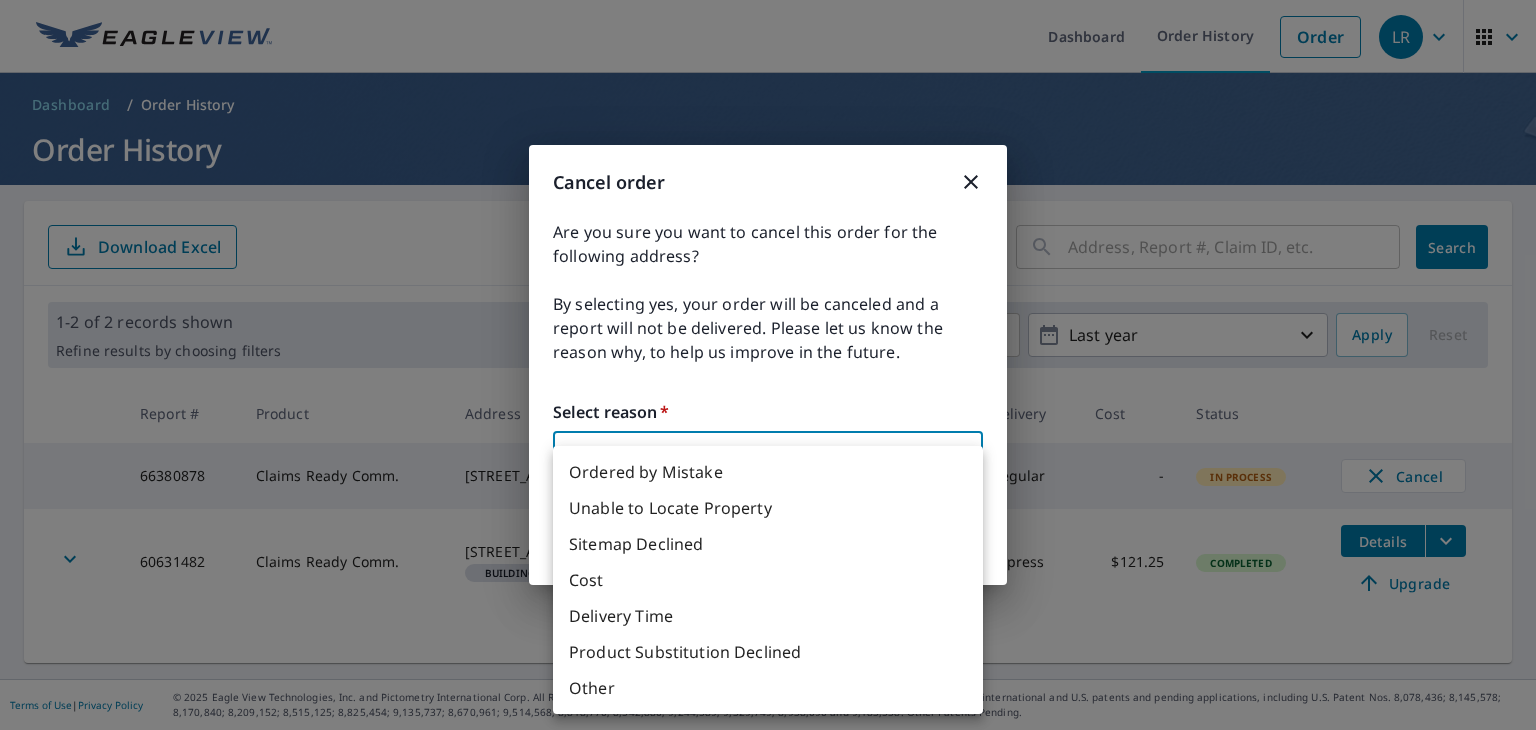 click on "LR LR
Dashboard Order History Order LR Dashboard / Order History Order History ​ Search Download Excel 1-2 of 2 records shown Refine results by choosing filters Products Status Orgs Last year Apply Reset Report # Product Address Date Claim ID Delivery Cost Status 66380878 Claims Ready Comm. 909 Courtney Ln
Copperas Cove, TX 76522 Jul 13, 2025 Regular - In Process Cancel 60631482 Claims Ready Comm. 2300 Seawall Blvd
Galveston, TX 77550 Building ID 1 Aug 01, 2024 1201300 Express $121.25 Completed Details Upgrade Terms of Use  |  Privacy Policy © 2025 Eagle View Technologies, Inc. and Pictometry International Corp. All Rights Reserved. Reports issued by EagleView Technologies are covered by   one or more international and U.S. patents and pending applications, including U.S. Patent Nos. 8,078,436; 8,145,578; 8,170,840; 8,209,152;   8,515,125; 8,825,454; 9,135,737; 8,670,961; 9,514,568; 8,818,770; 8,542,880; 9,244,589; 9,329,749; 8,938,090 and 9,183,538. Other Patents Pending." at bounding box center [768, 365] 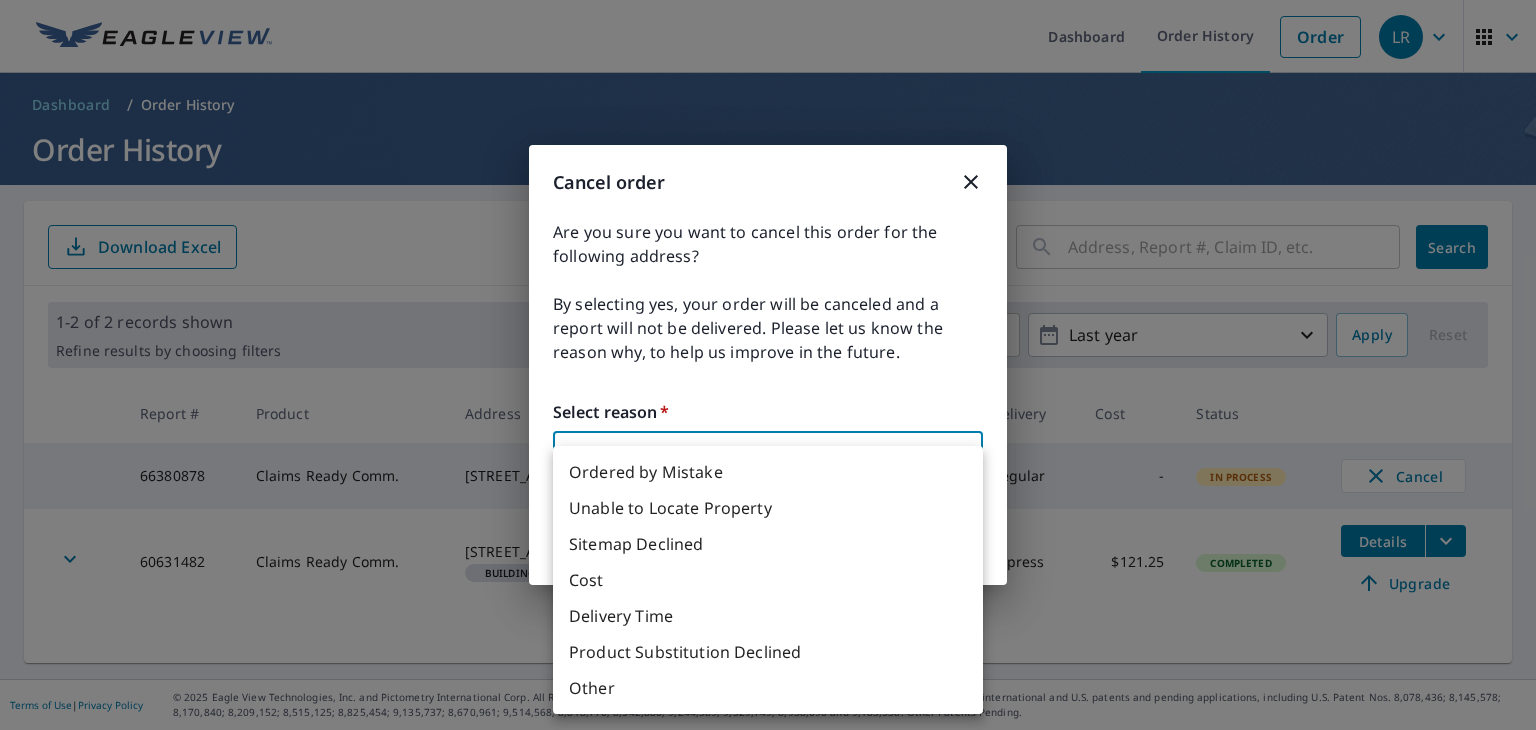 click on "Other" at bounding box center (768, 688) 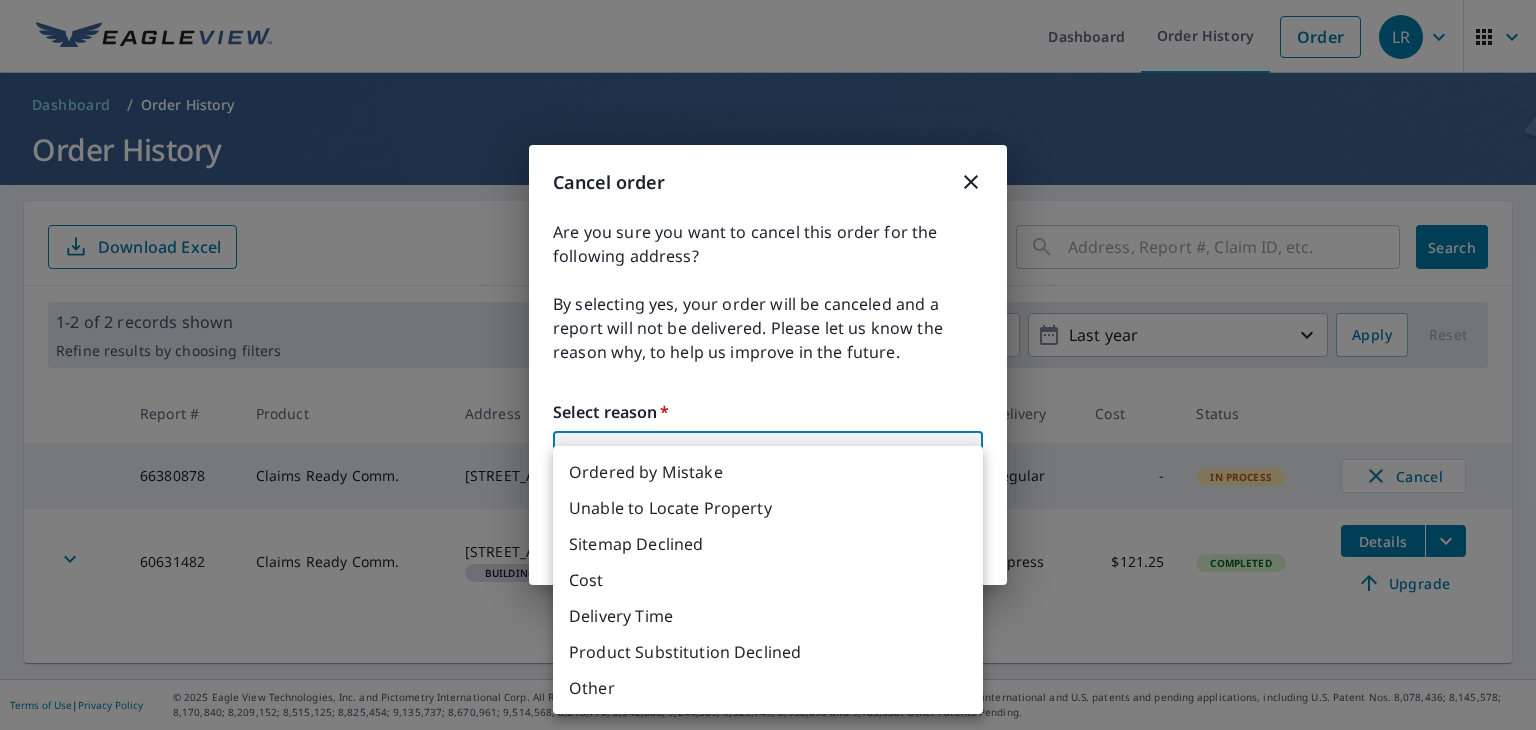 type on "36" 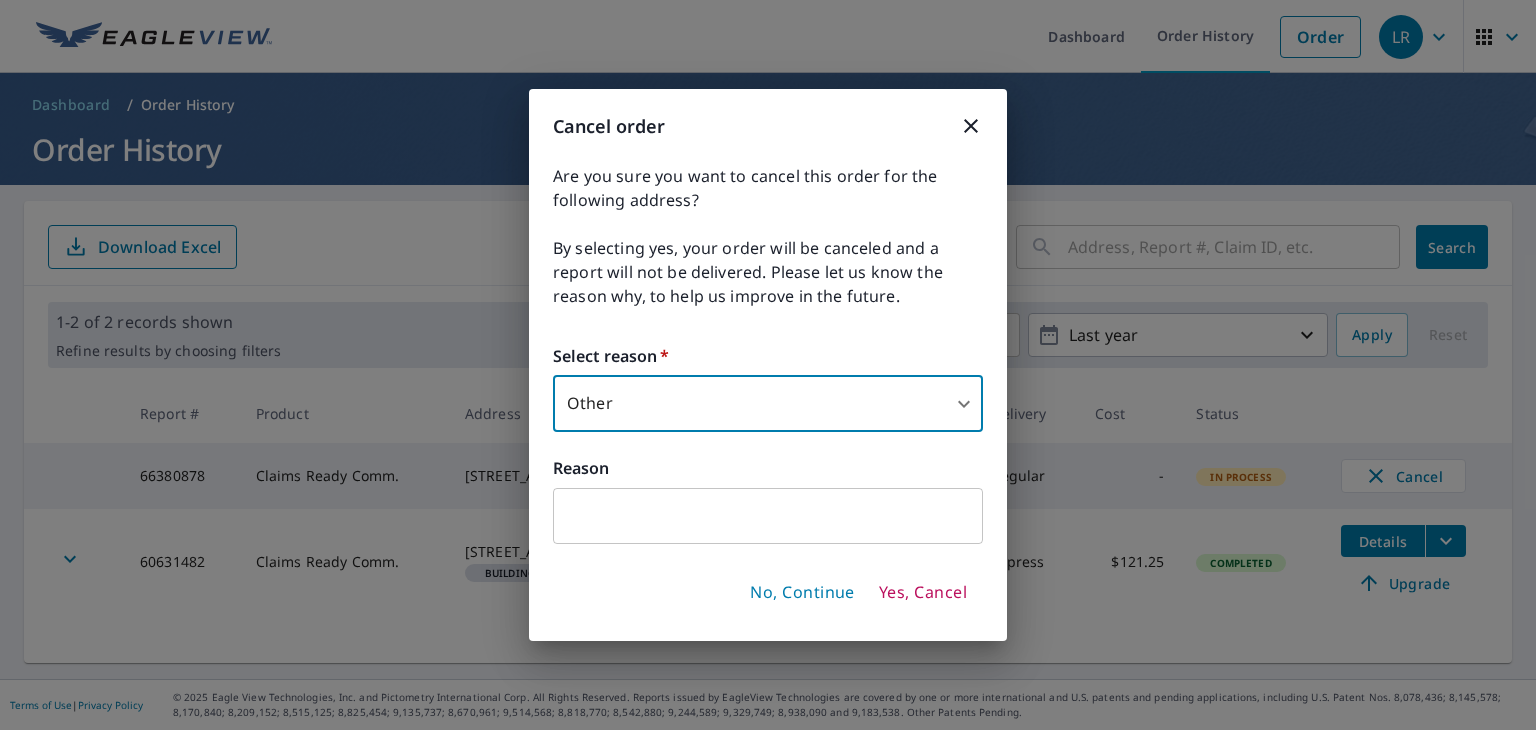 click at bounding box center [768, 516] 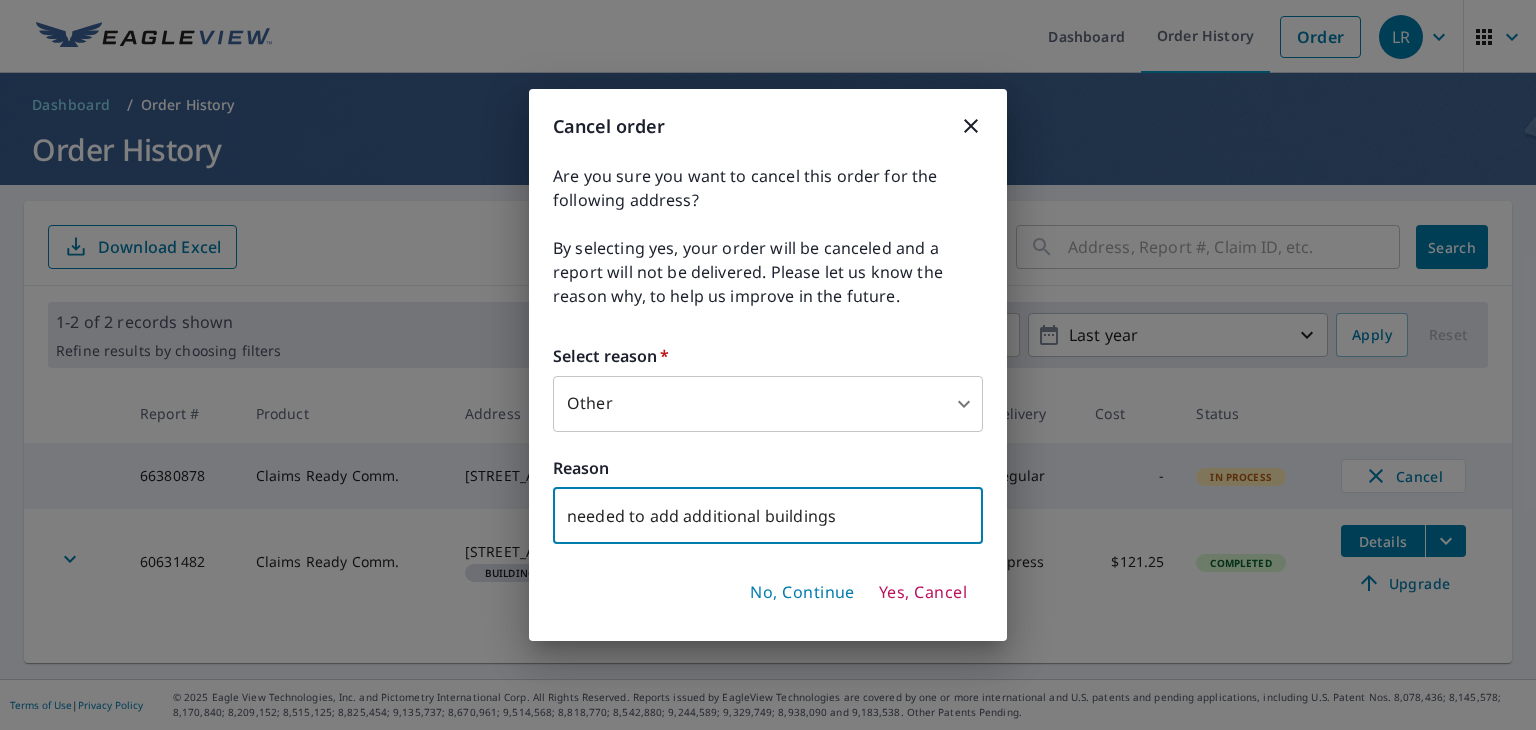 type on "needed to add additional buildings" 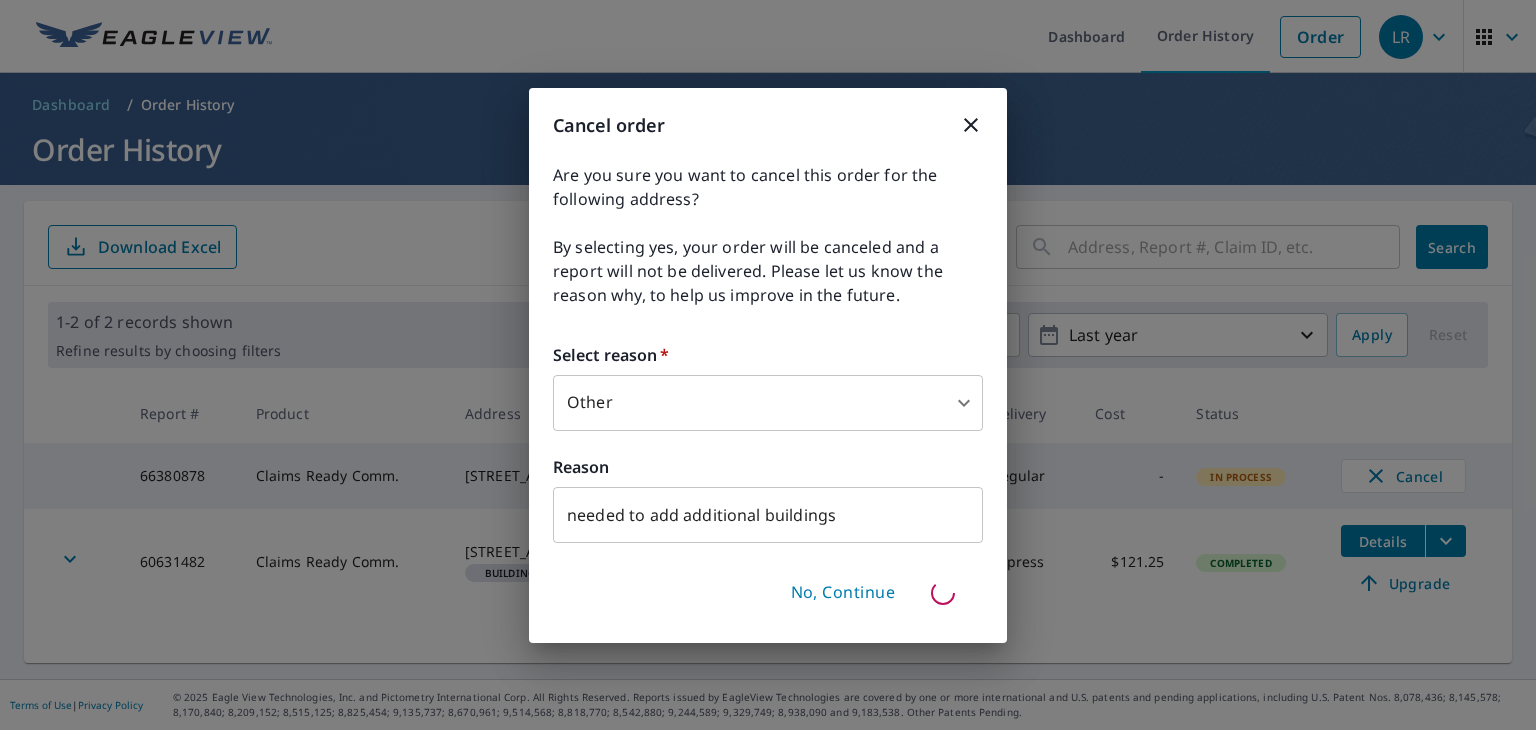 type 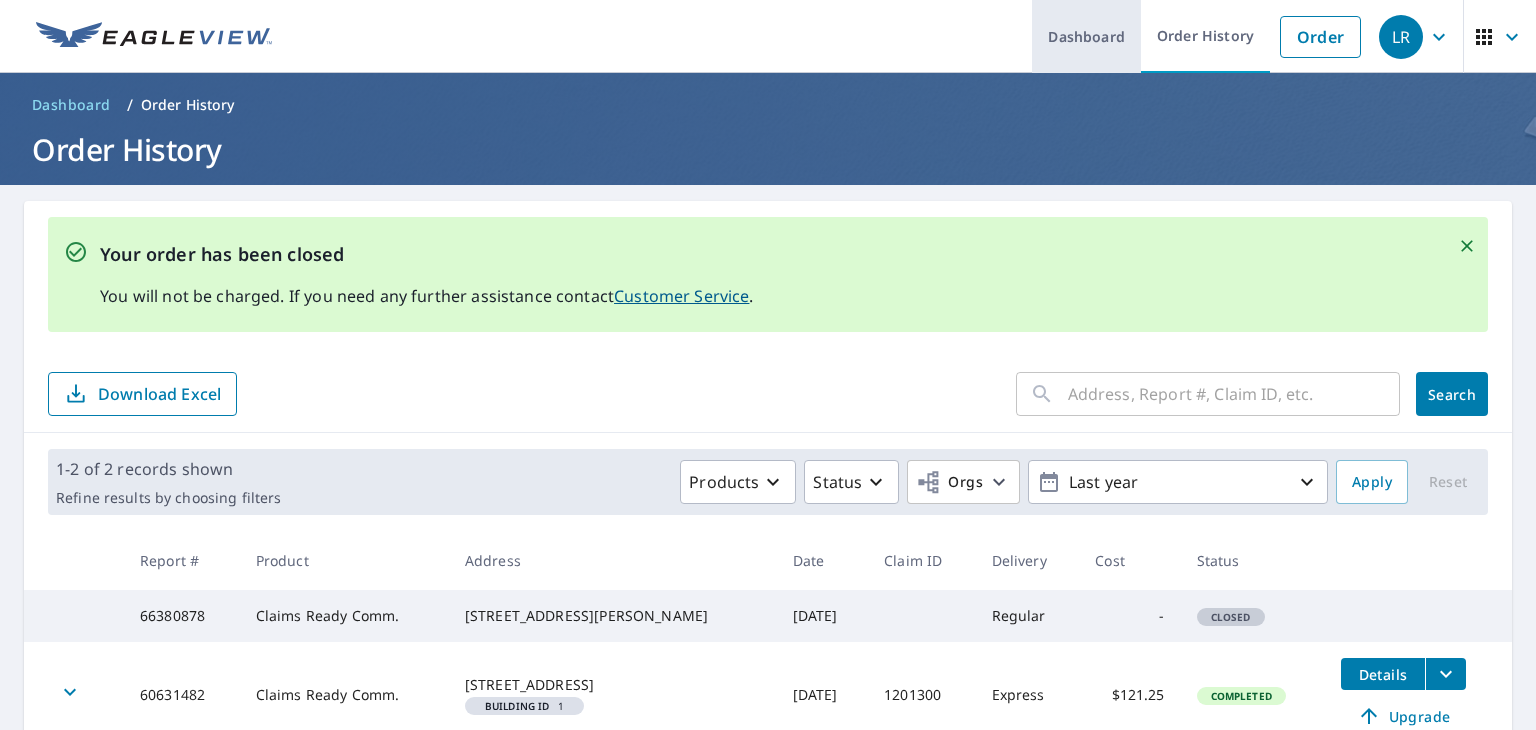 click on "Dashboard" at bounding box center [1086, 36] 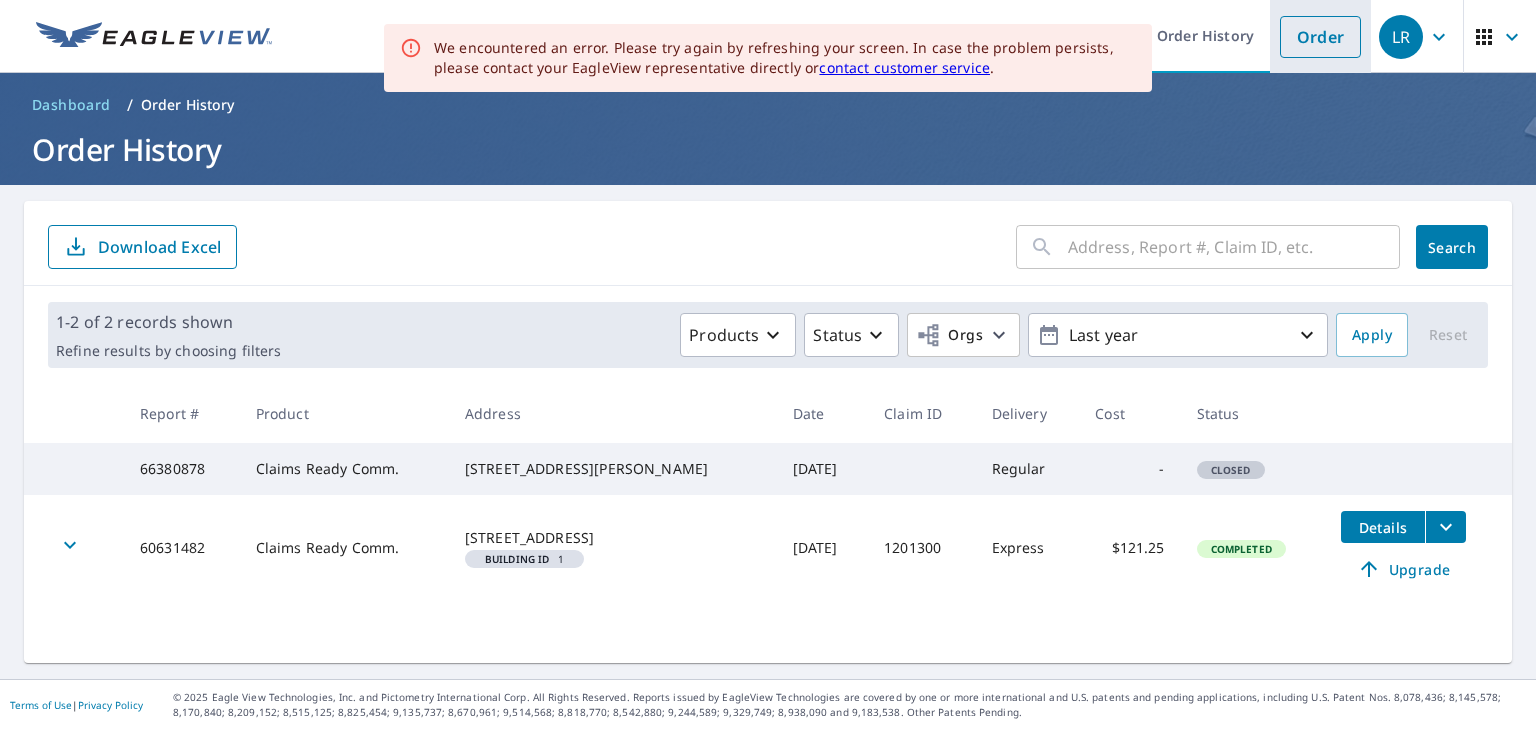 click on "Order" at bounding box center [1320, 37] 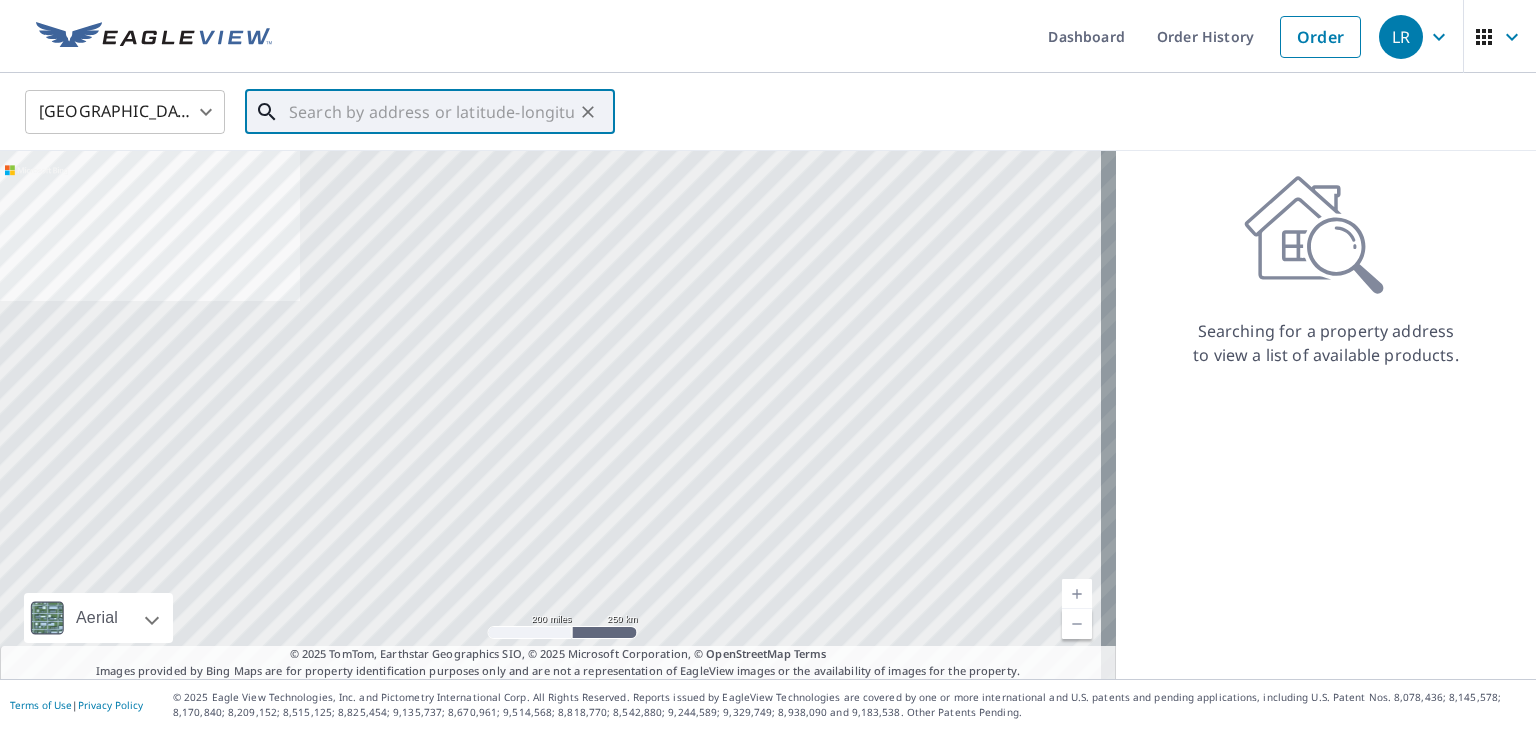 click at bounding box center [431, 112] 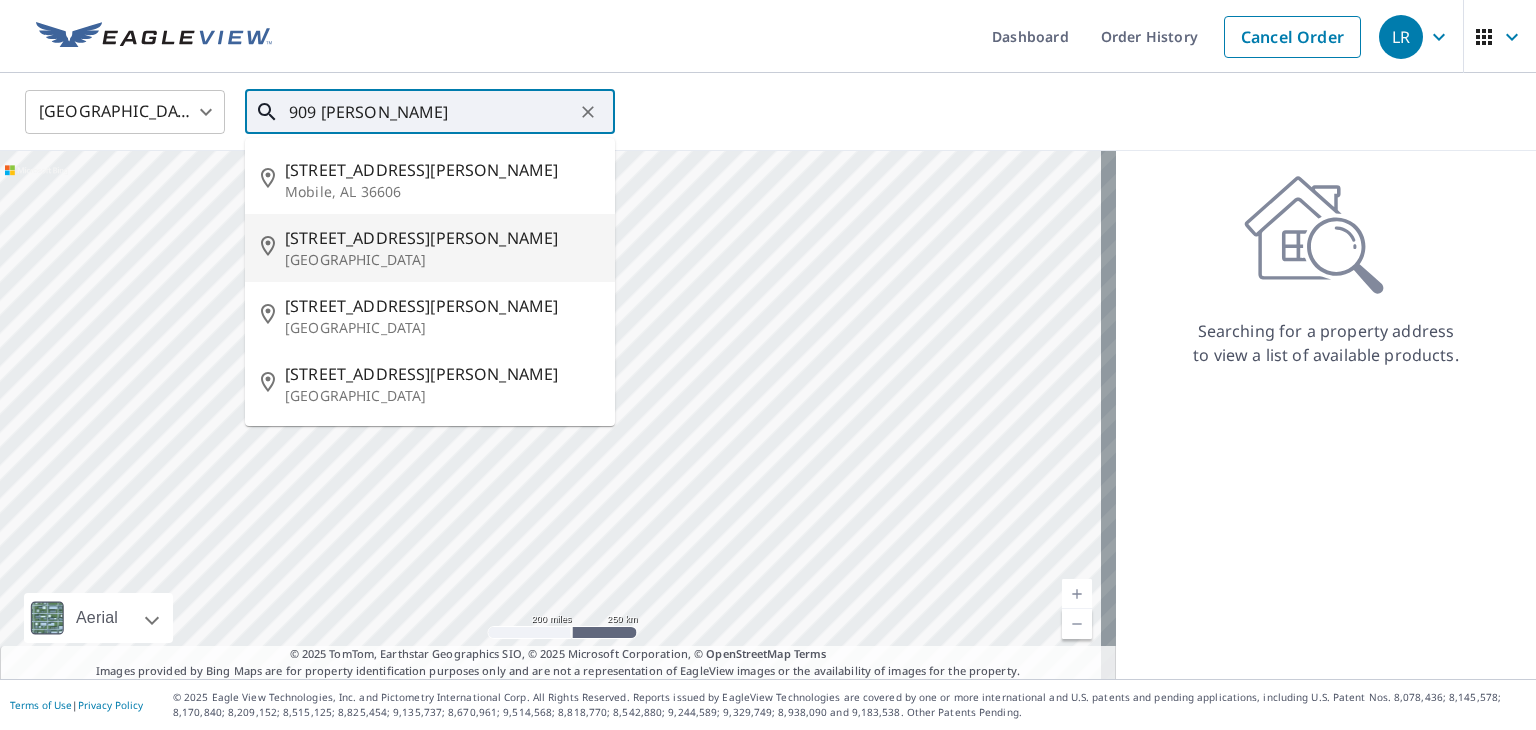 click on "909 Courtney Ln" at bounding box center [442, 238] 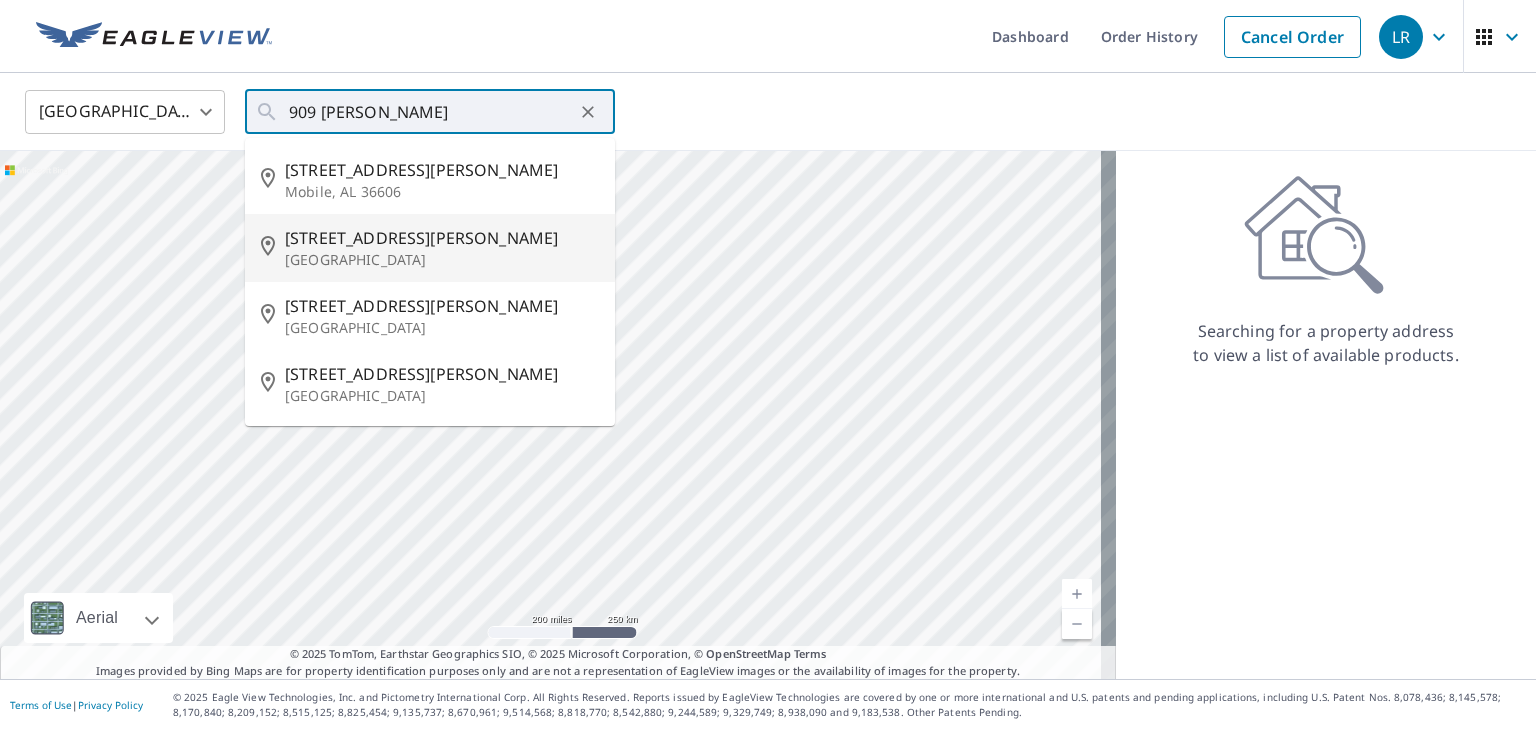type on "909 Courtney Ln Copperas Cove, TX 76522" 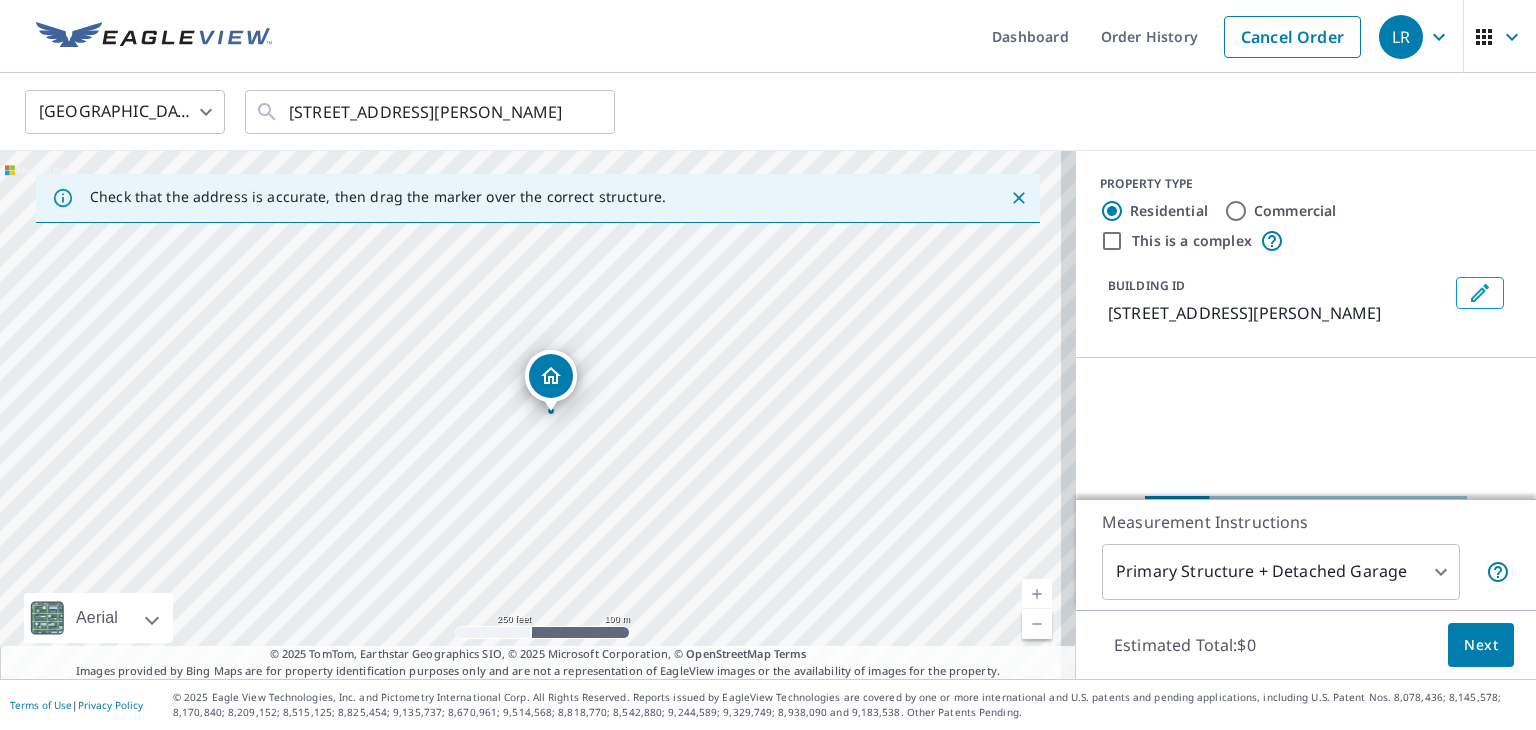 click on "Commercial" at bounding box center [1236, 211] 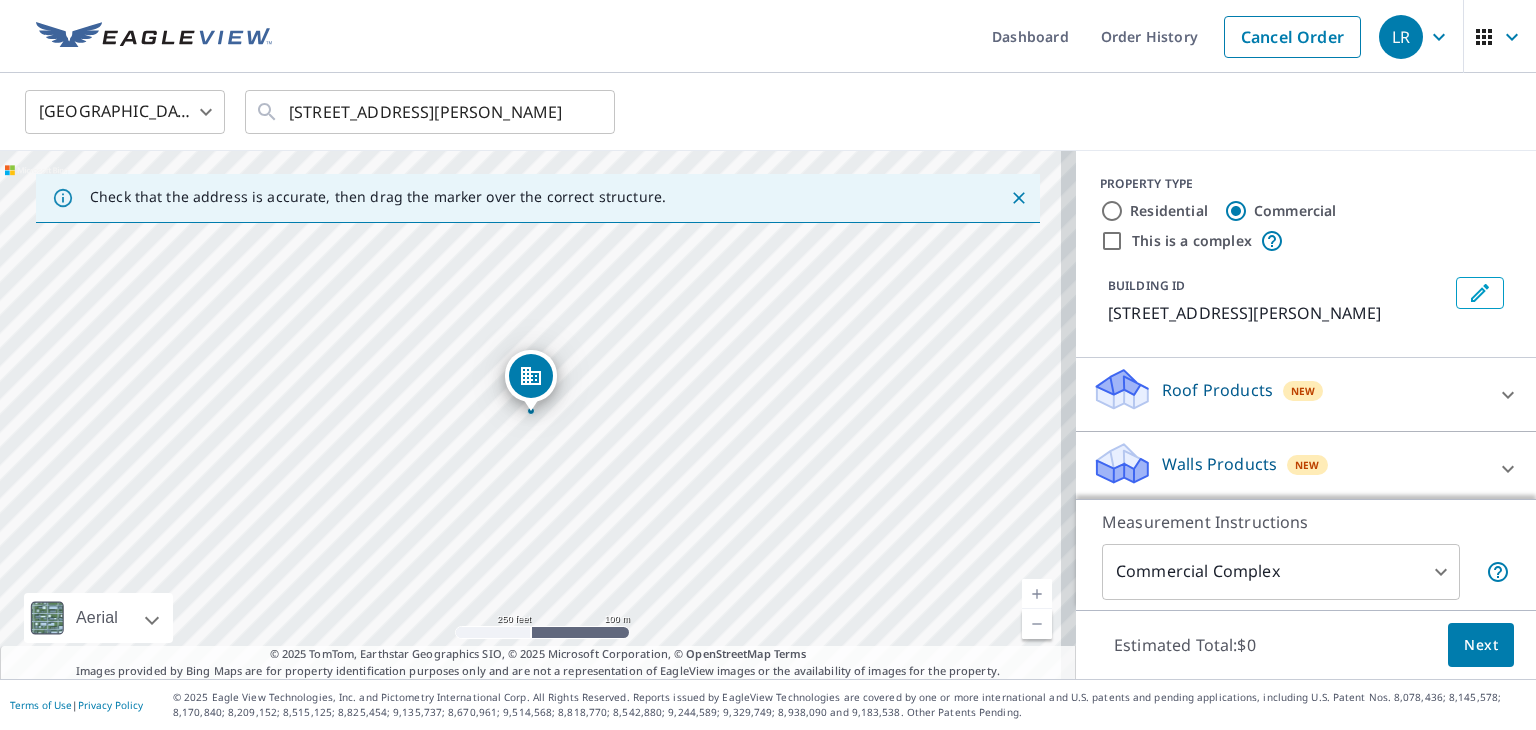 click on "This is a complex" at bounding box center (1112, 241) 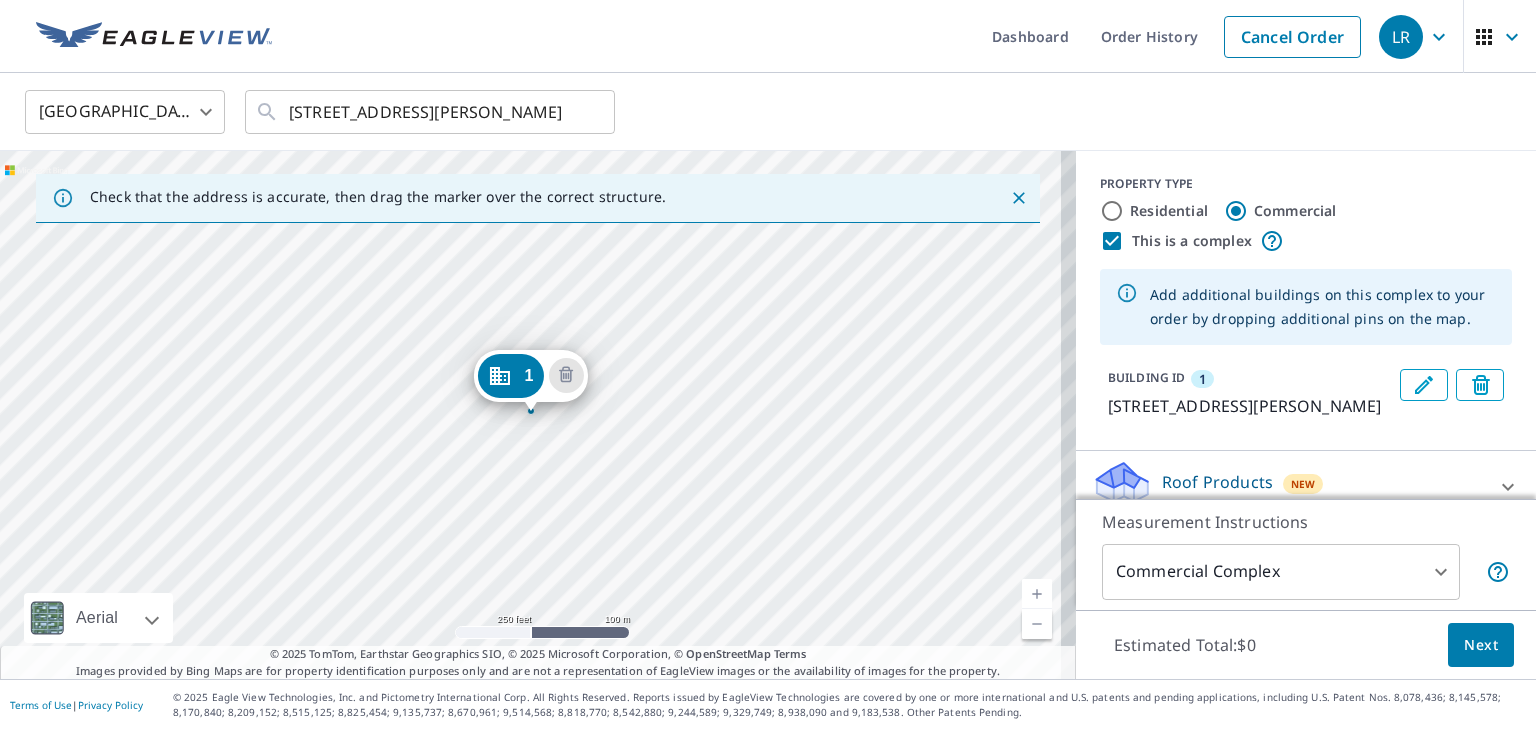 click on "1 909 Courtney Ln Copperas Cove, TX 76522" at bounding box center [538, 415] 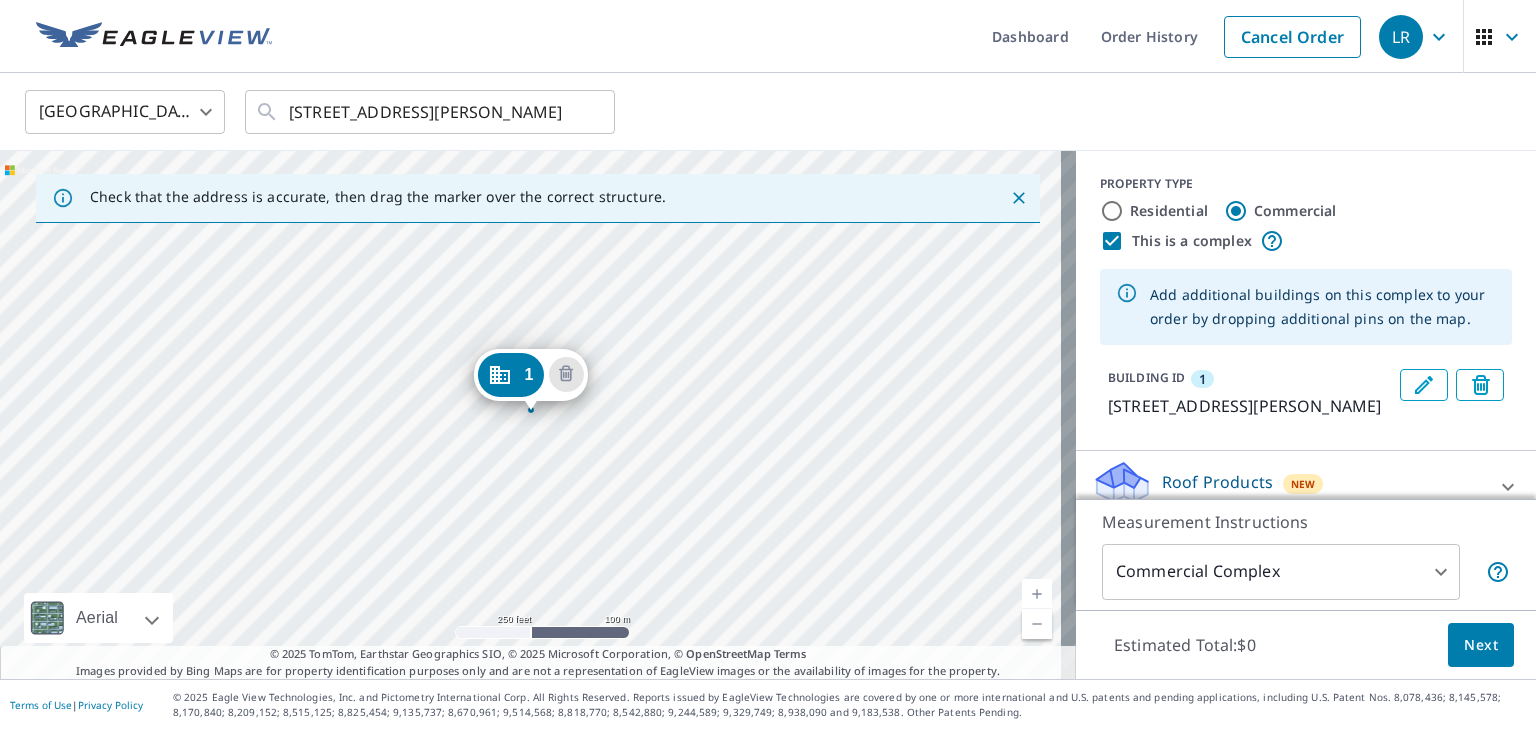 click on "1" at bounding box center (510, 375) 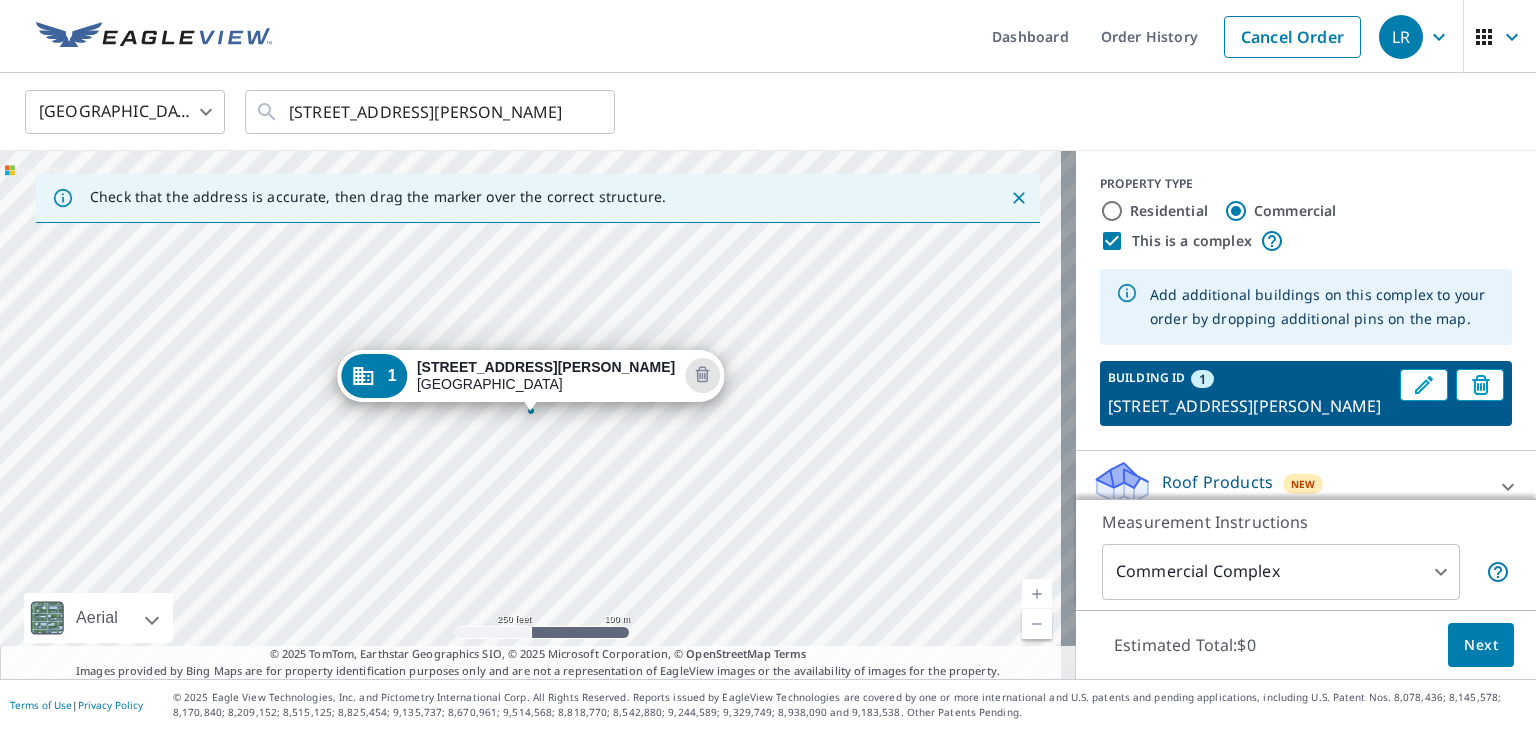 click on "1 909 Courtney Ln Copperas Cove, TX 76522" at bounding box center [538, 415] 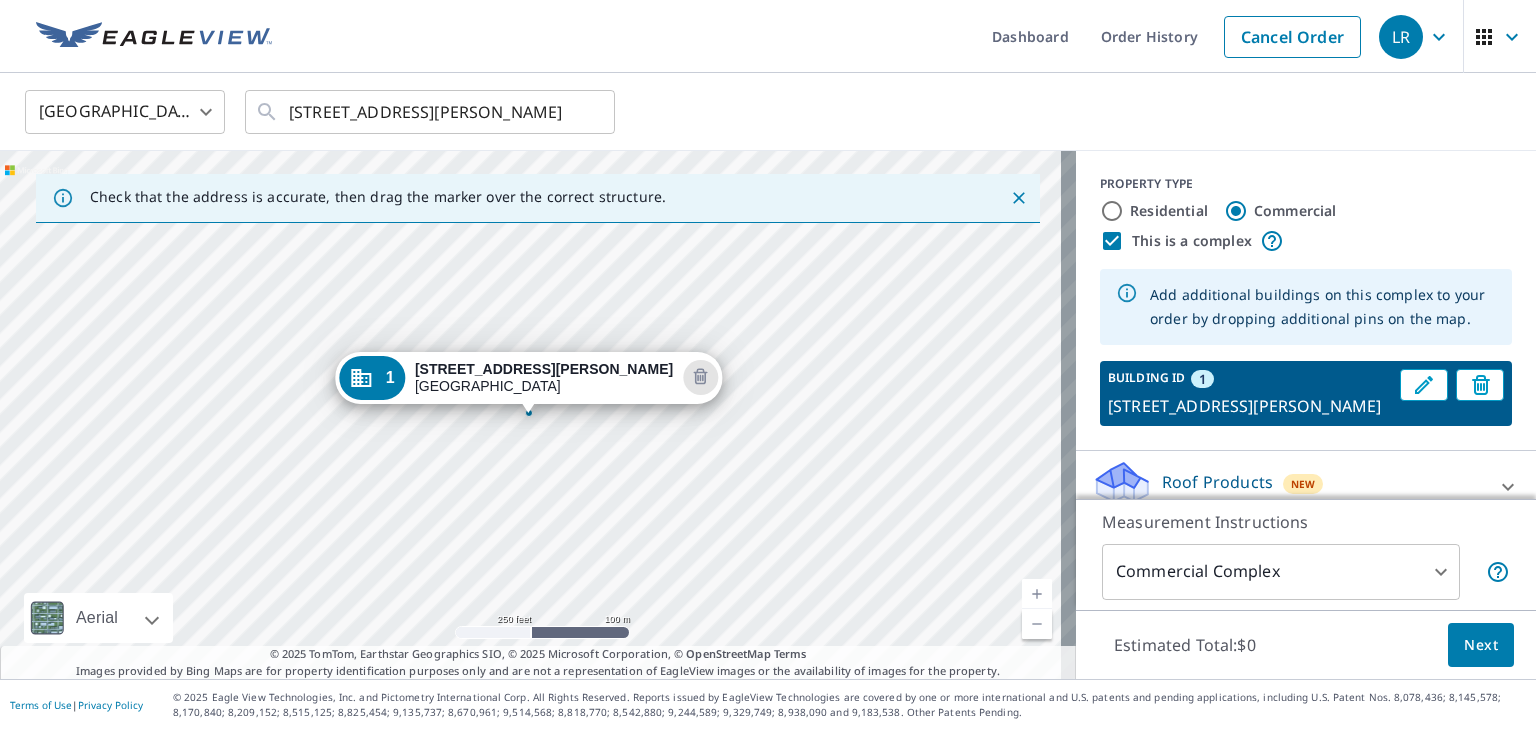 click on "1 909 Courtney Ln Copperas Cove, TX 76522" at bounding box center (538, 415) 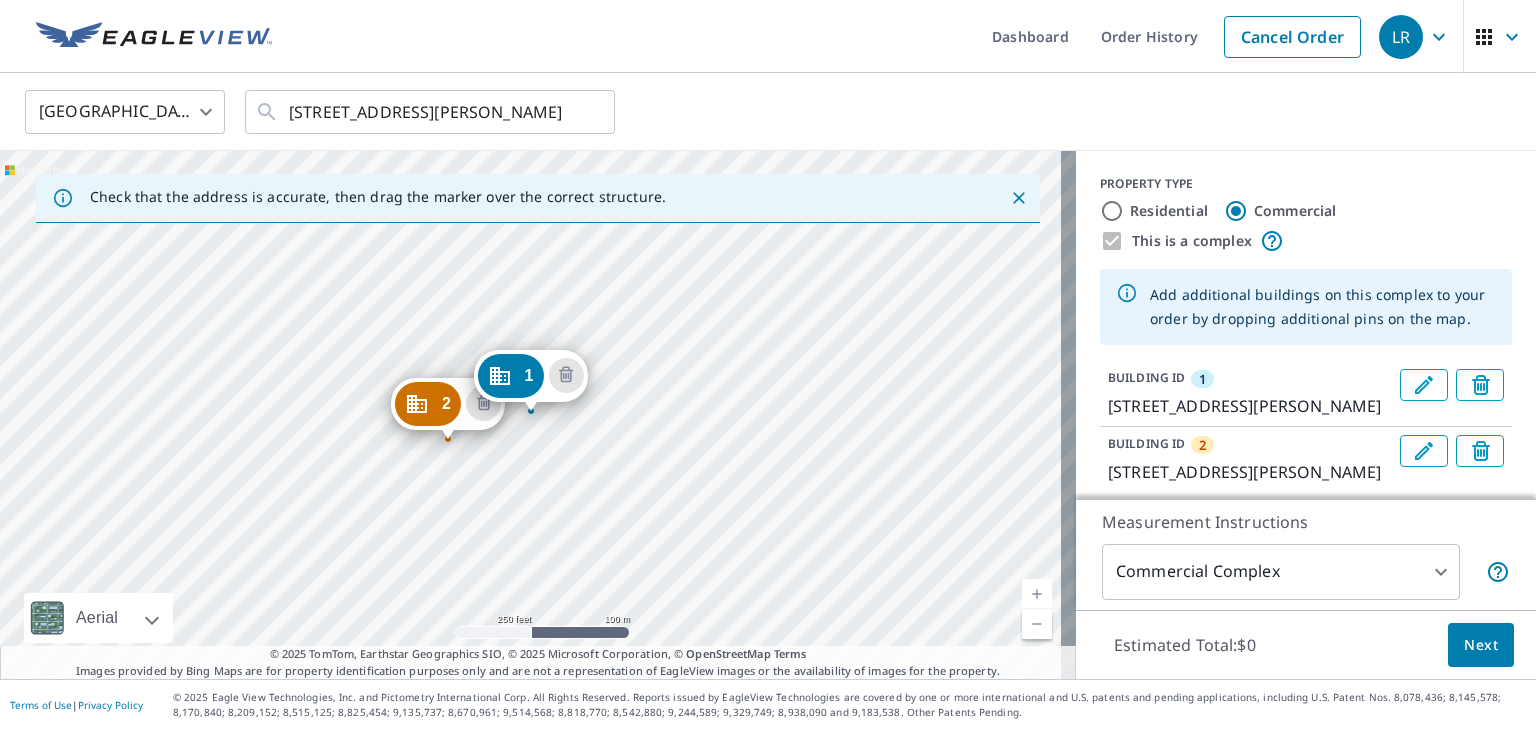 click on "2 909 Courtney Ln Copperas Cove, TX 76522 1 909 Courtney Ln Copperas Cove, TX 76522" at bounding box center (538, 415) 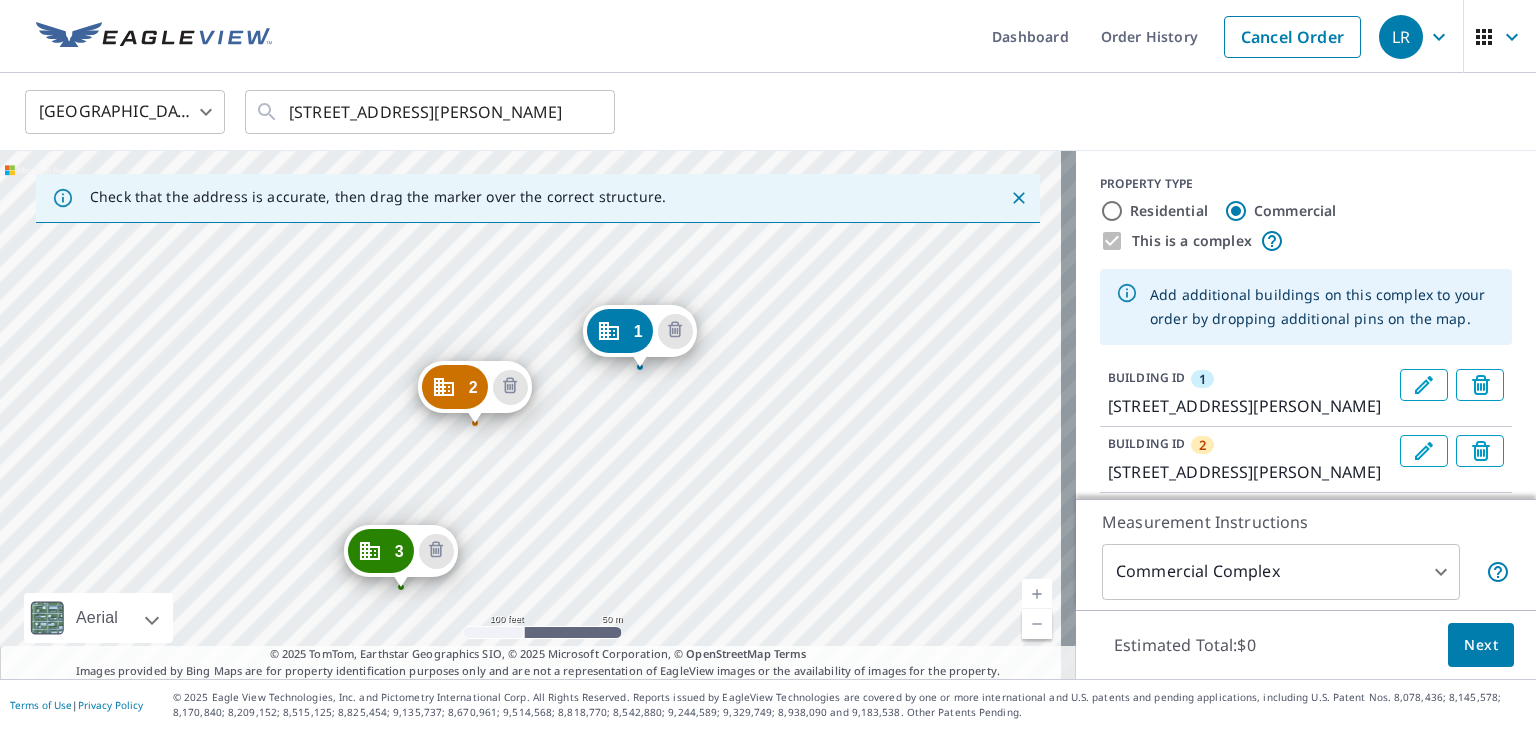 drag, startPoint x: 552, startPoint y: 443, endPoint x: 845, endPoint y: 333, distance: 312.96805 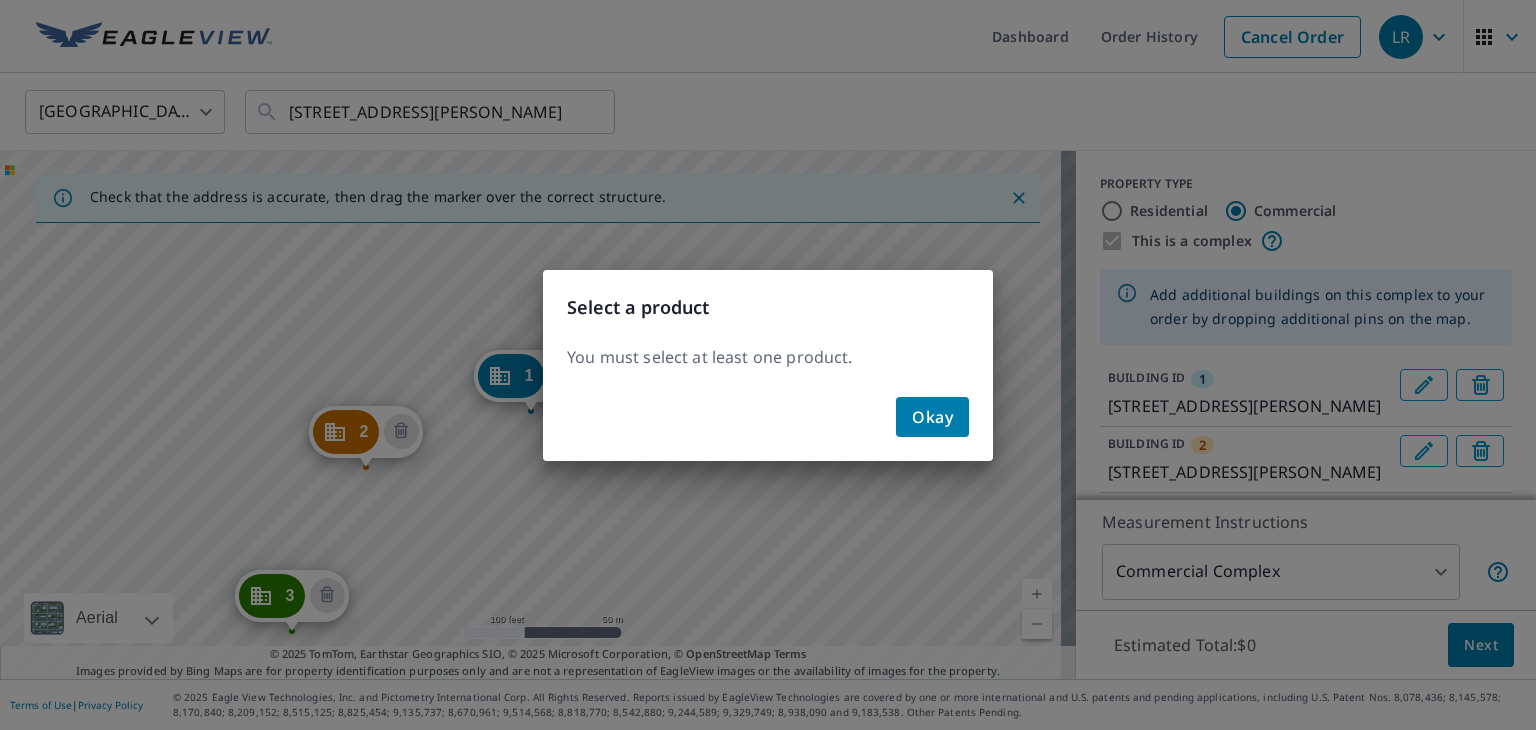 click on "Okay" at bounding box center (932, 417) 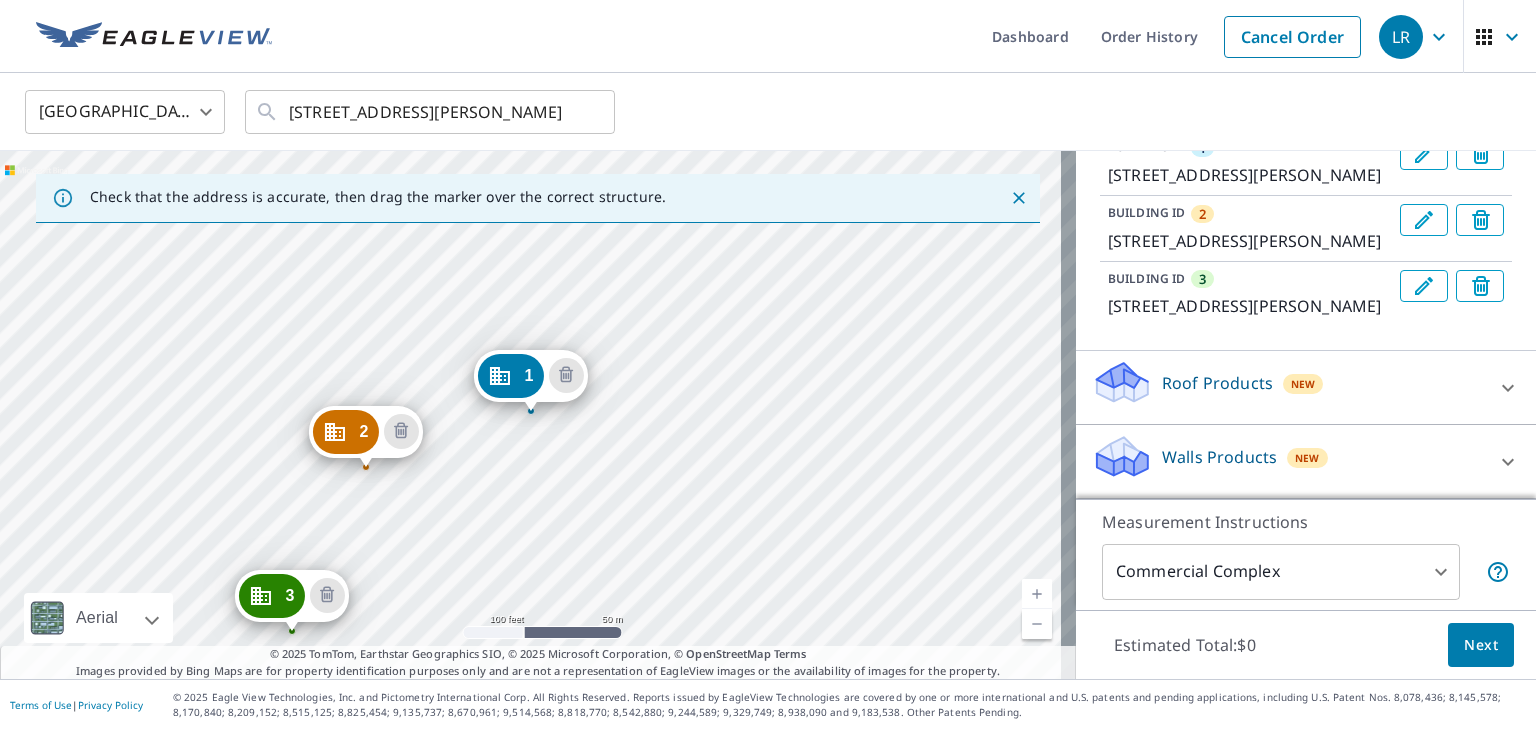 scroll, scrollTop: 304, scrollLeft: 0, axis: vertical 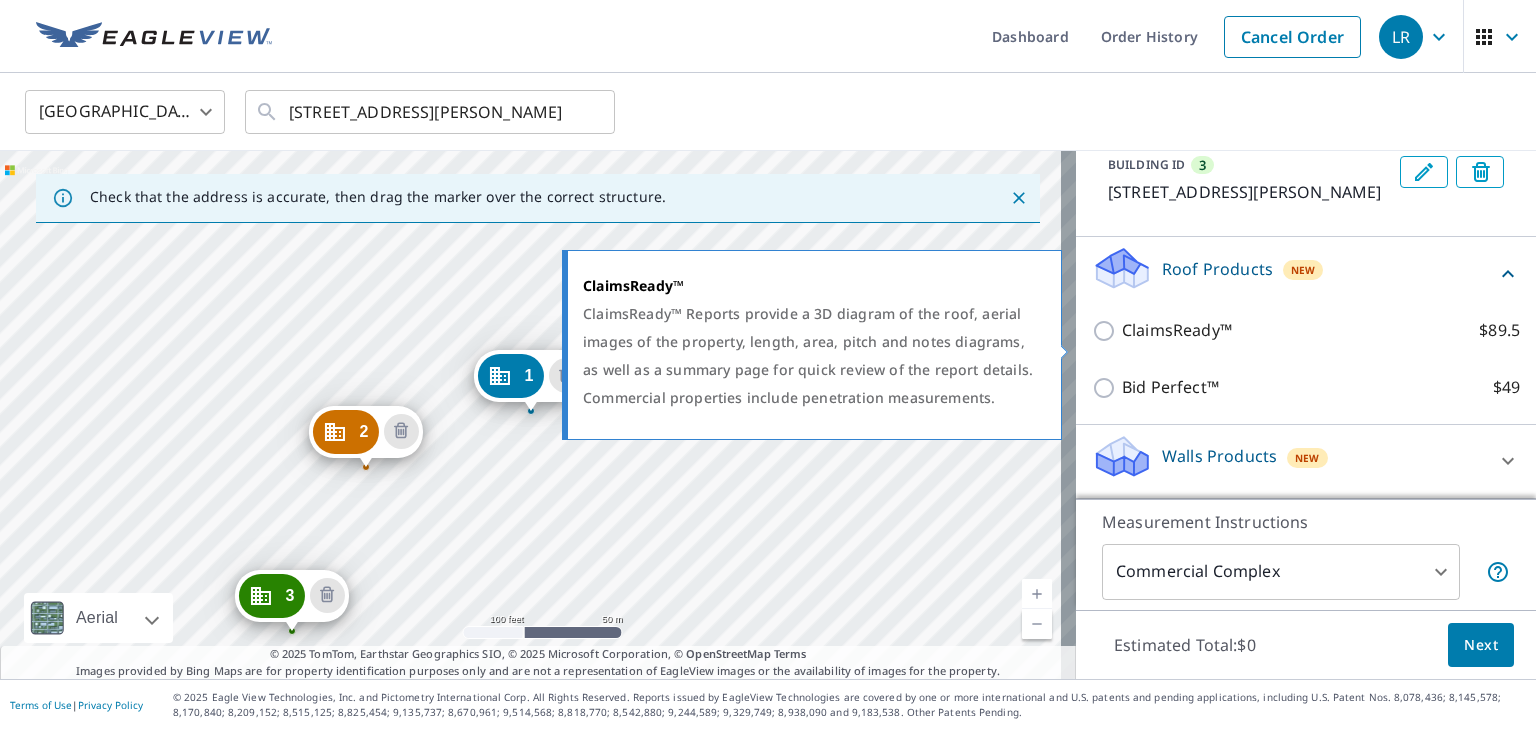 click on "ClaimsReady™ $89.5" at bounding box center [1107, 331] 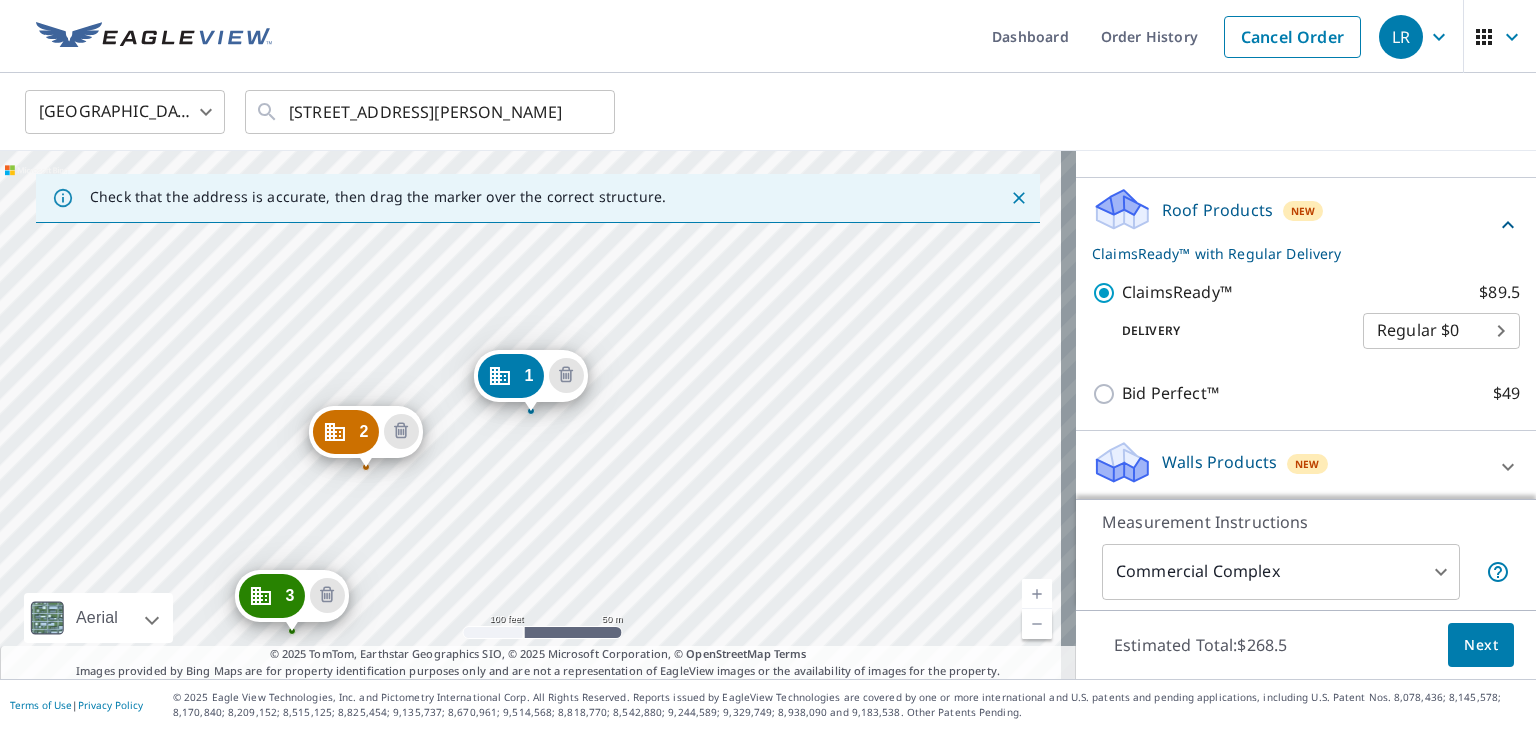 click on "Next" at bounding box center (1481, 645) 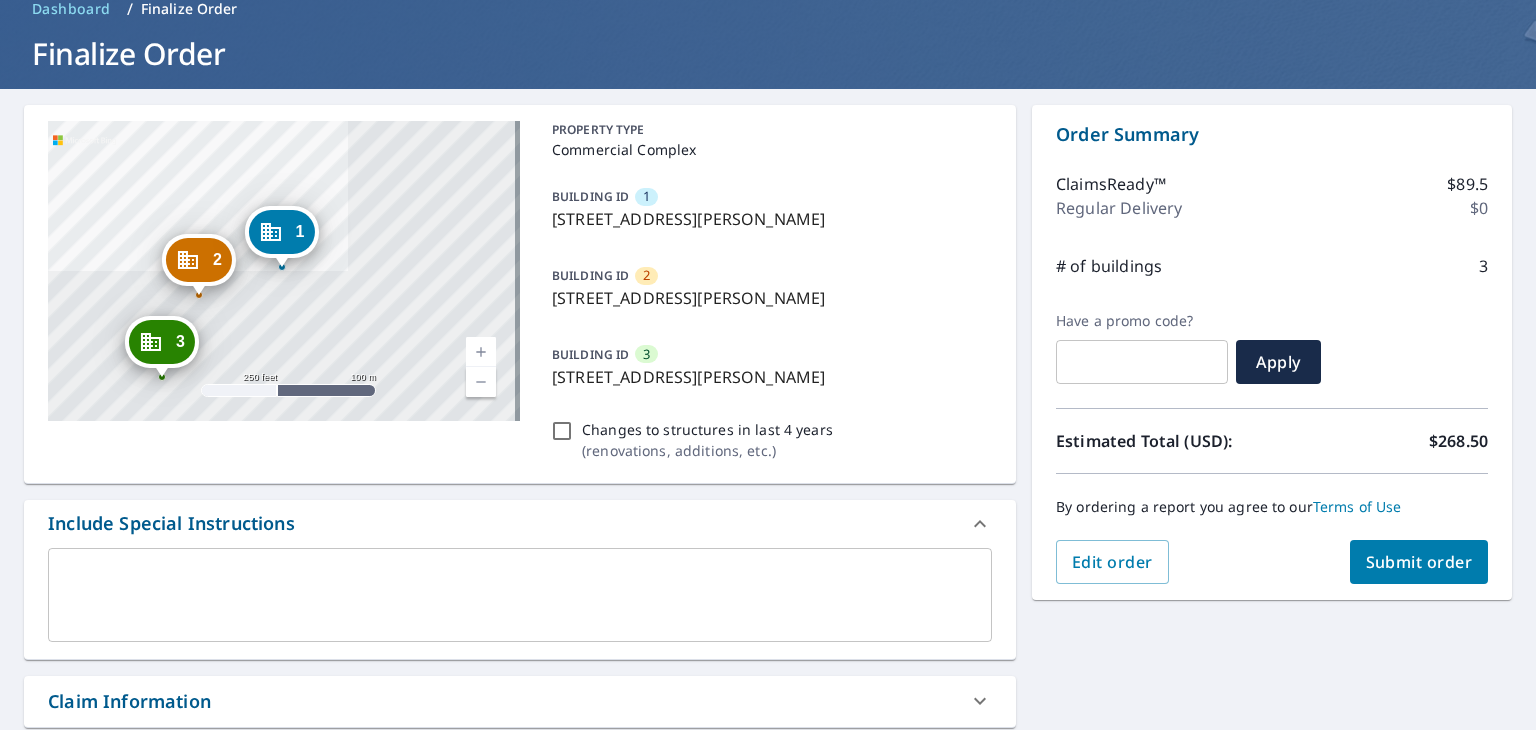 scroll, scrollTop: 300, scrollLeft: 0, axis: vertical 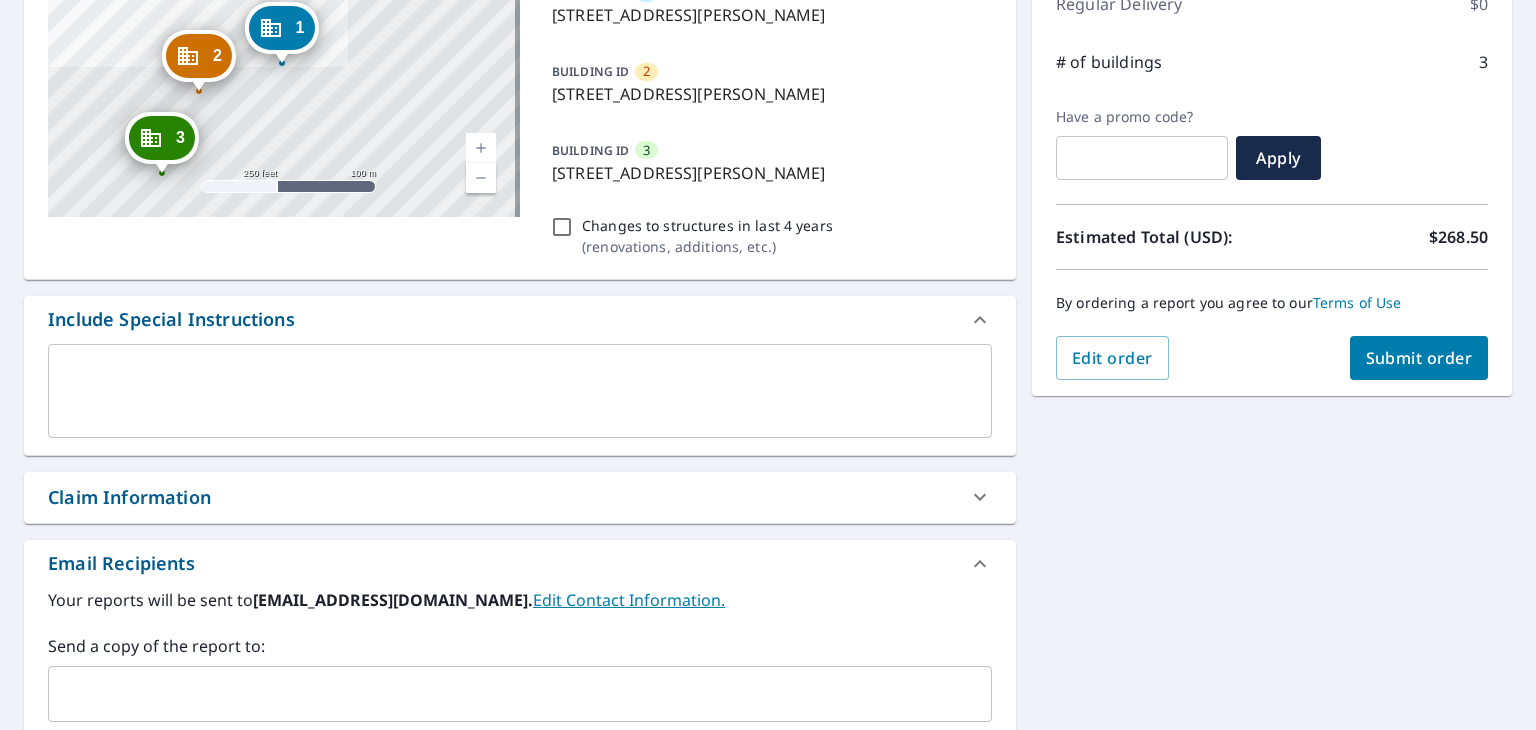 click on "Edit Contact Information." at bounding box center (629, 600) 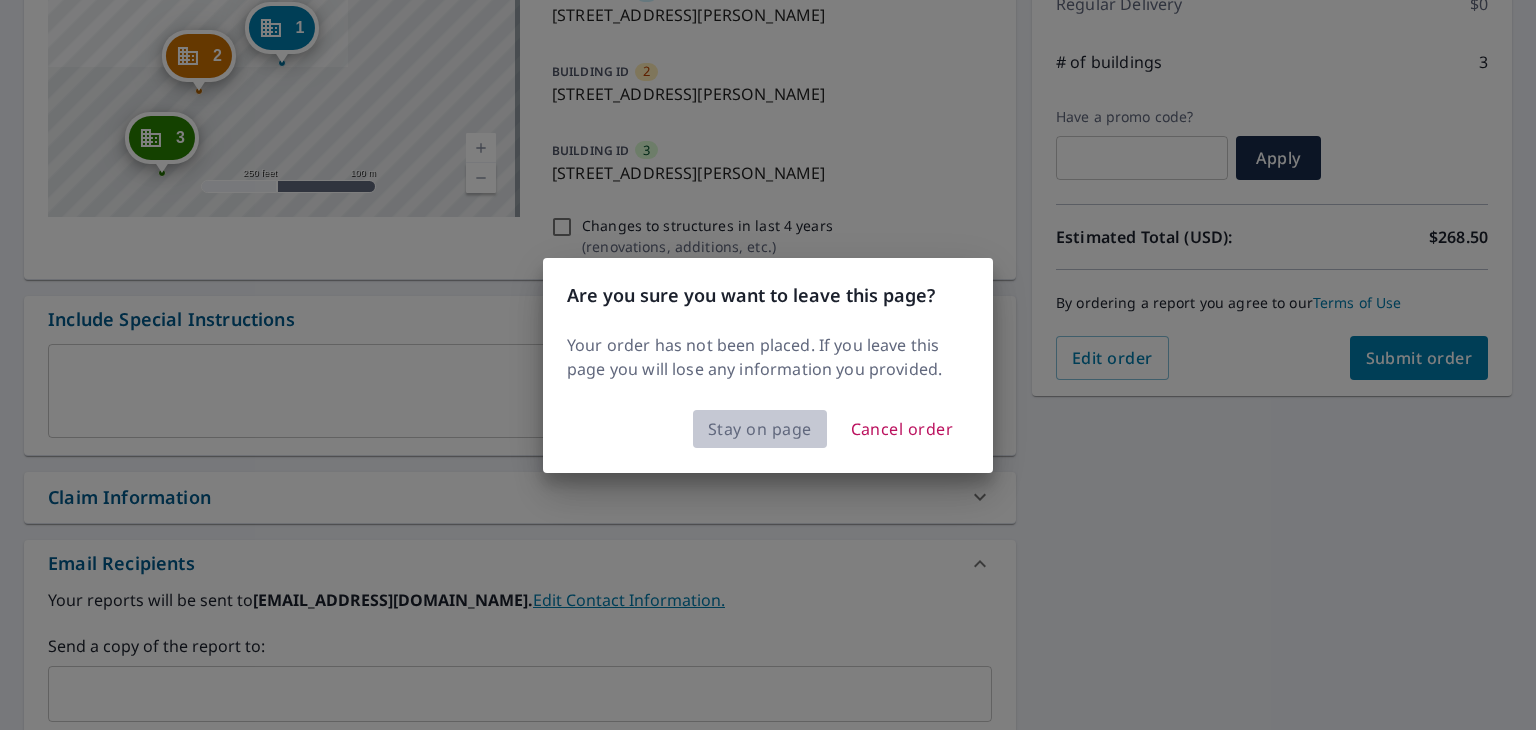 click on "Stay on page" at bounding box center [760, 429] 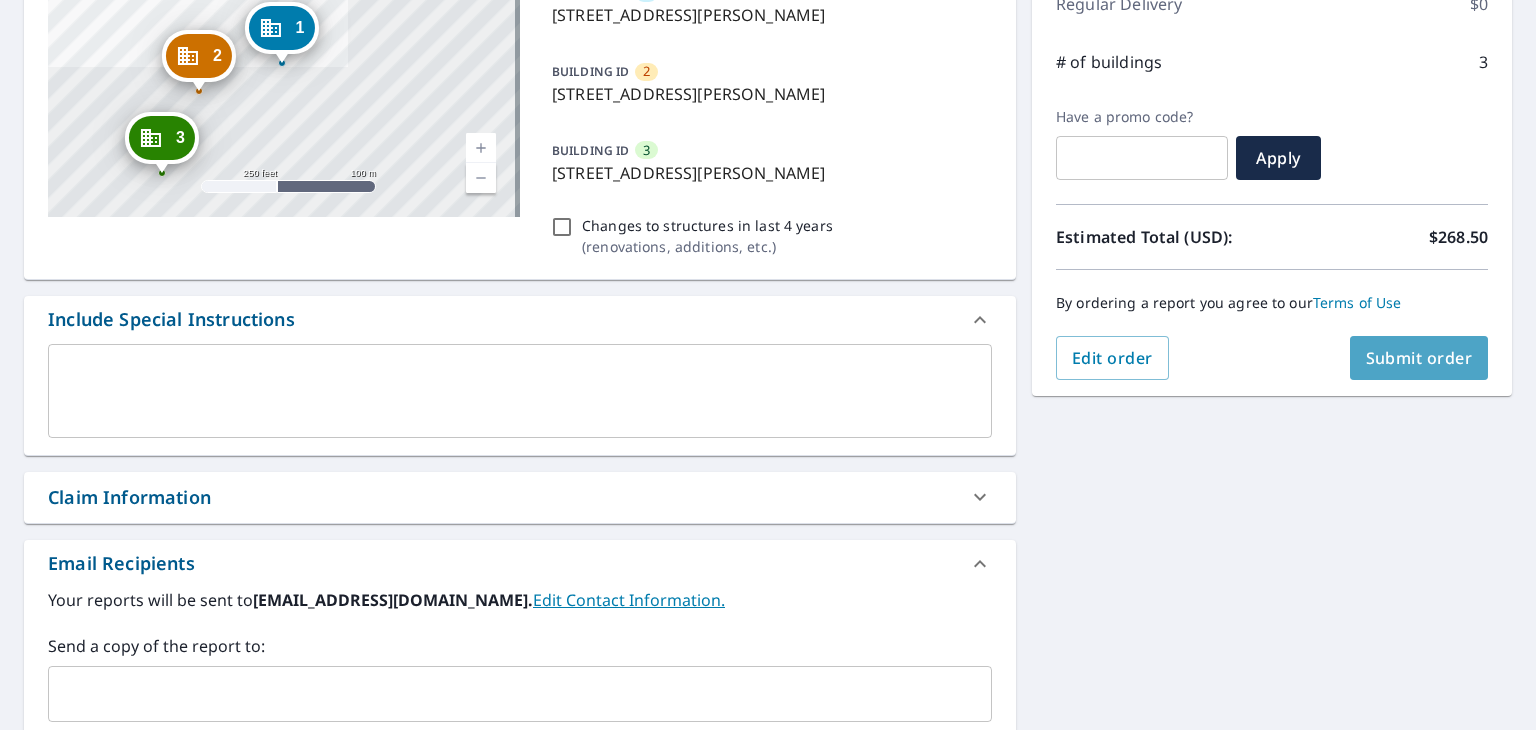 click on "Submit order" at bounding box center (1419, 358) 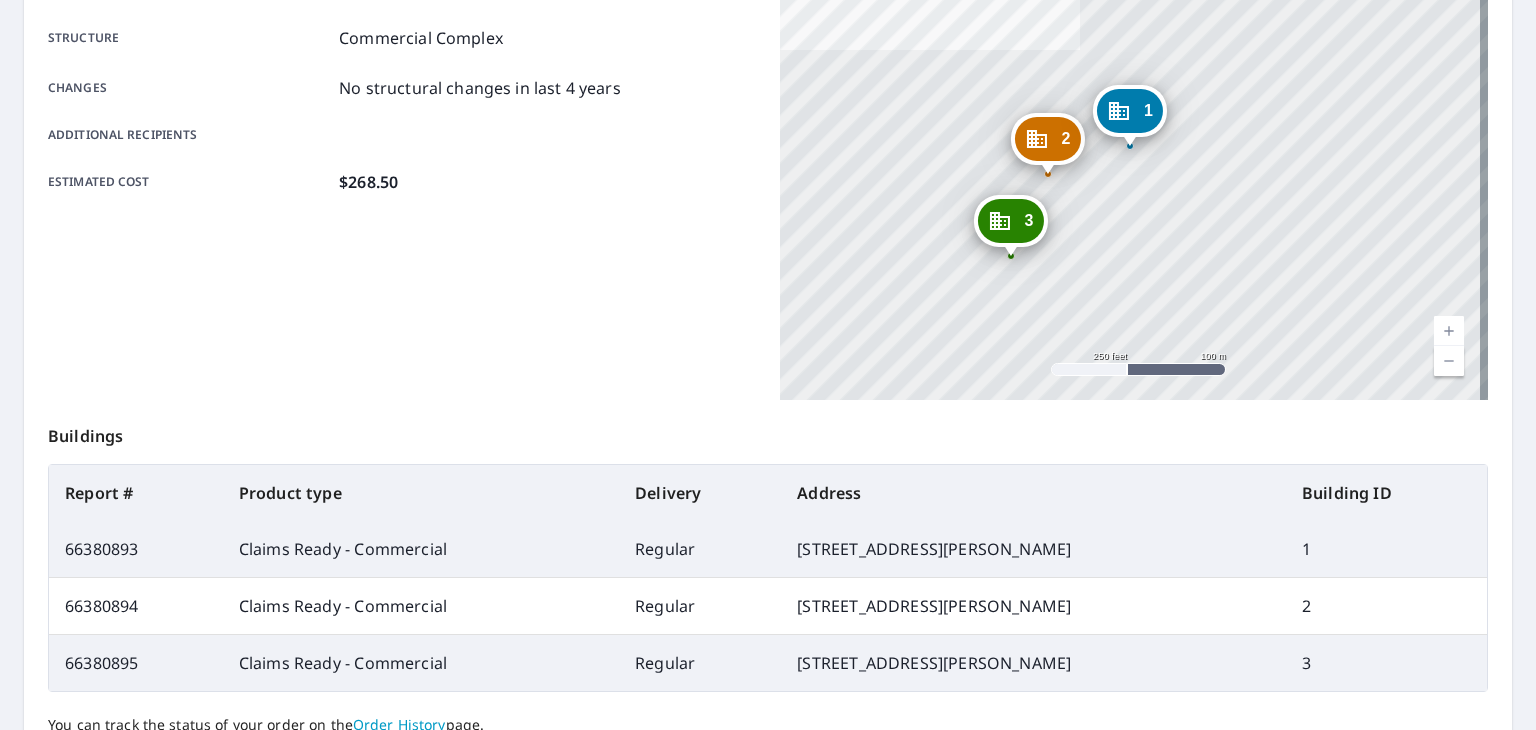 scroll, scrollTop: 560, scrollLeft: 0, axis: vertical 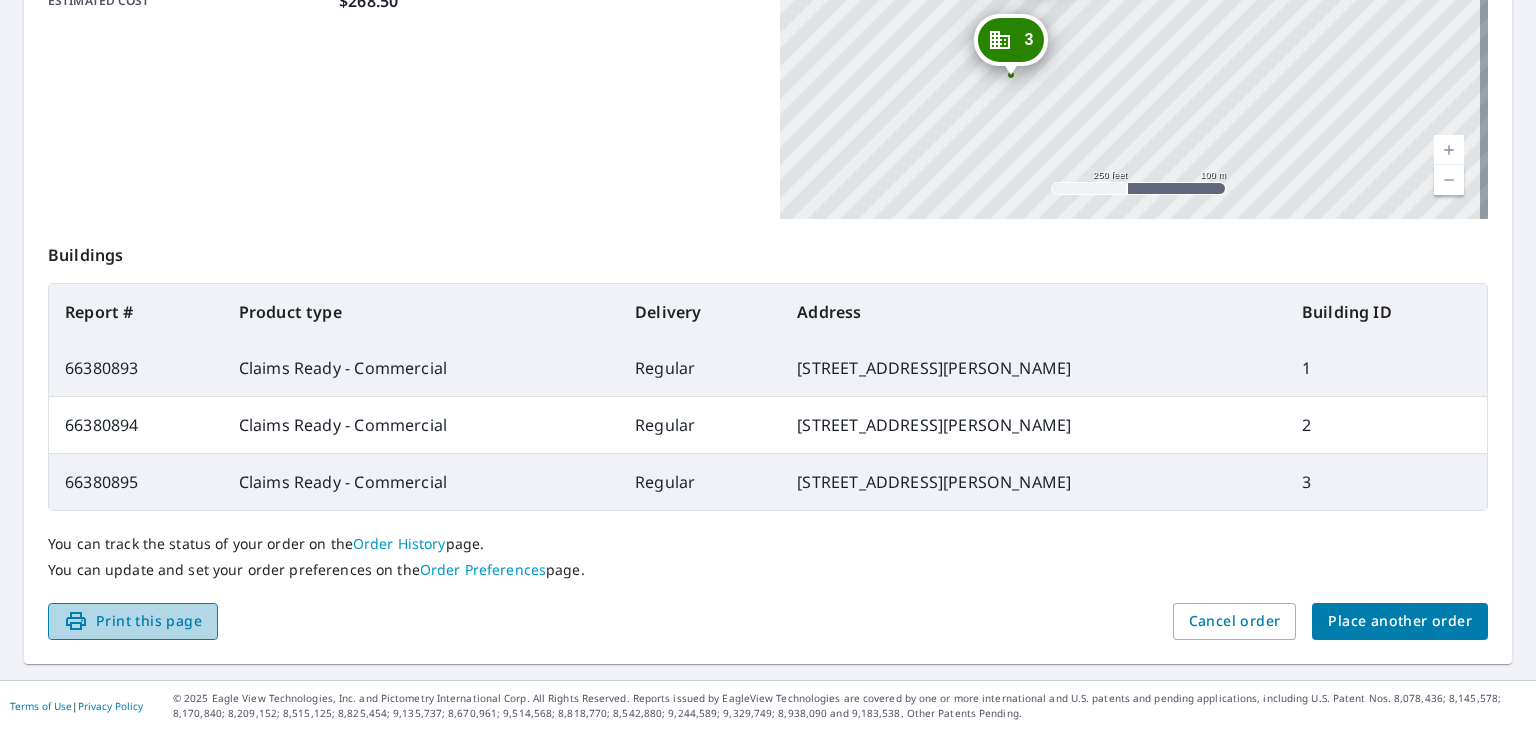 click on "Print this page" at bounding box center (133, 621) 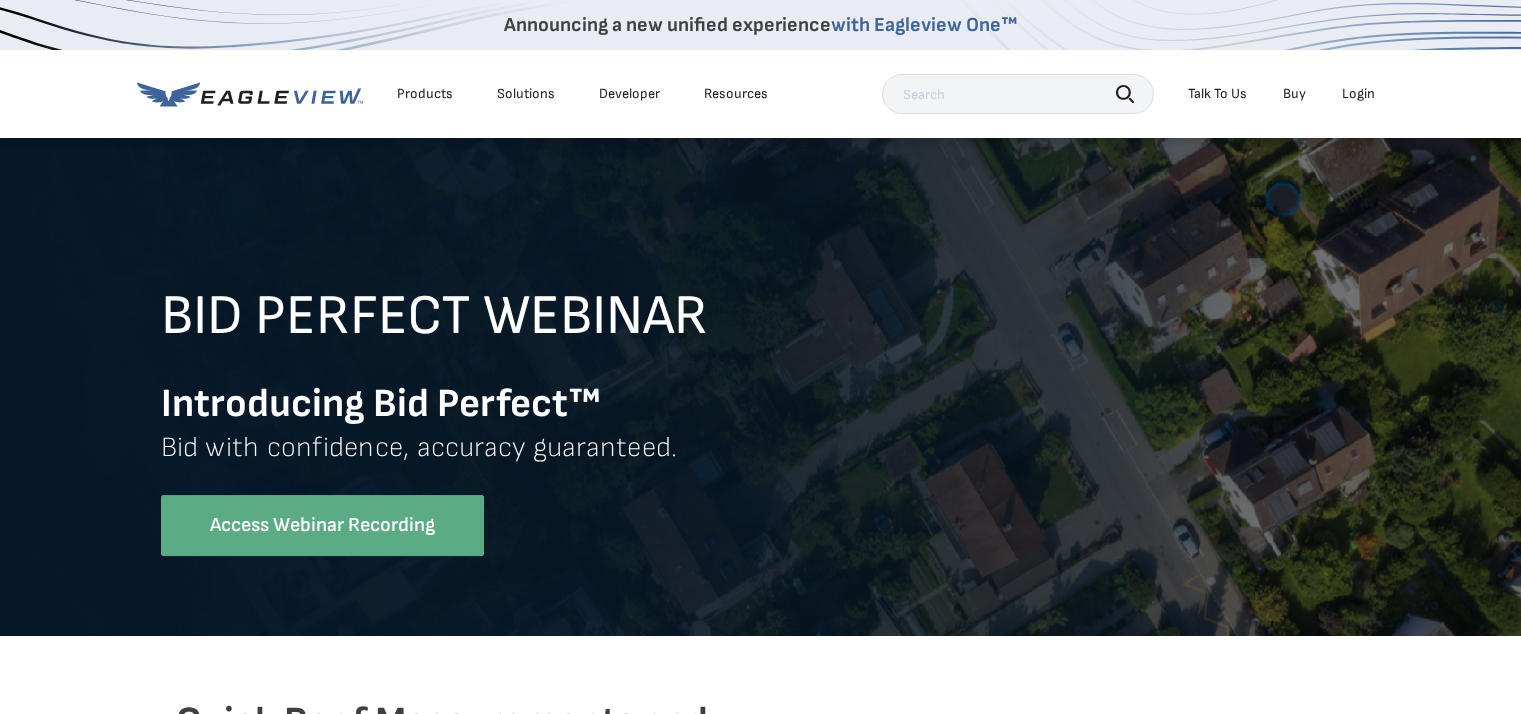 scroll, scrollTop: 0, scrollLeft: 0, axis: both 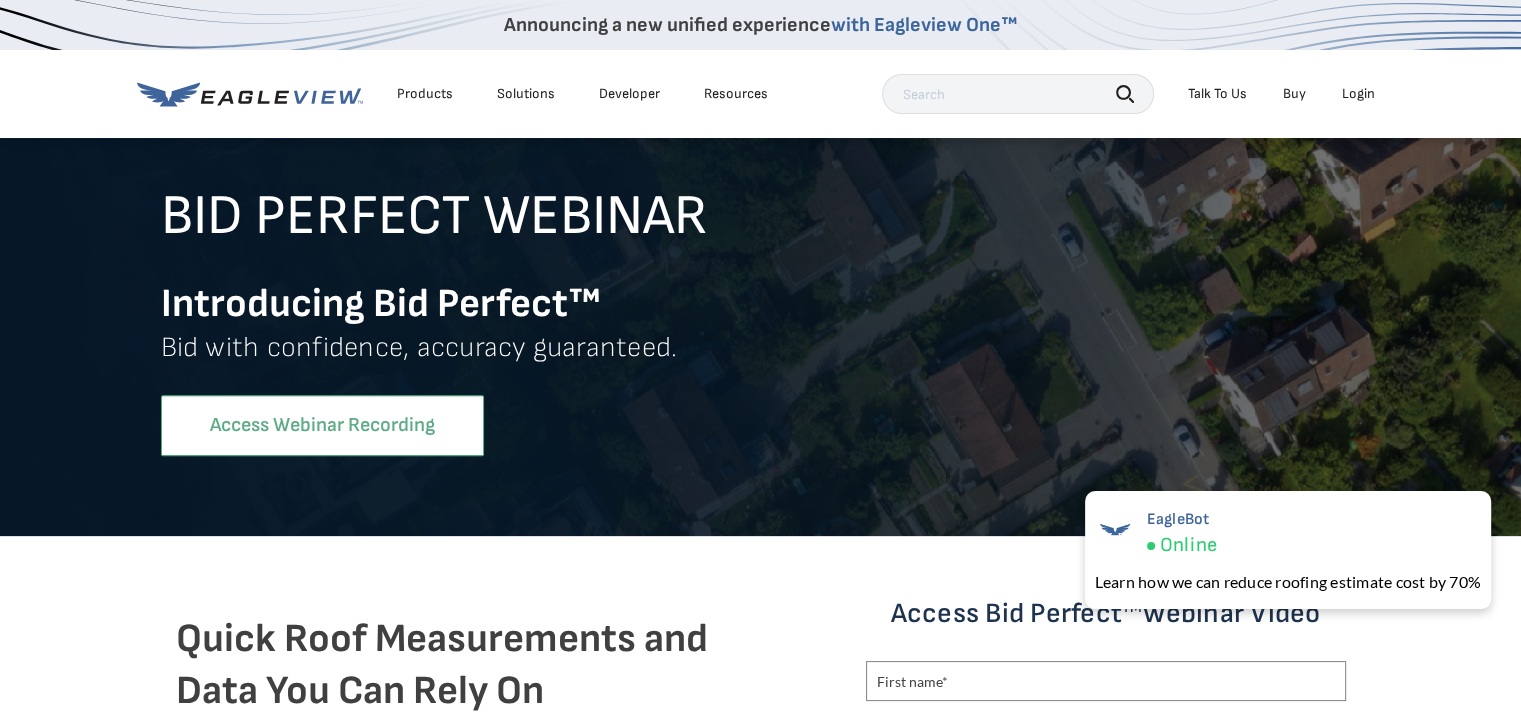 click on "Access Webinar Recording" at bounding box center (322, 425) 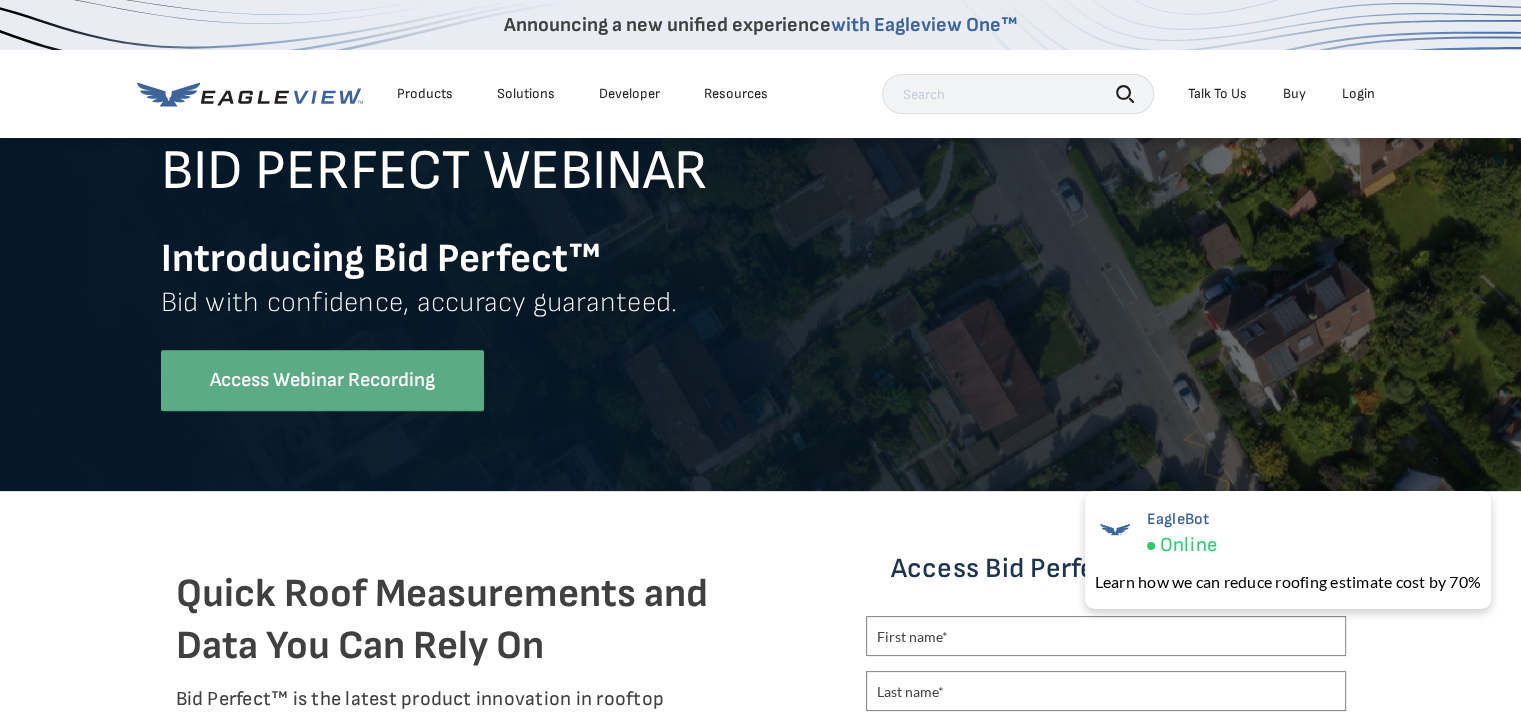 scroll, scrollTop: 83, scrollLeft: 0, axis: vertical 